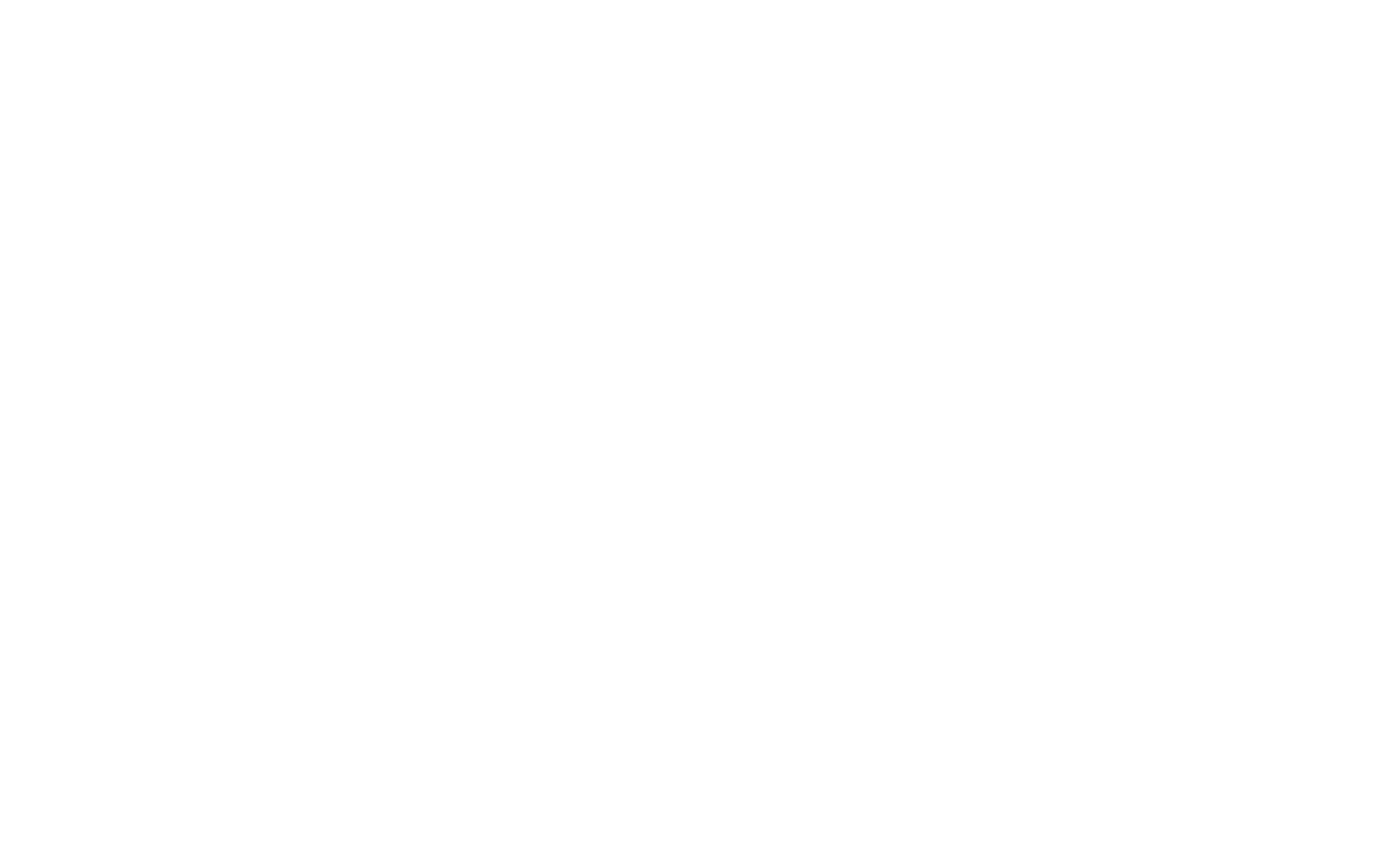scroll, scrollTop: 0, scrollLeft: 0, axis: both 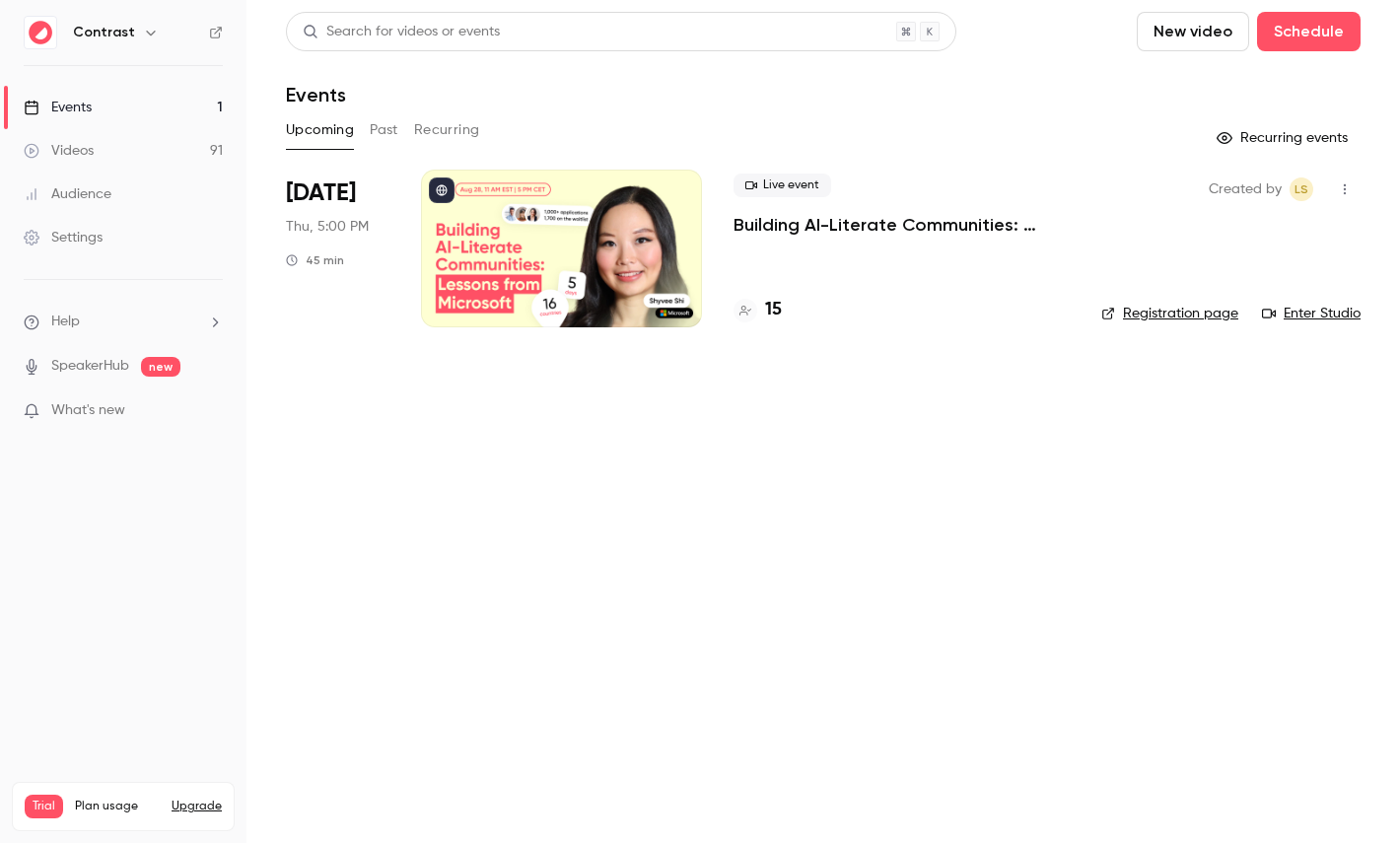 click 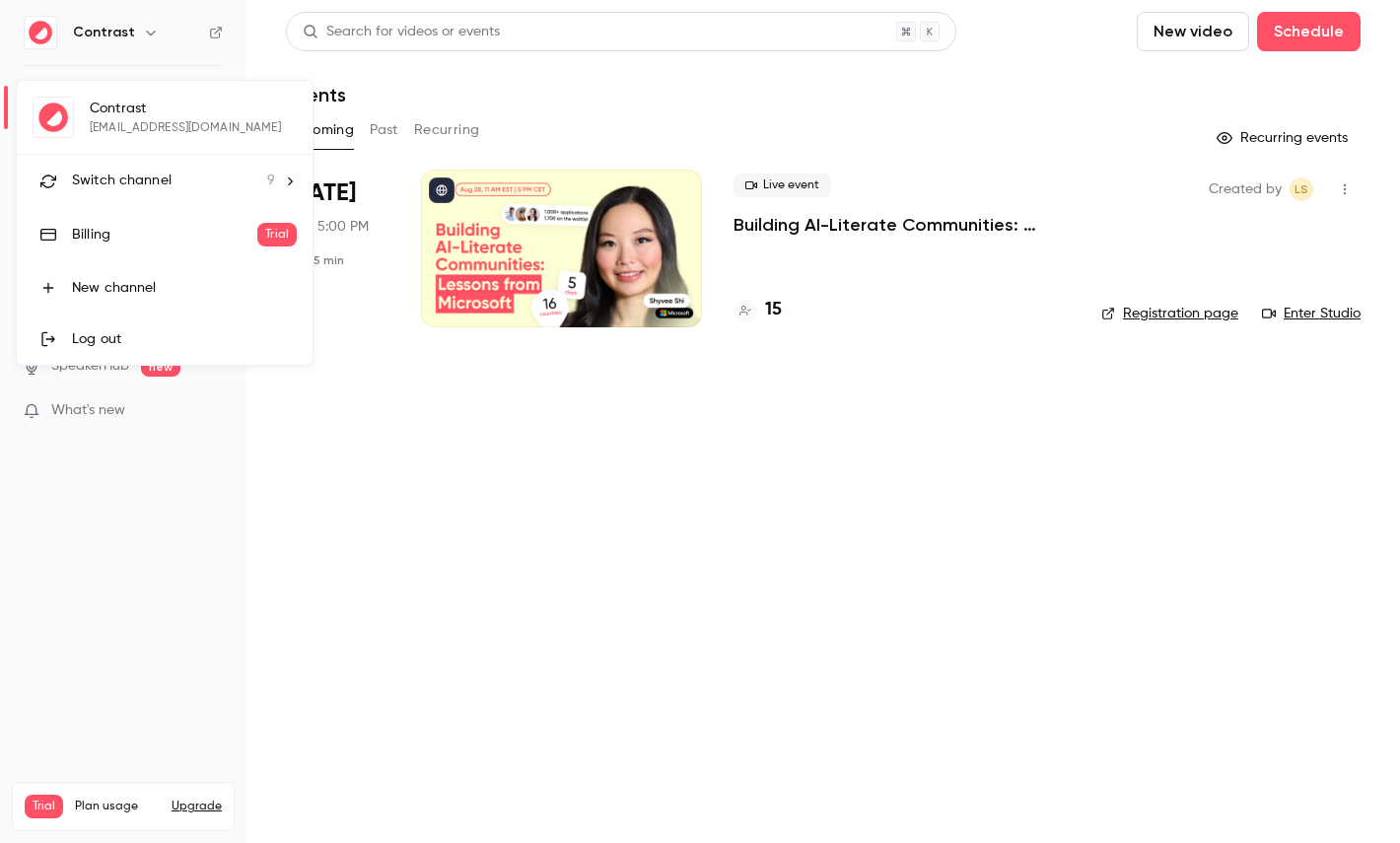 click on "Switch channel" at bounding box center [121, 180] 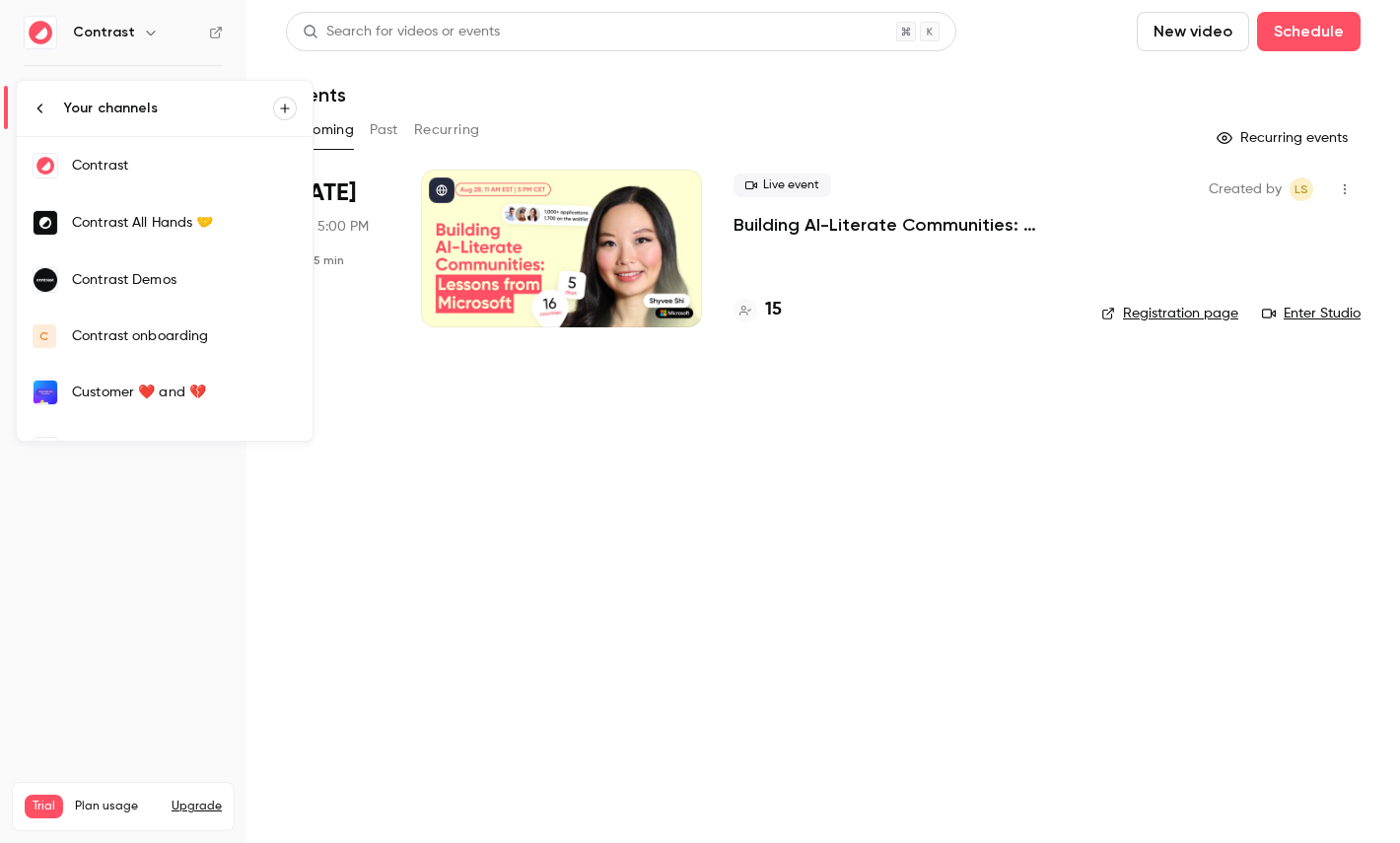click on "Contrast Demos" at bounding box center [184, 280] 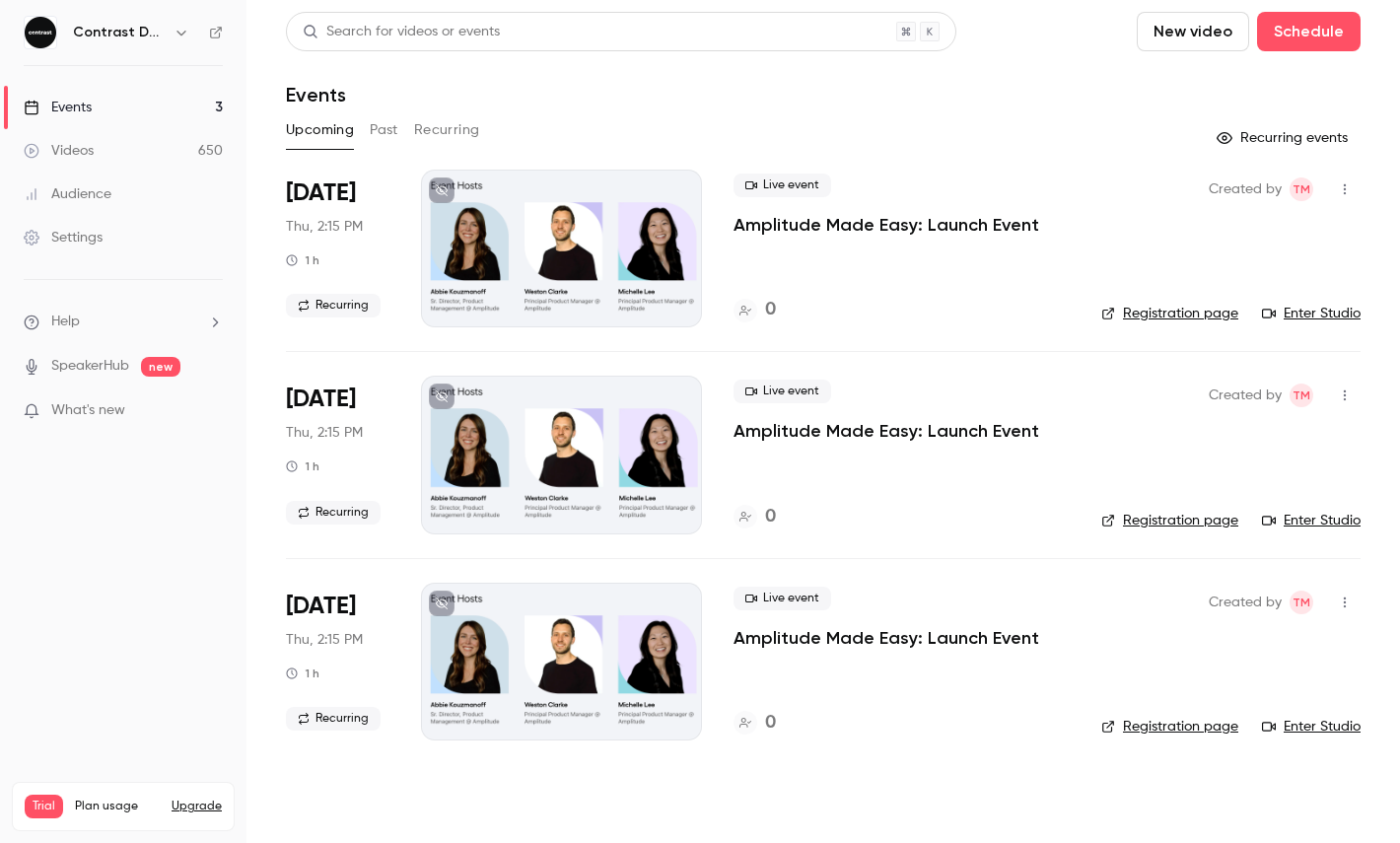 click on "Videos 650" at bounding box center (123, 151) 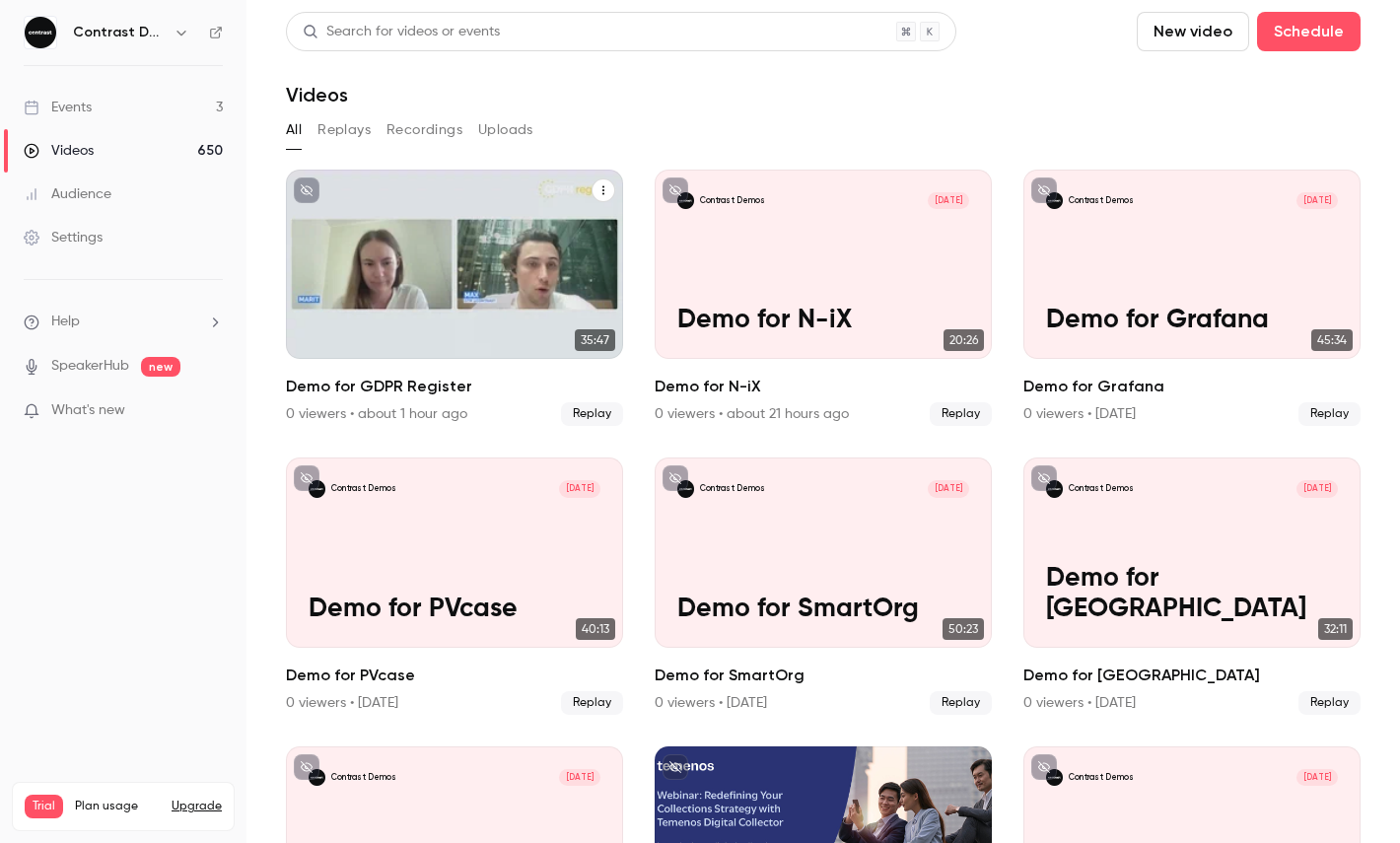 click 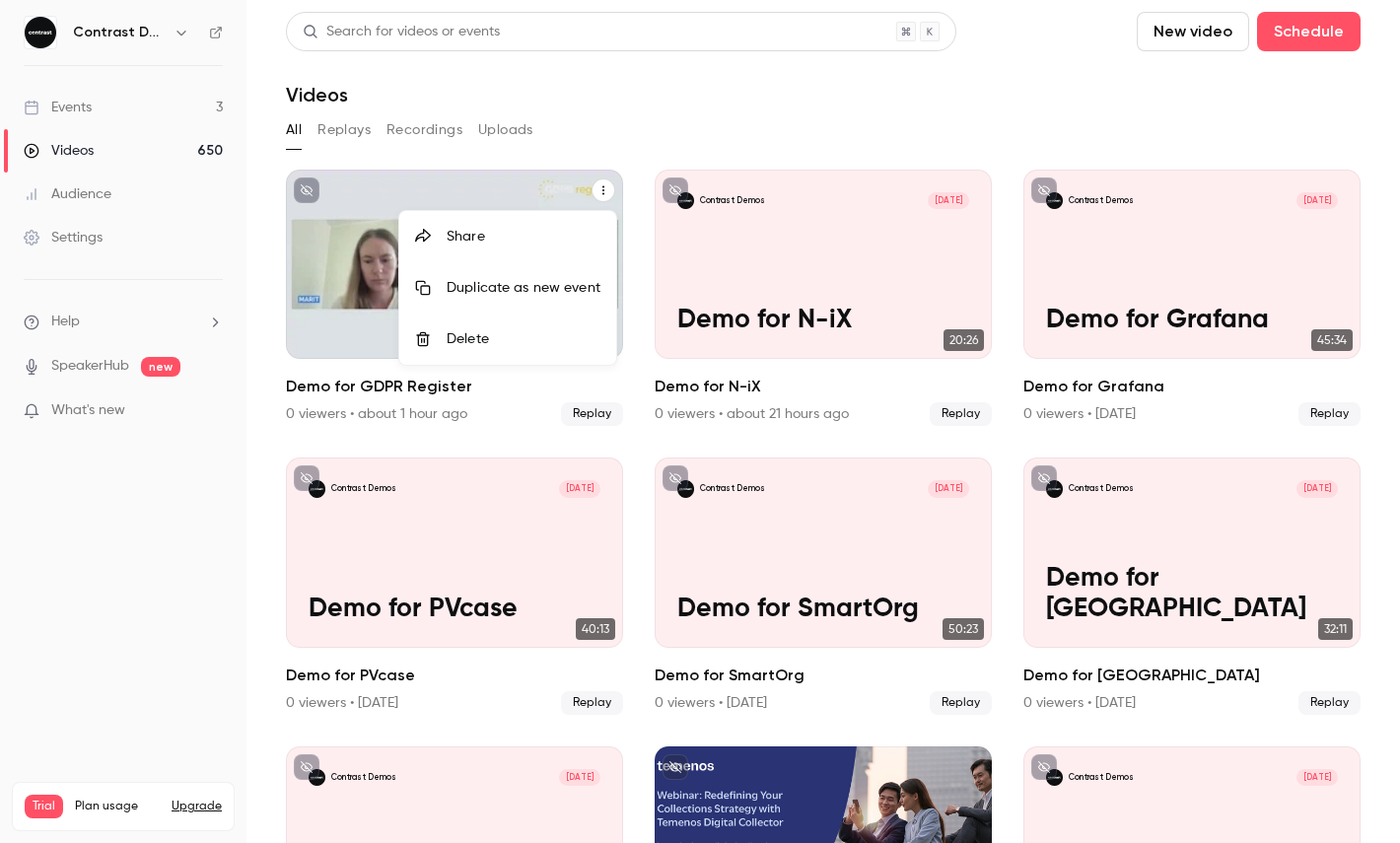 click on "Share" at bounding box center [524, 237] 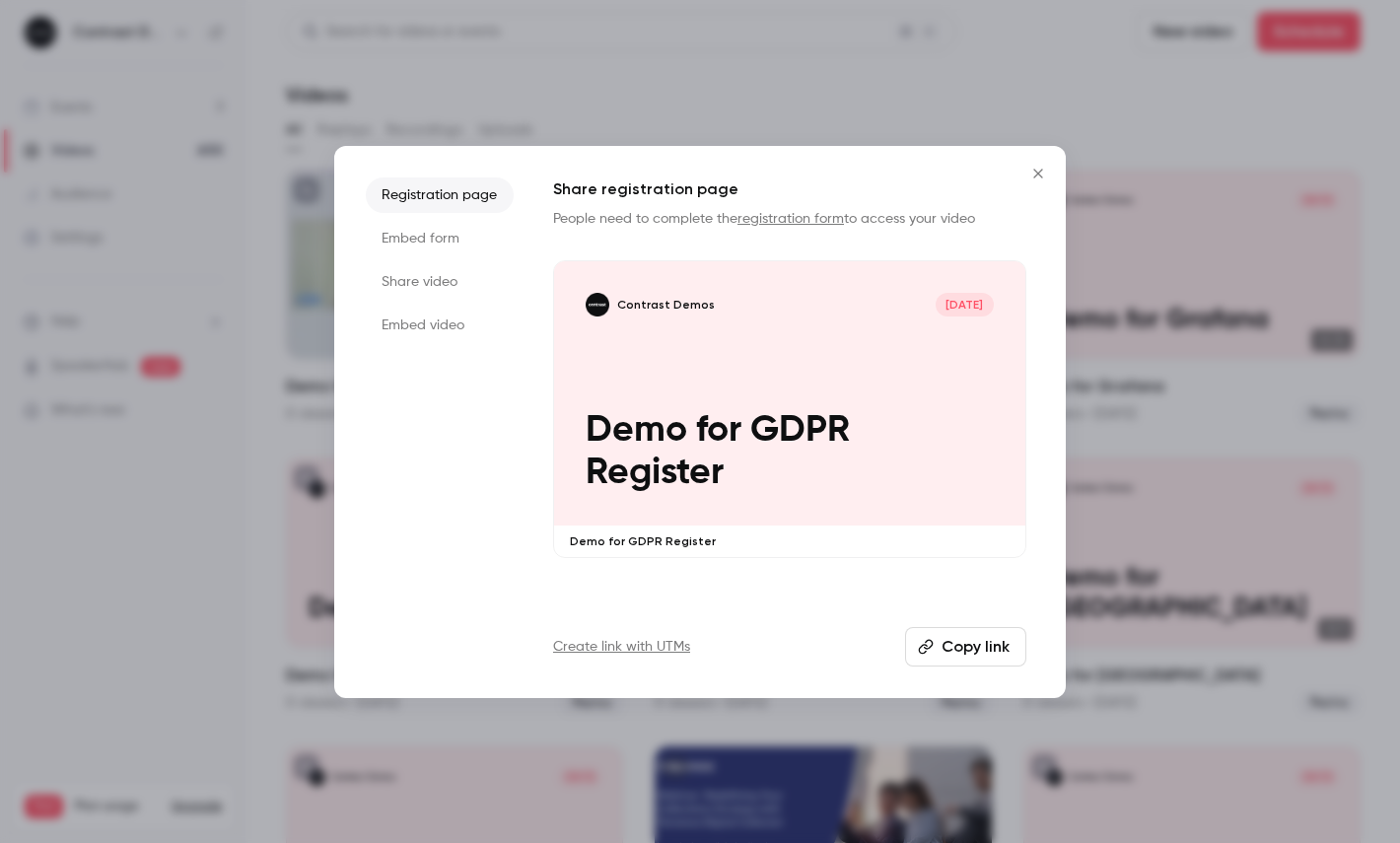 click on "Share video" at bounding box center [440, 282] 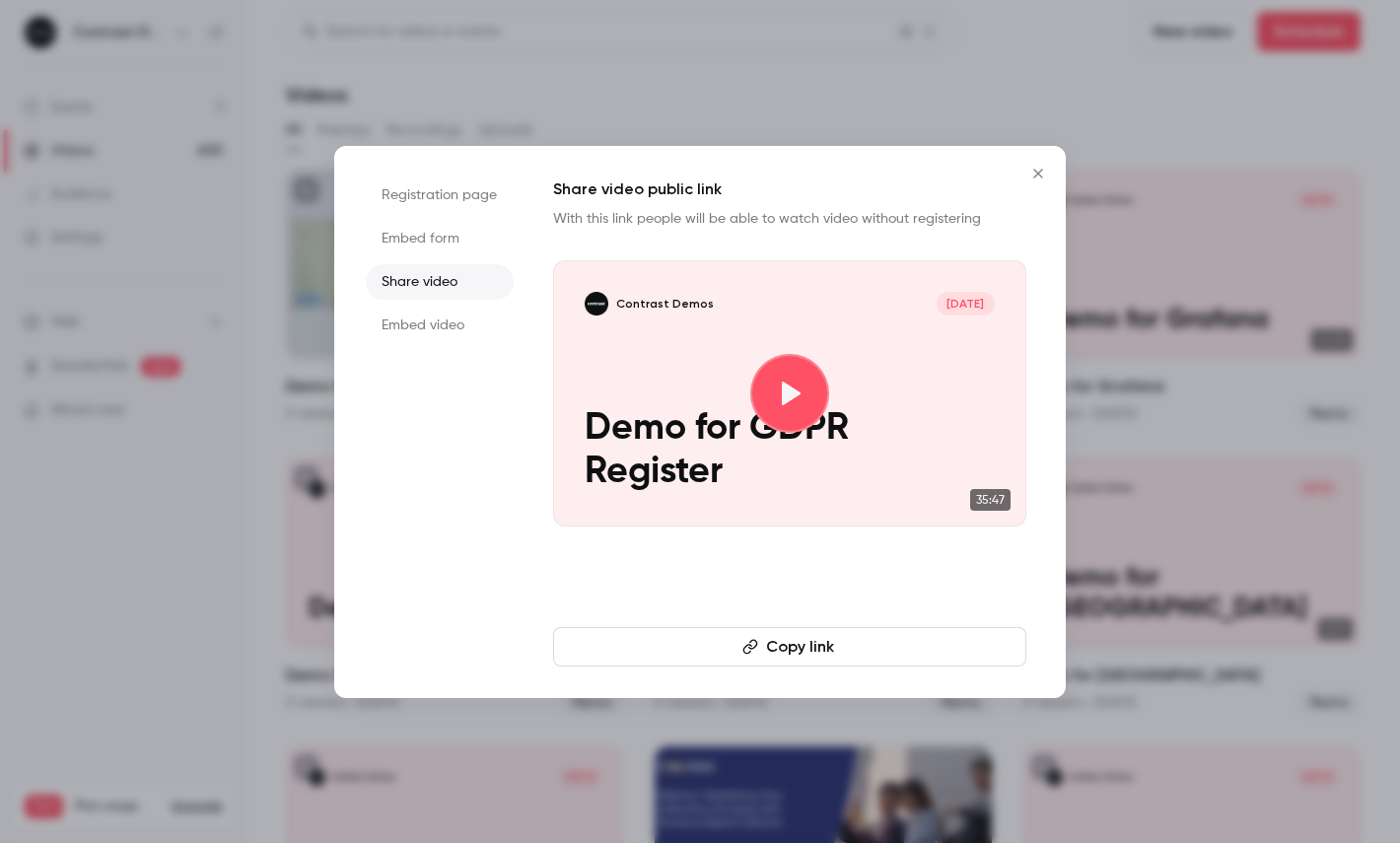 click on "Copy link" at bounding box center (790, 647) 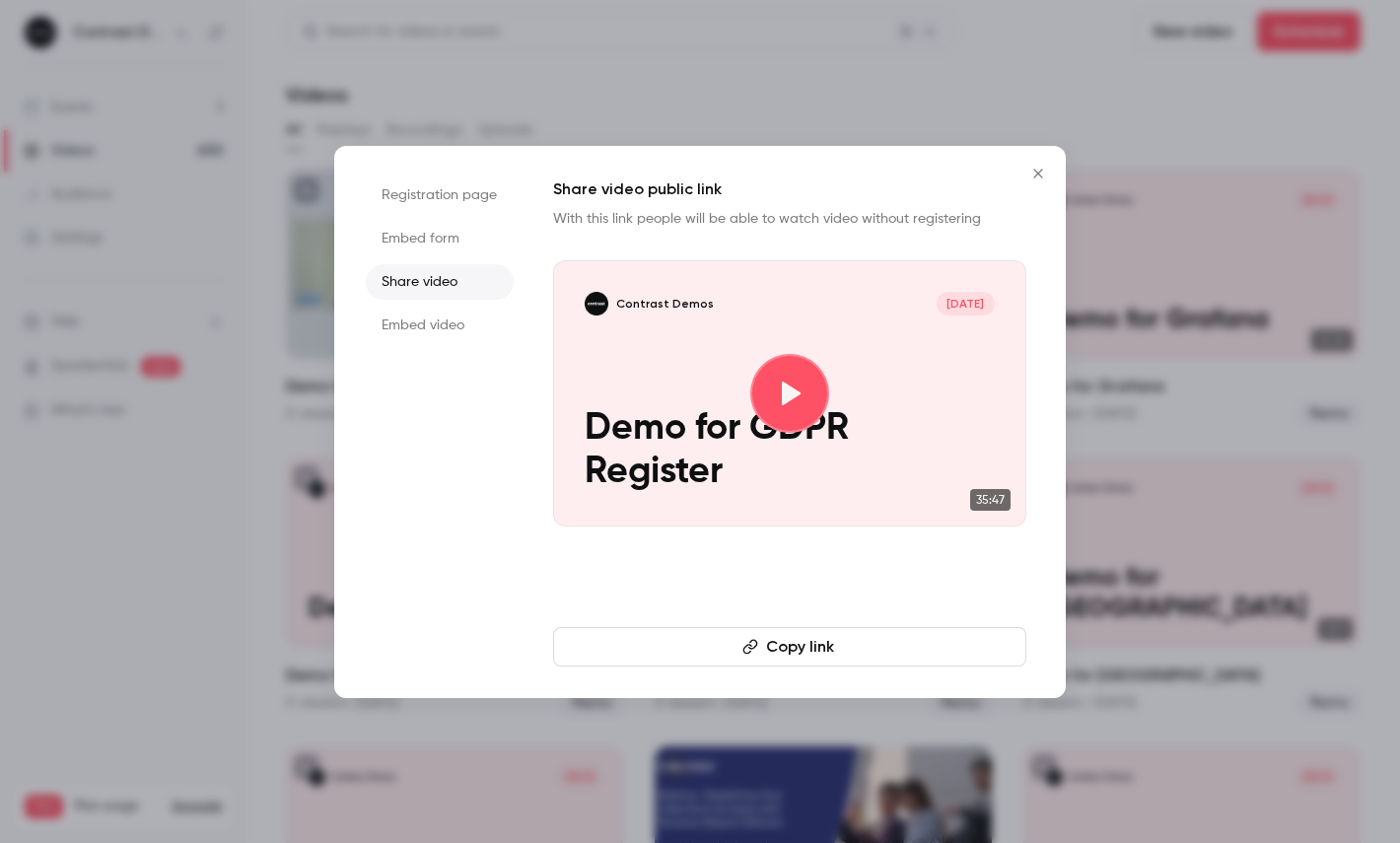 type 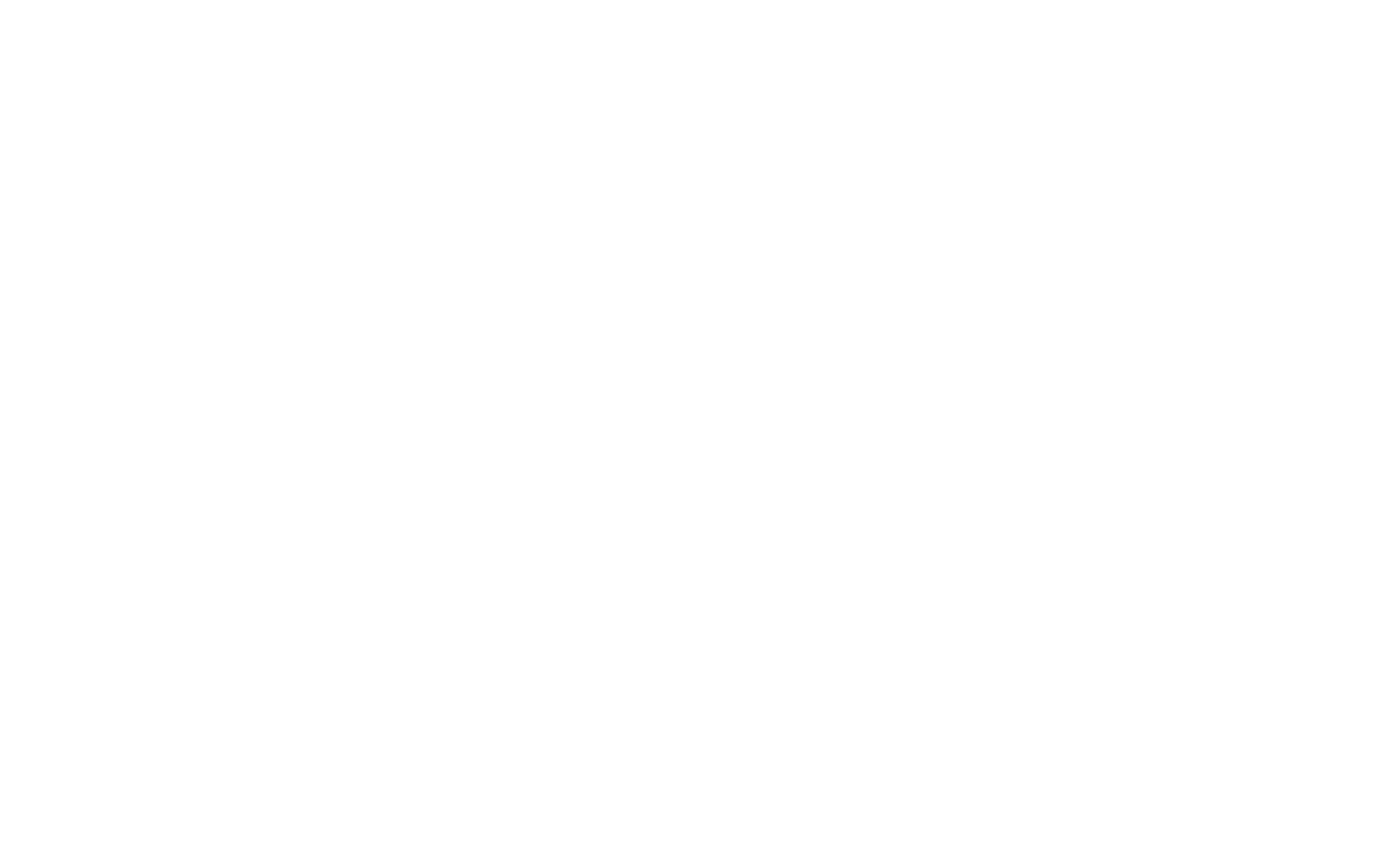 scroll, scrollTop: 0, scrollLeft: 0, axis: both 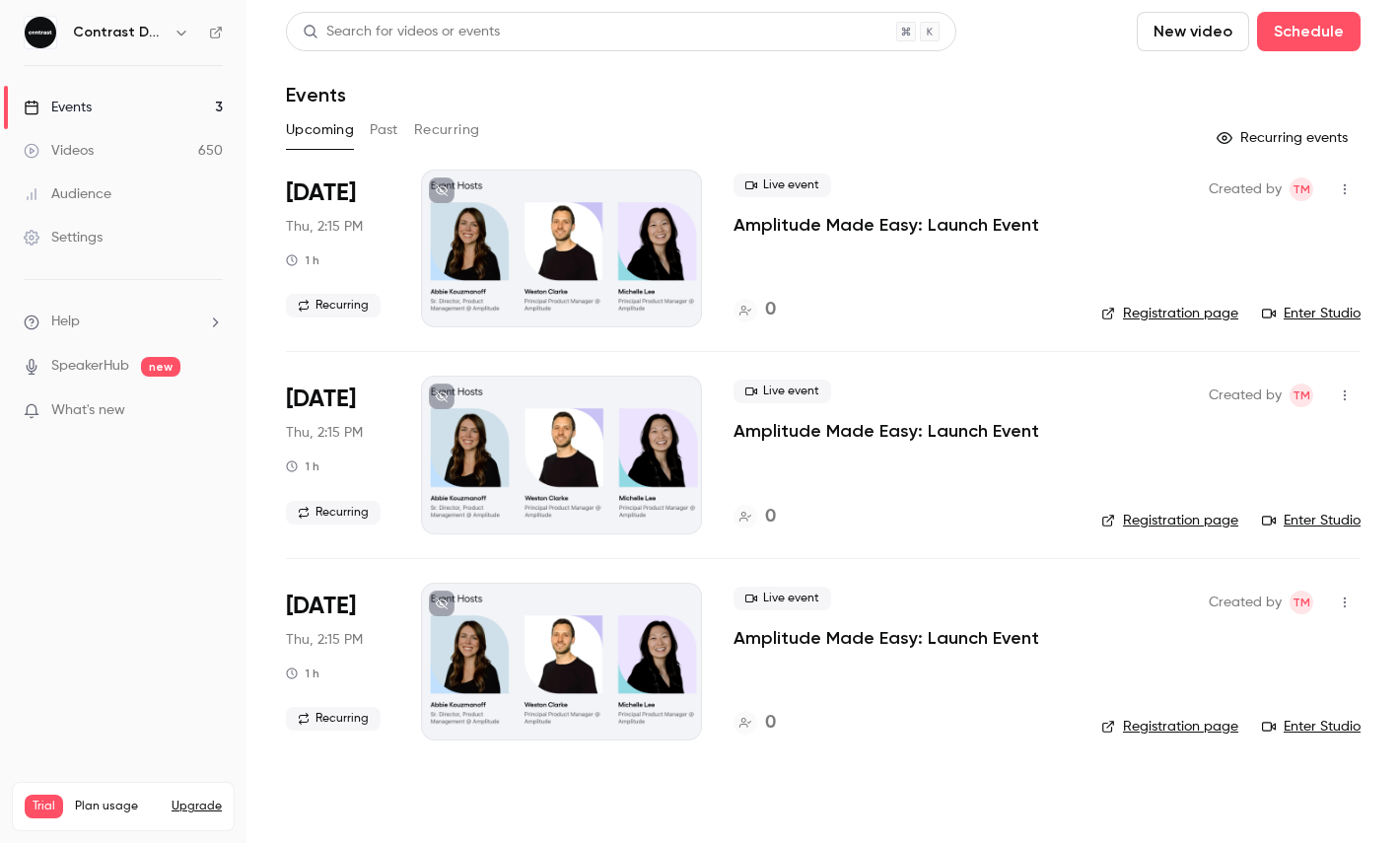 click 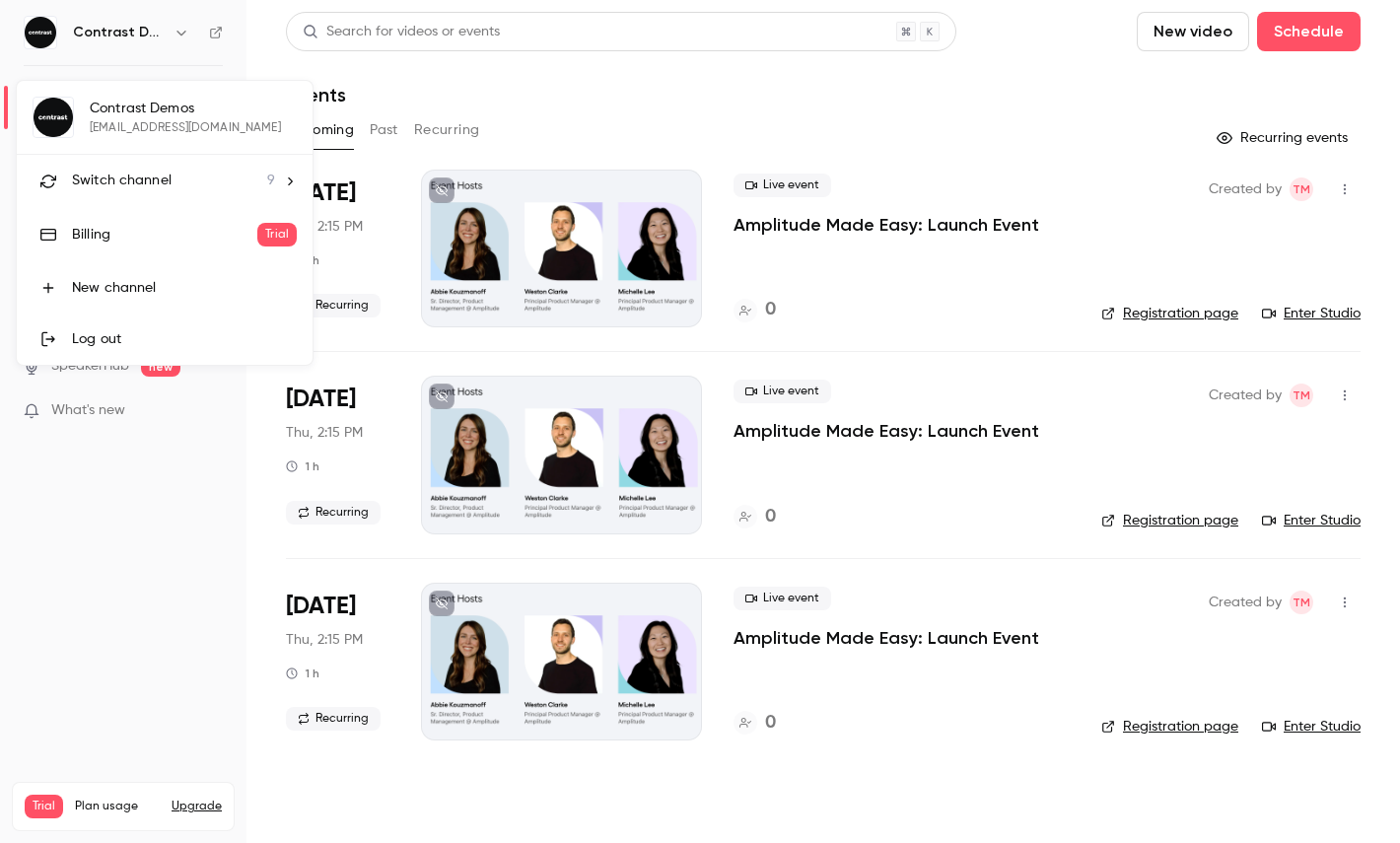 click on "Switch channel" at bounding box center [121, 180] 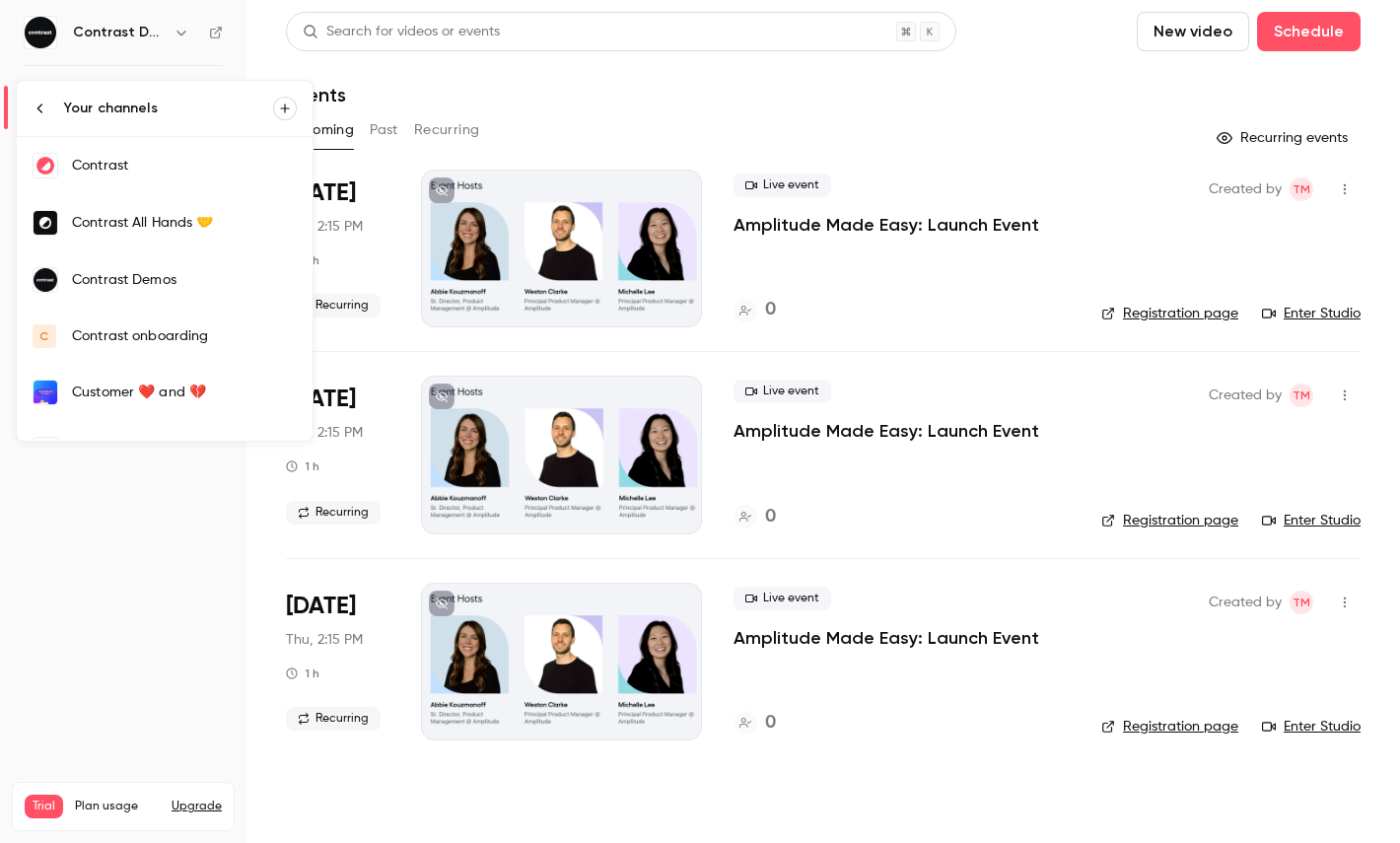 click on "Contrast" at bounding box center [184, 166] 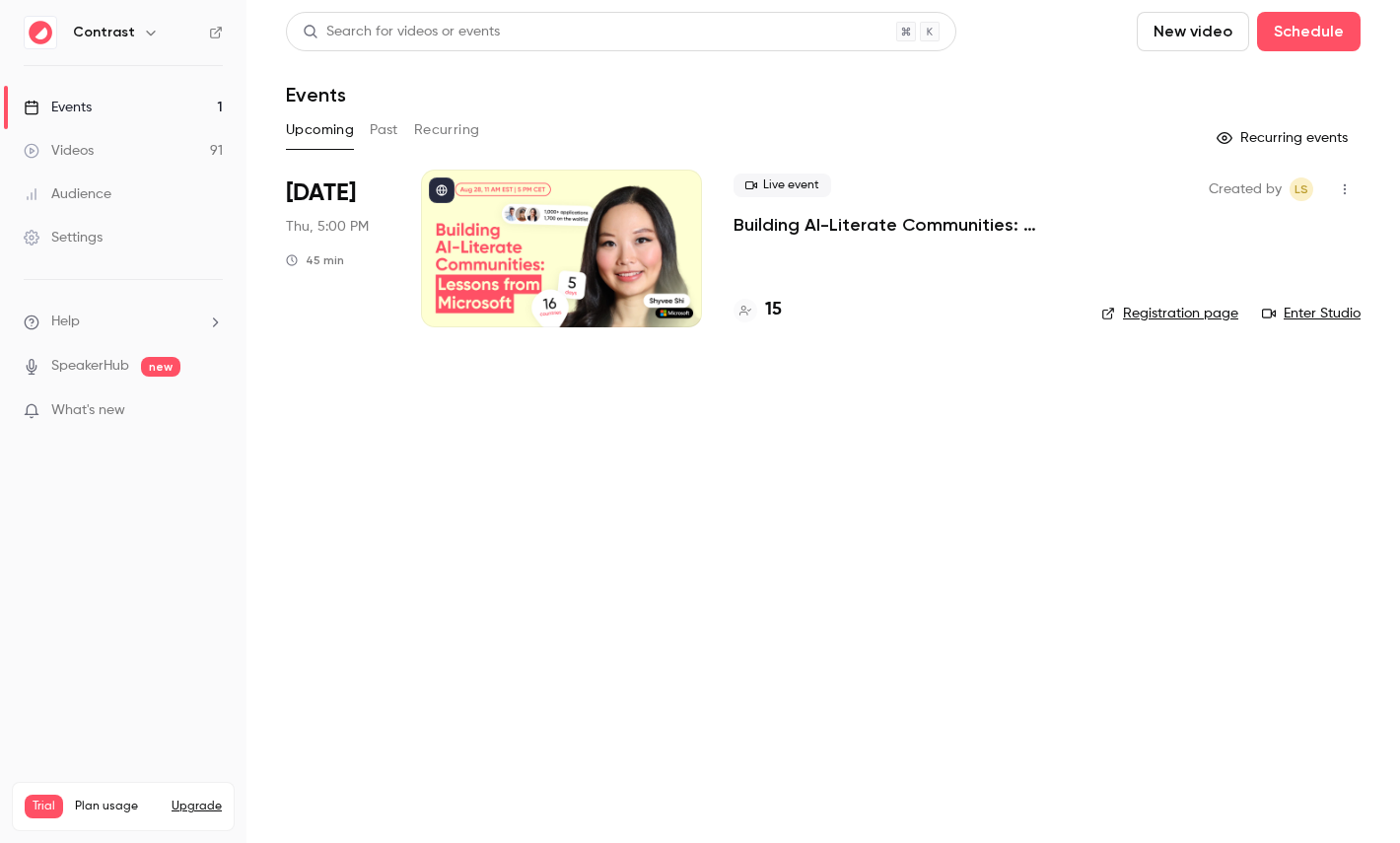 type 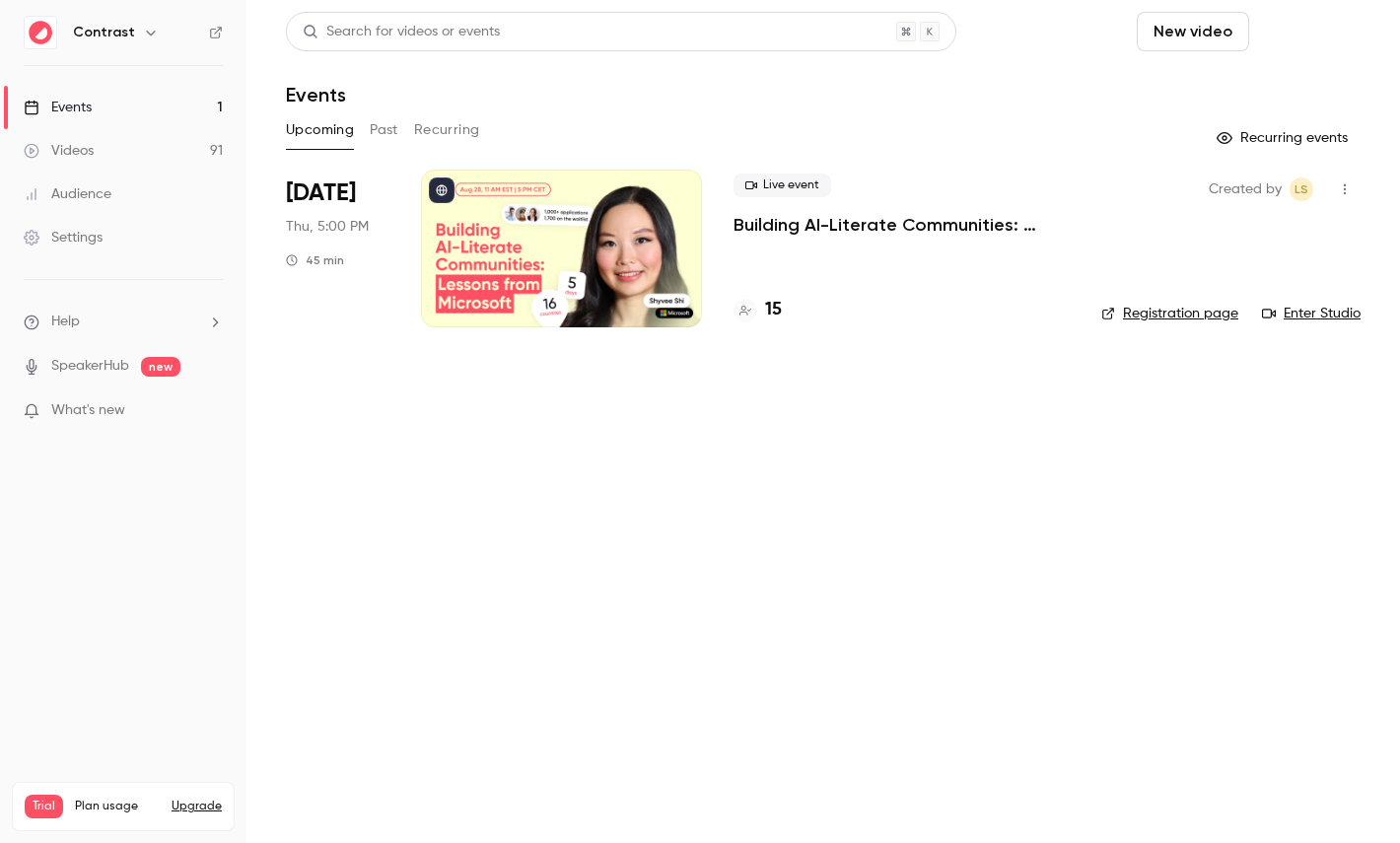 click on "Schedule" at bounding box center (1308, 32) 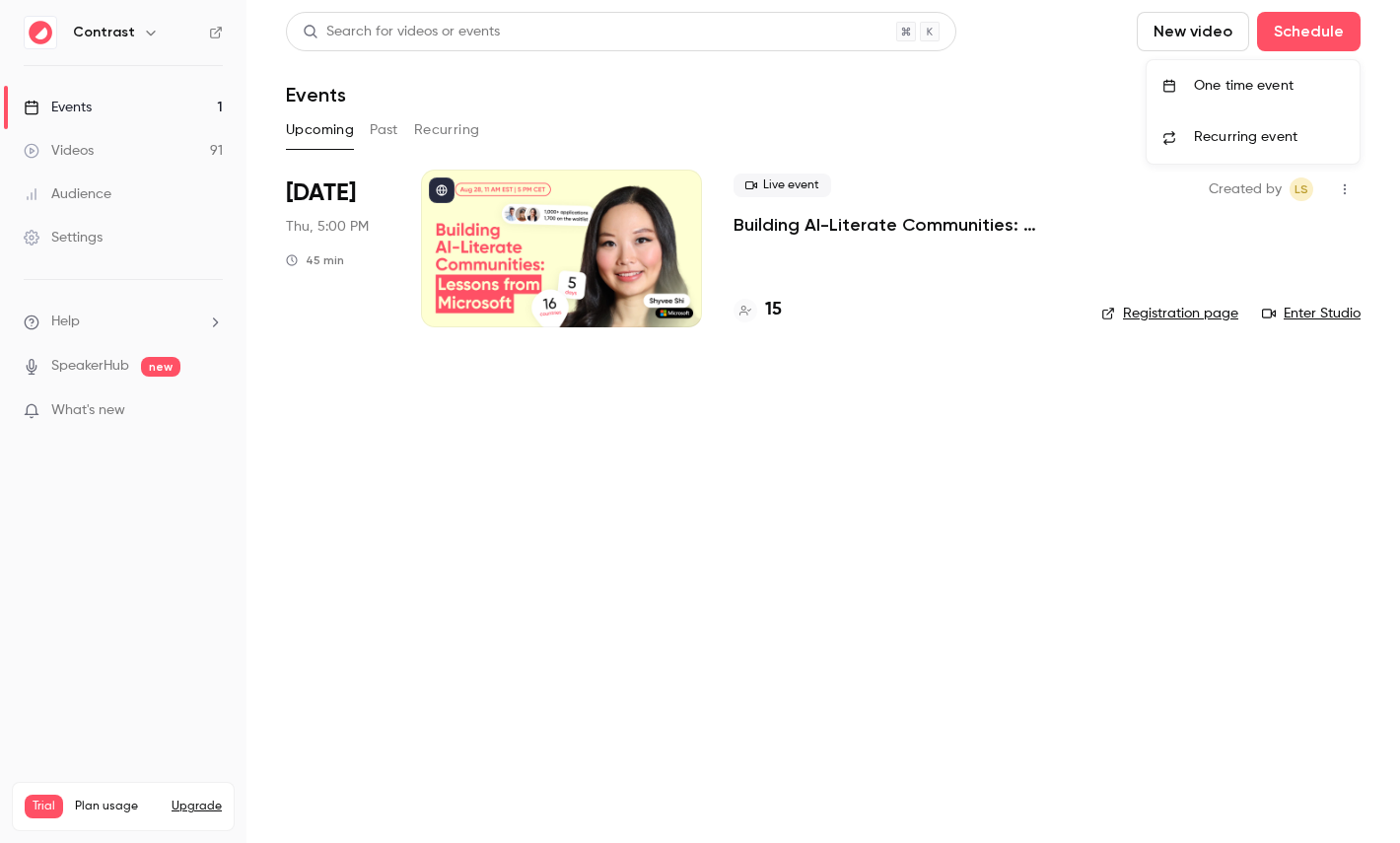 click on "One time event" at bounding box center (1269, 86) 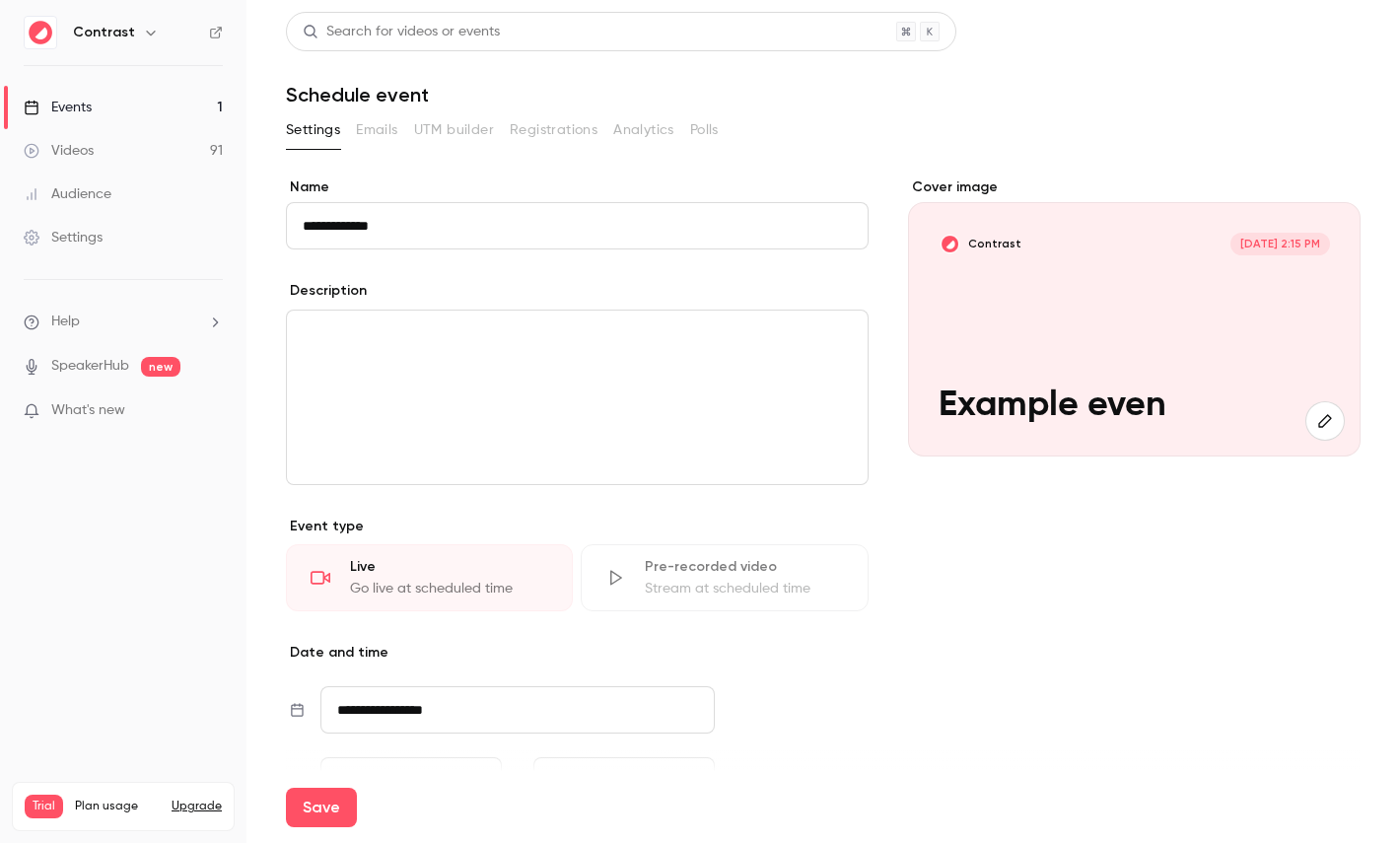 type on "**********" 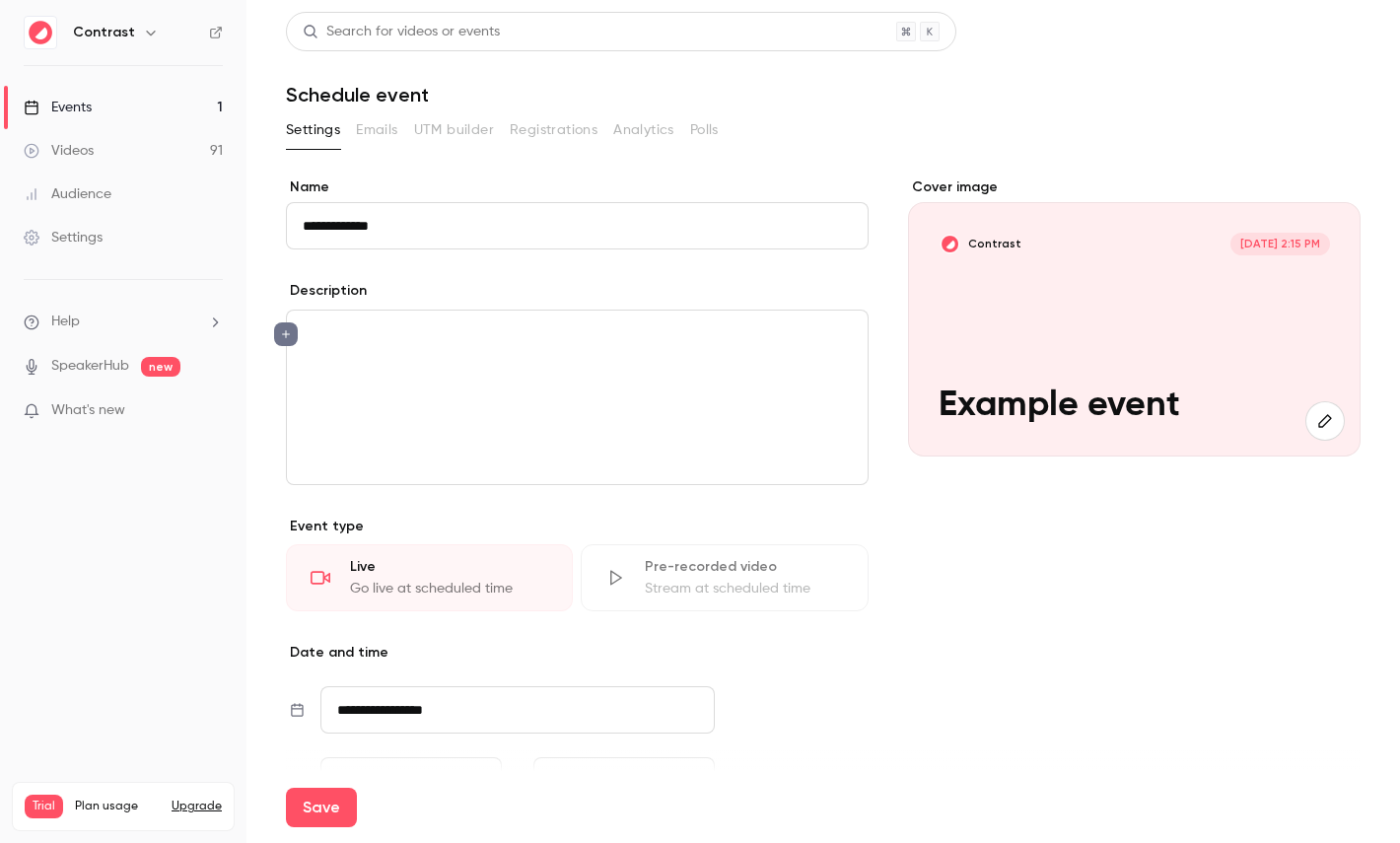 type 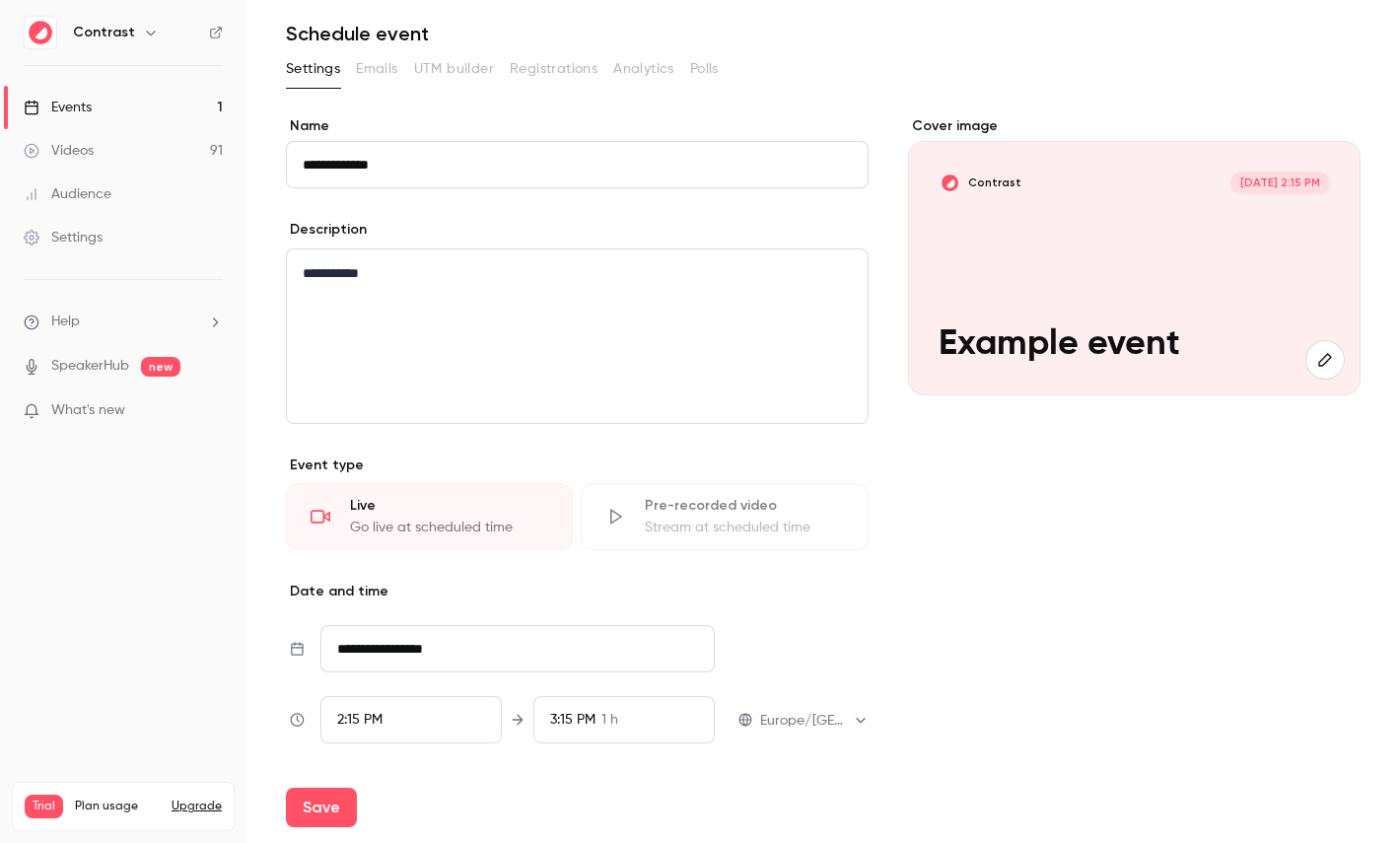 scroll, scrollTop: 89, scrollLeft: 0, axis: vertical 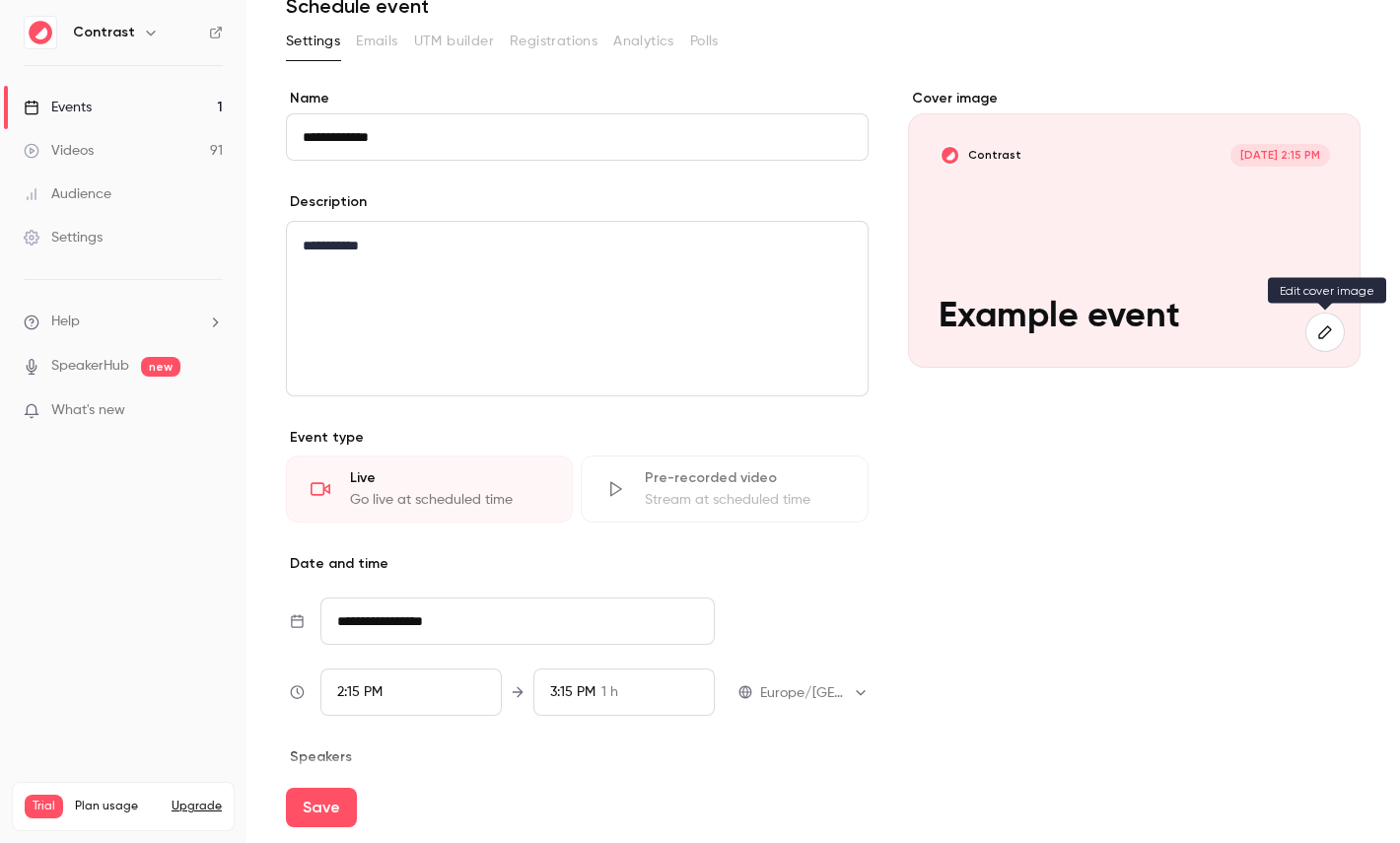 click 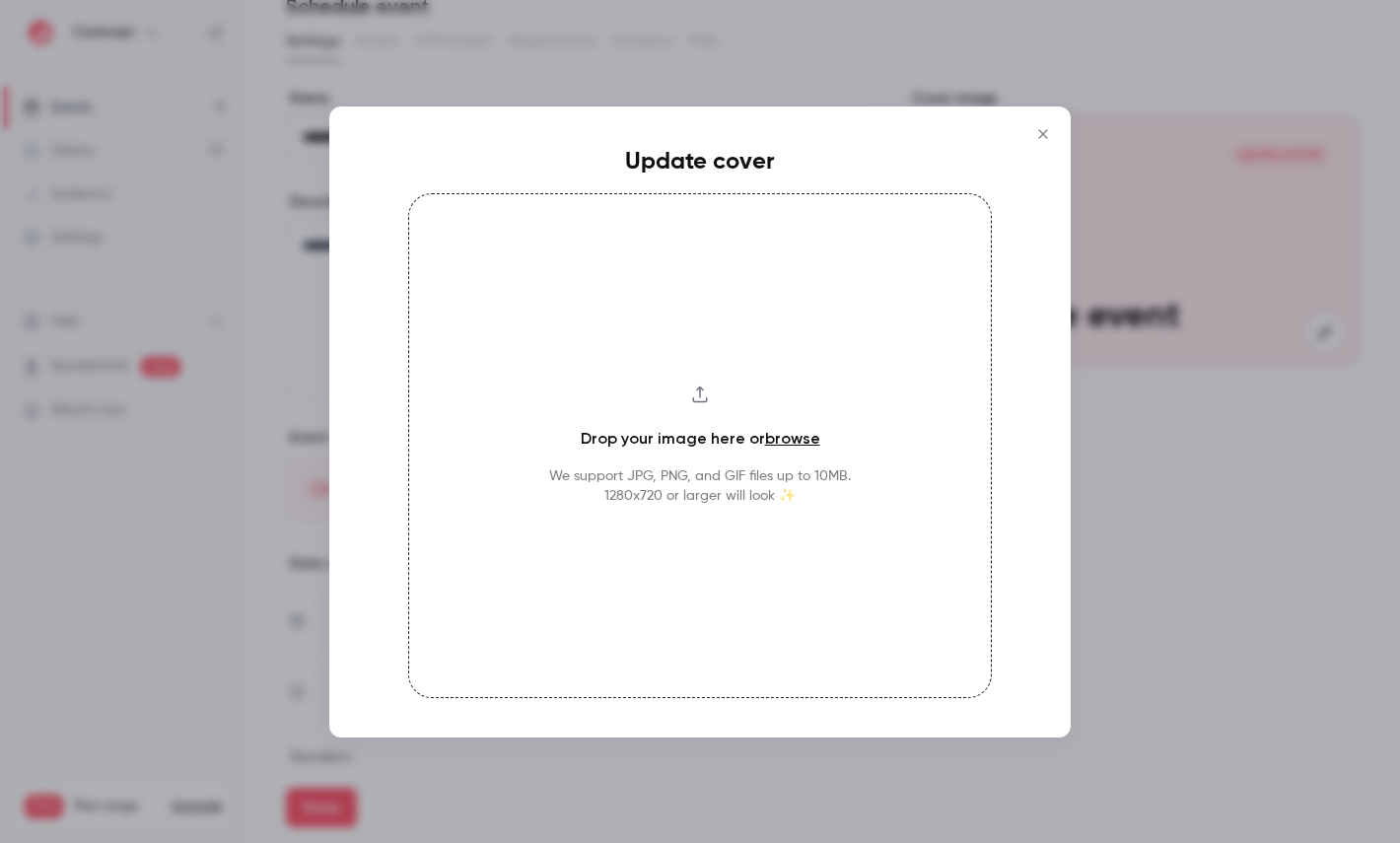 type 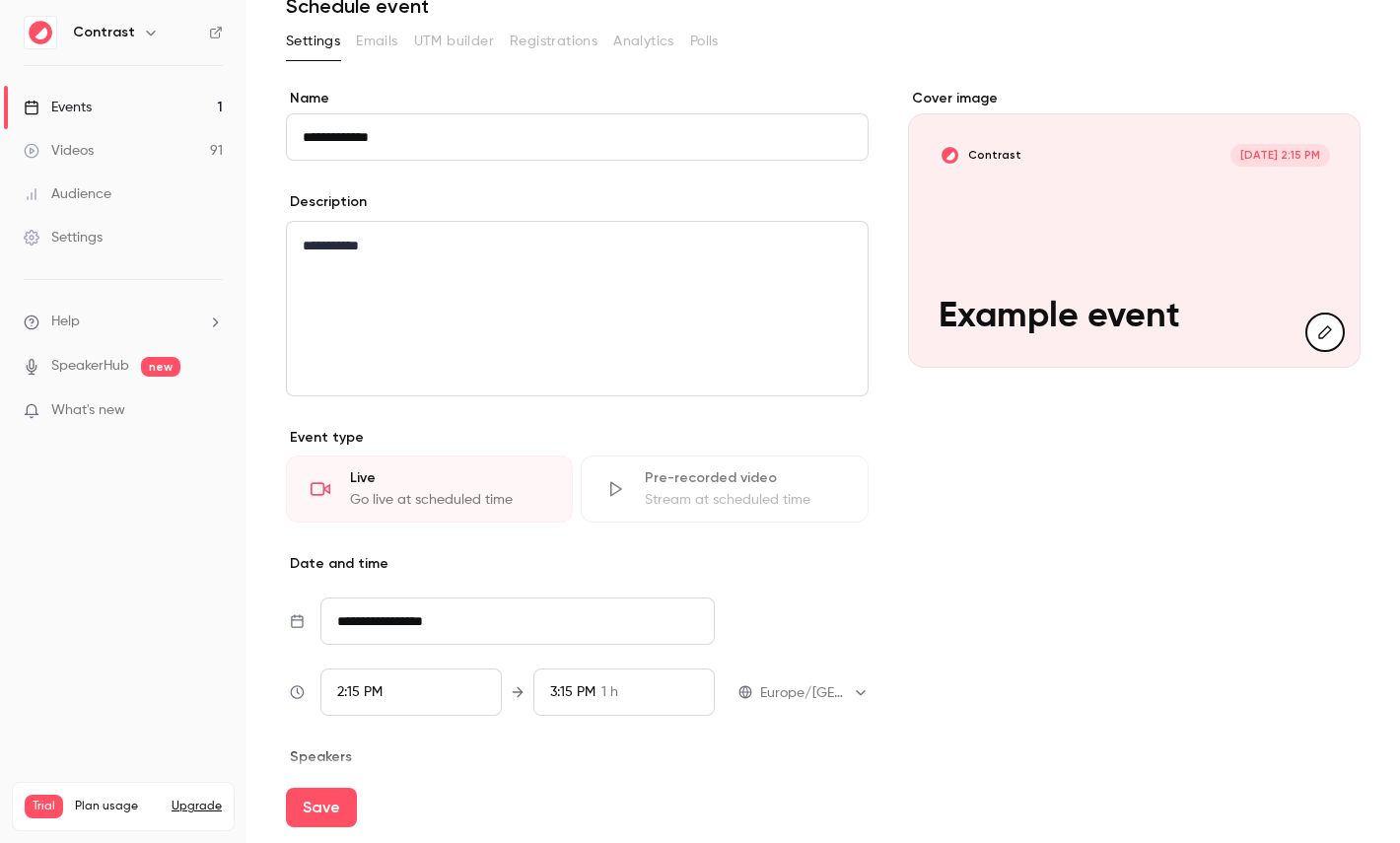 scroll, scrollTop: 275, scrollLeft: 0, axis: vertical 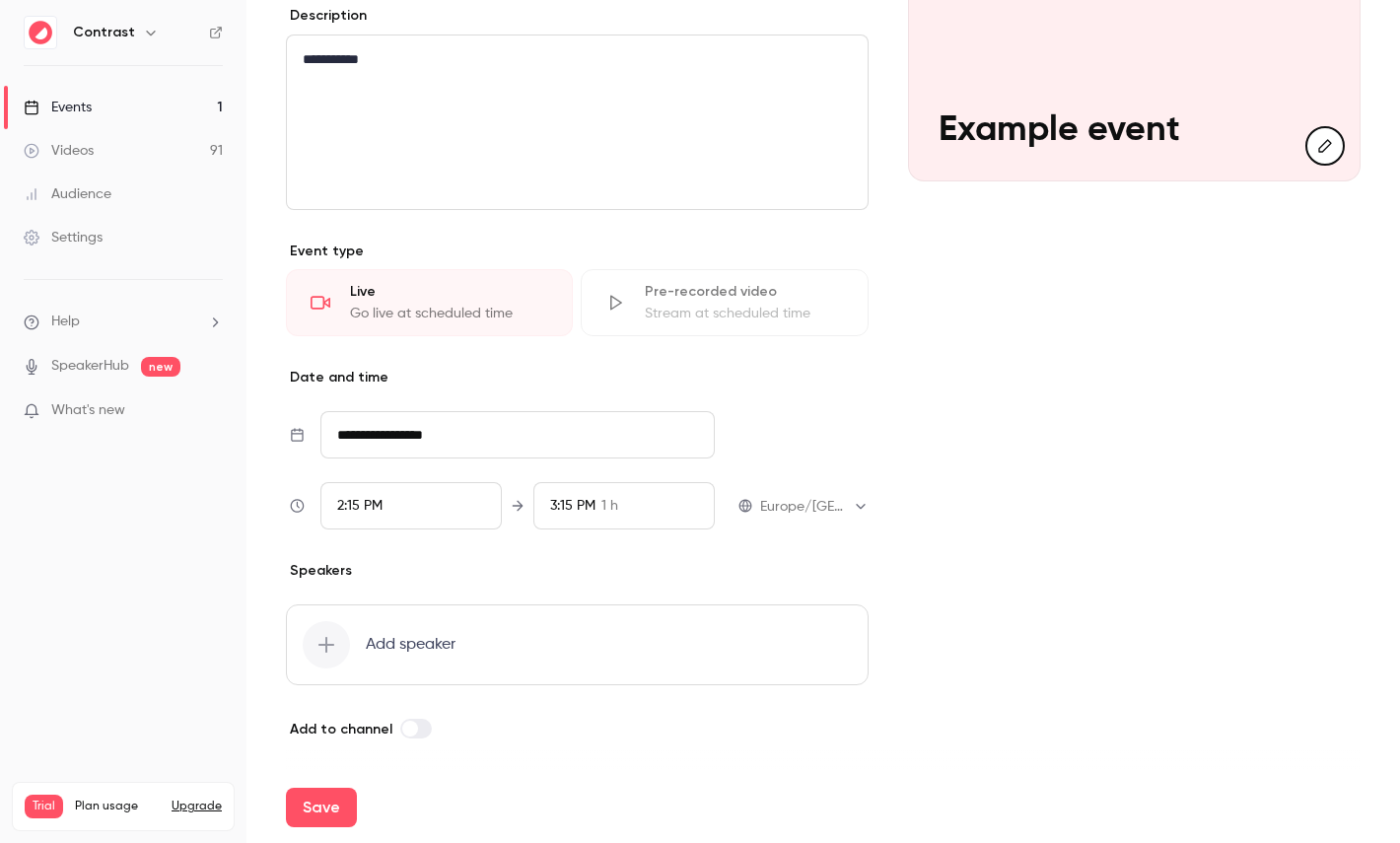 click on "2:15 PM" at bounding box center (411, 506) 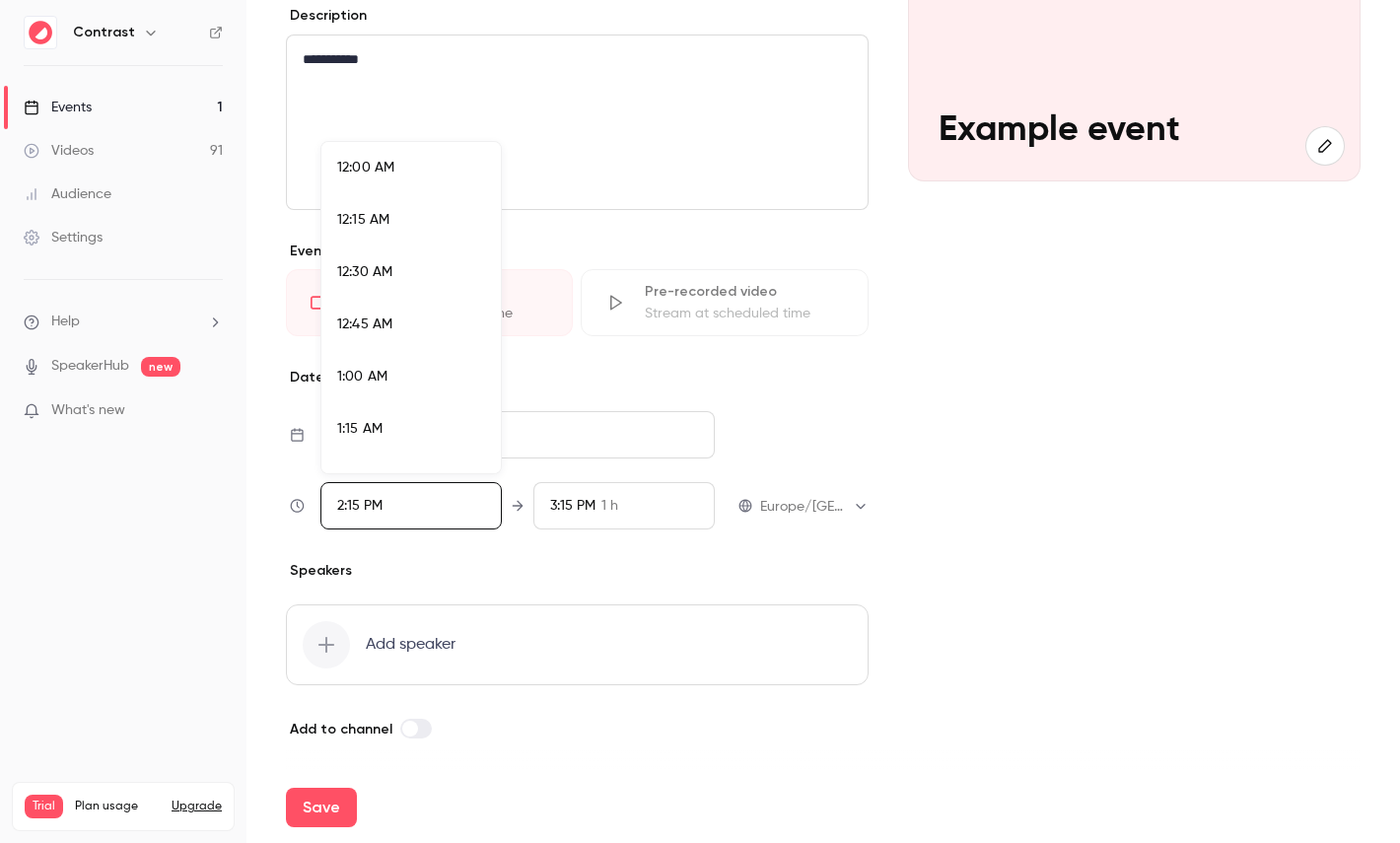 scroll, scrollTop: 2839, scrollLeft: 0, axis: vertical 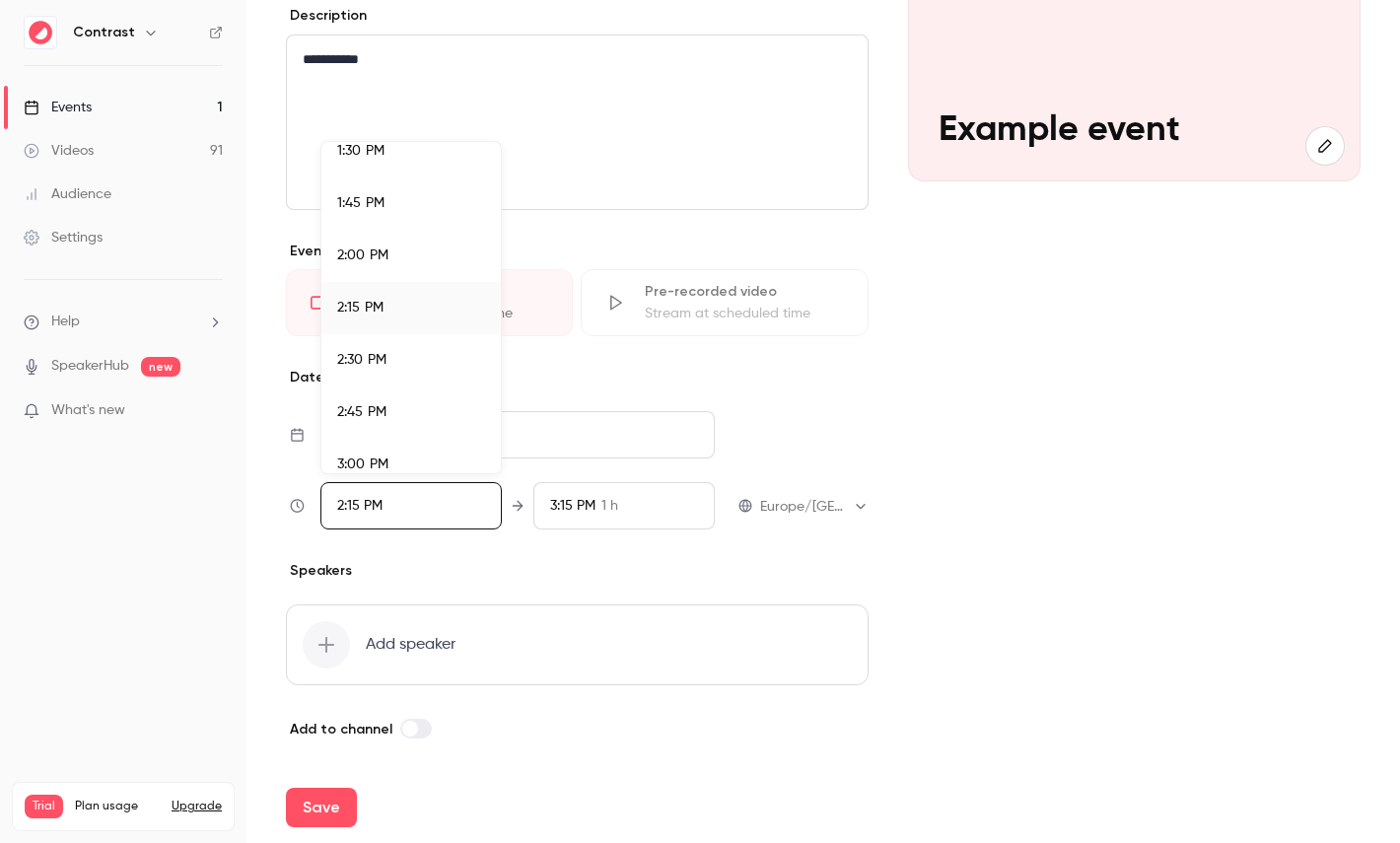 click on "2:45 PM" at bounding box center [411, 412] 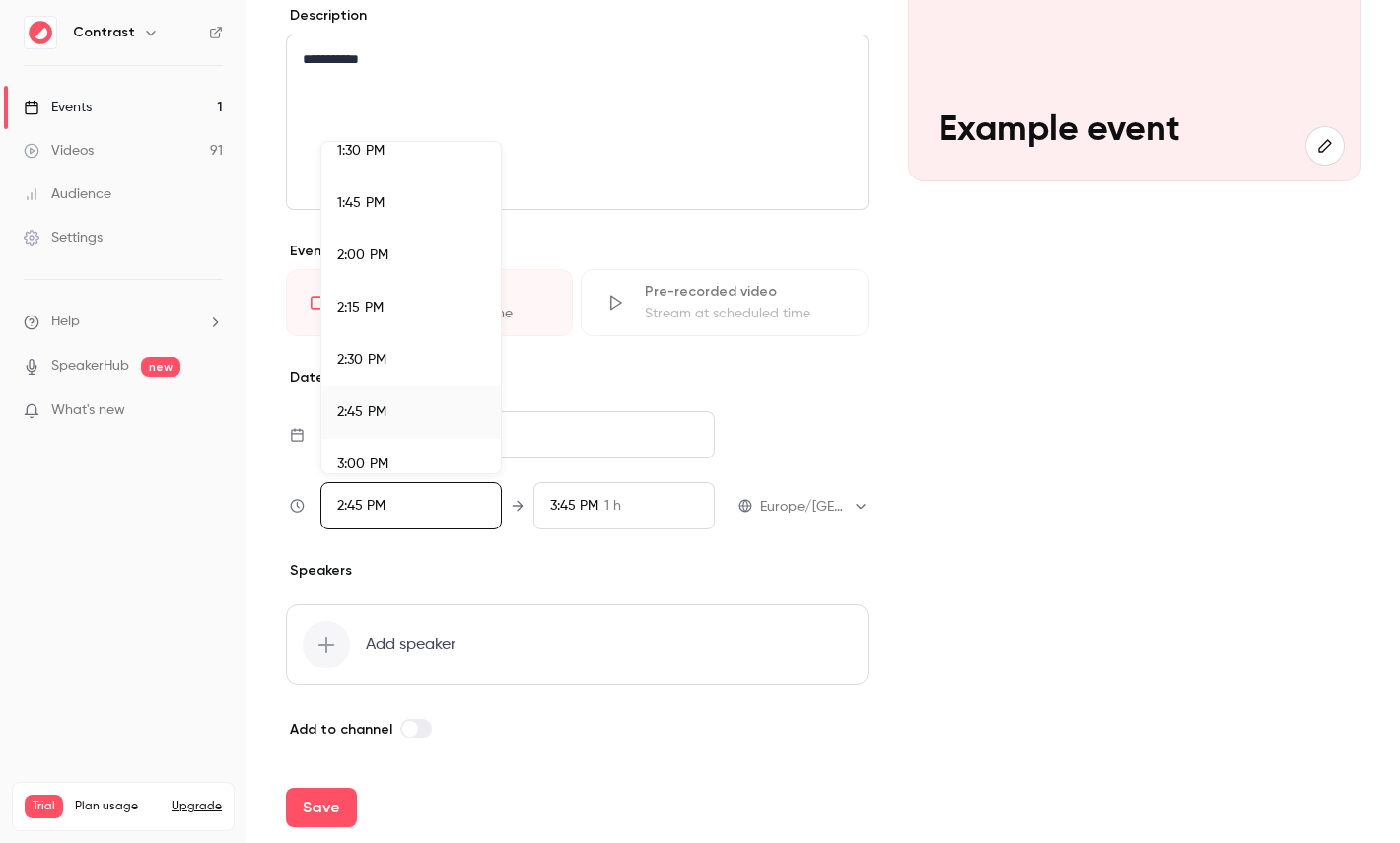 click at bounding box center [700, 421] 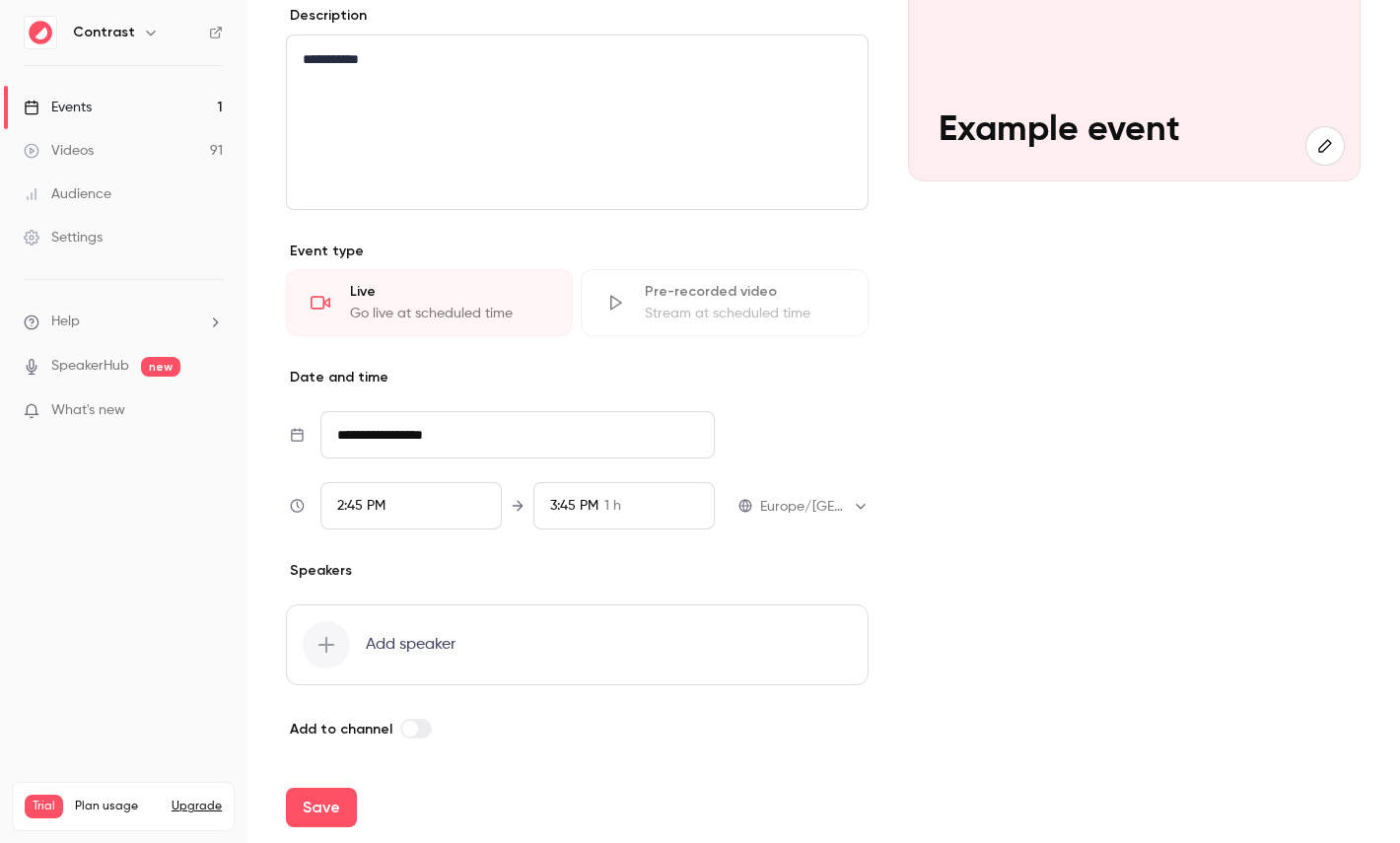click on "Add speaker" at bounding box center (410, 645) 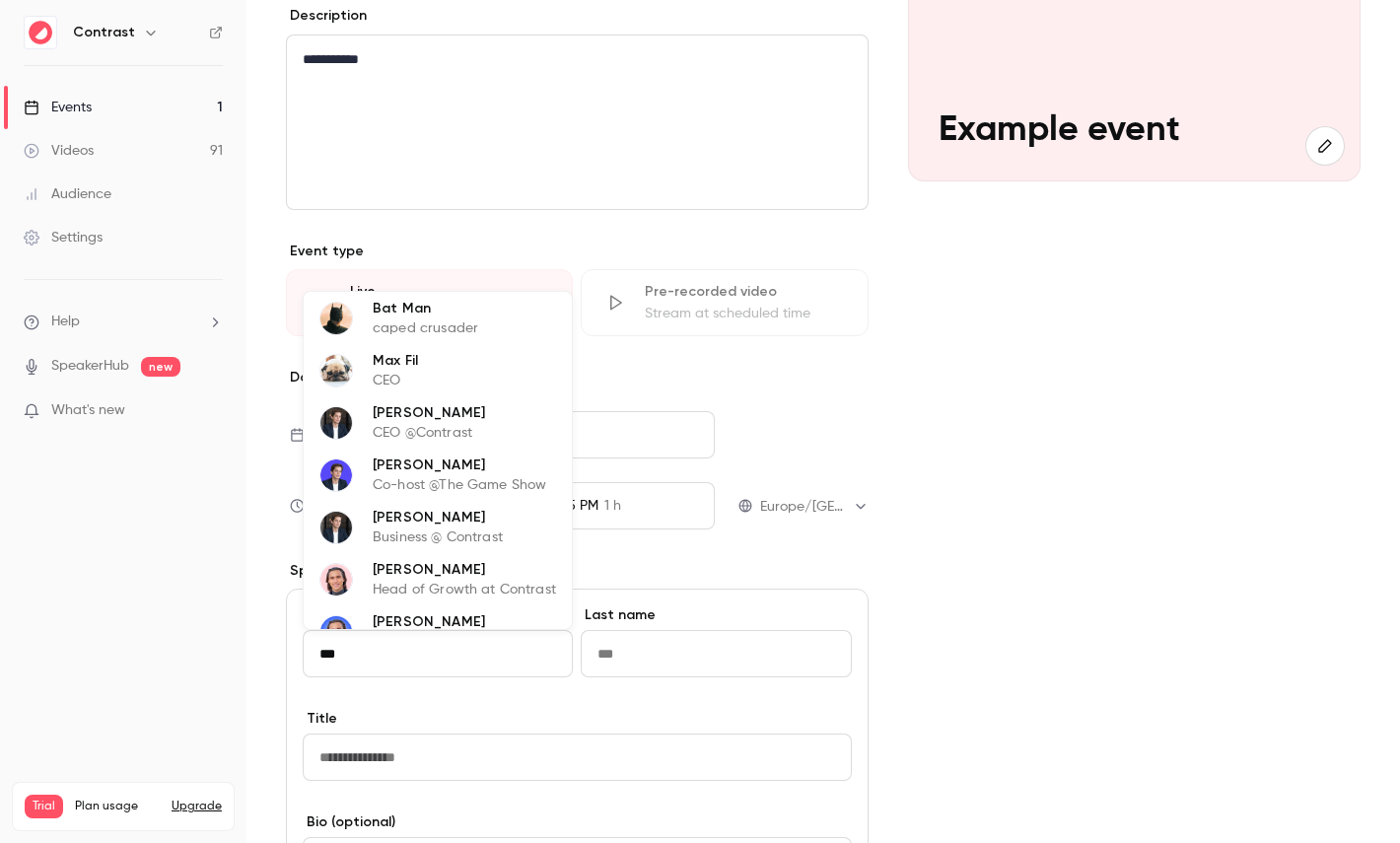 click on "Maxim Poulsen" at bounding box center [464, 569] 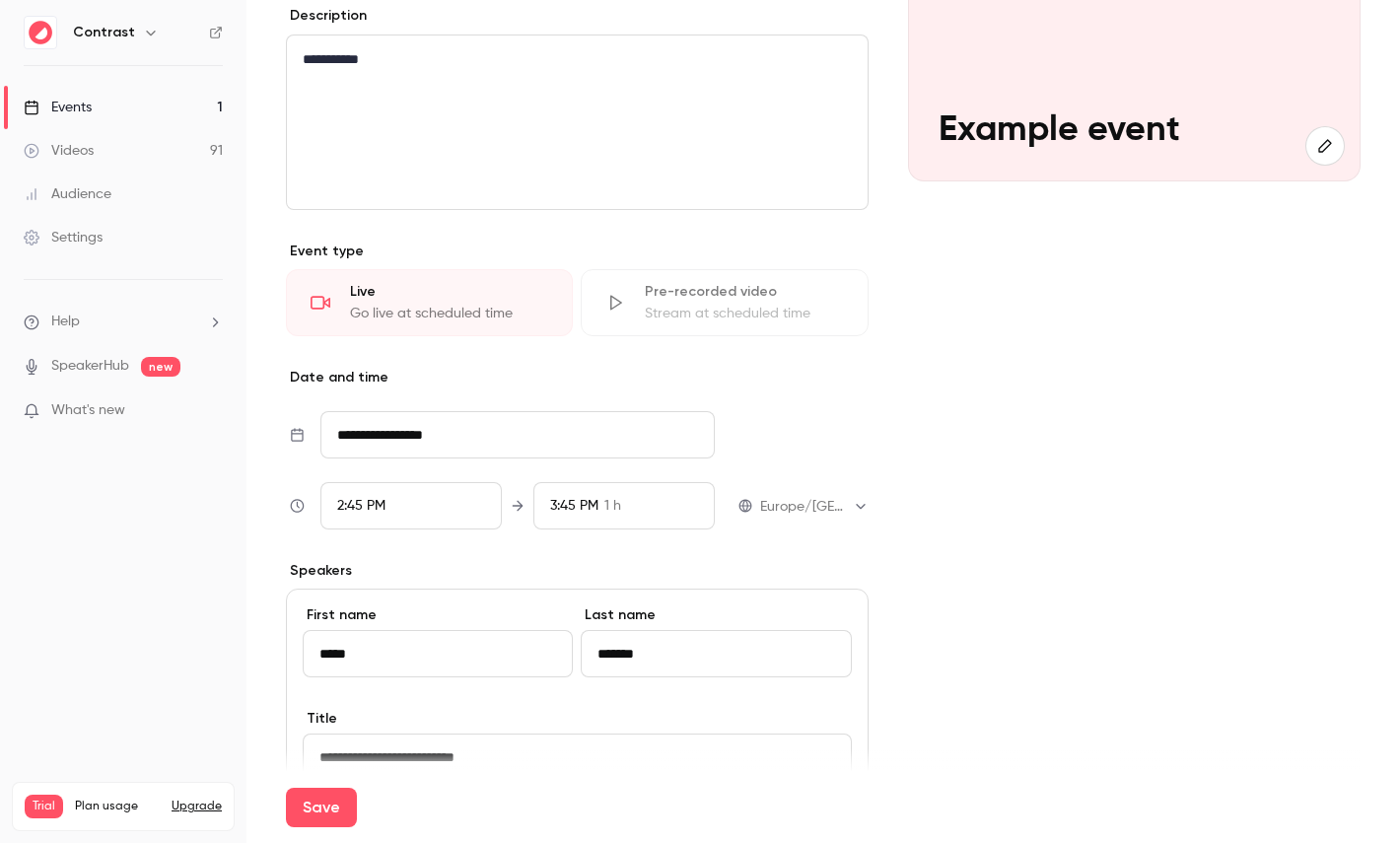scroll, scrollTop: 807, scrollLeft: 0, axis: vertical 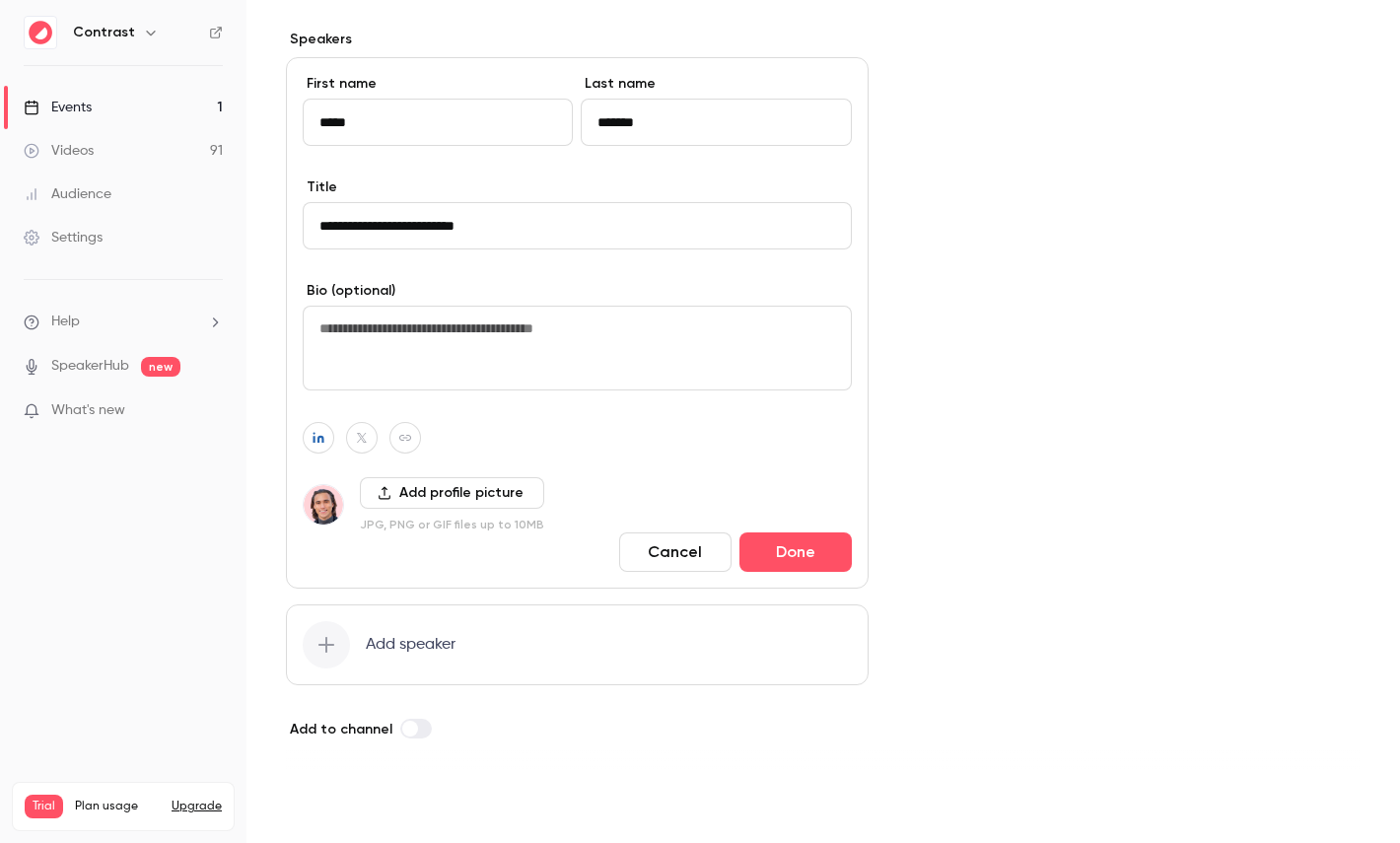 type on "*****" 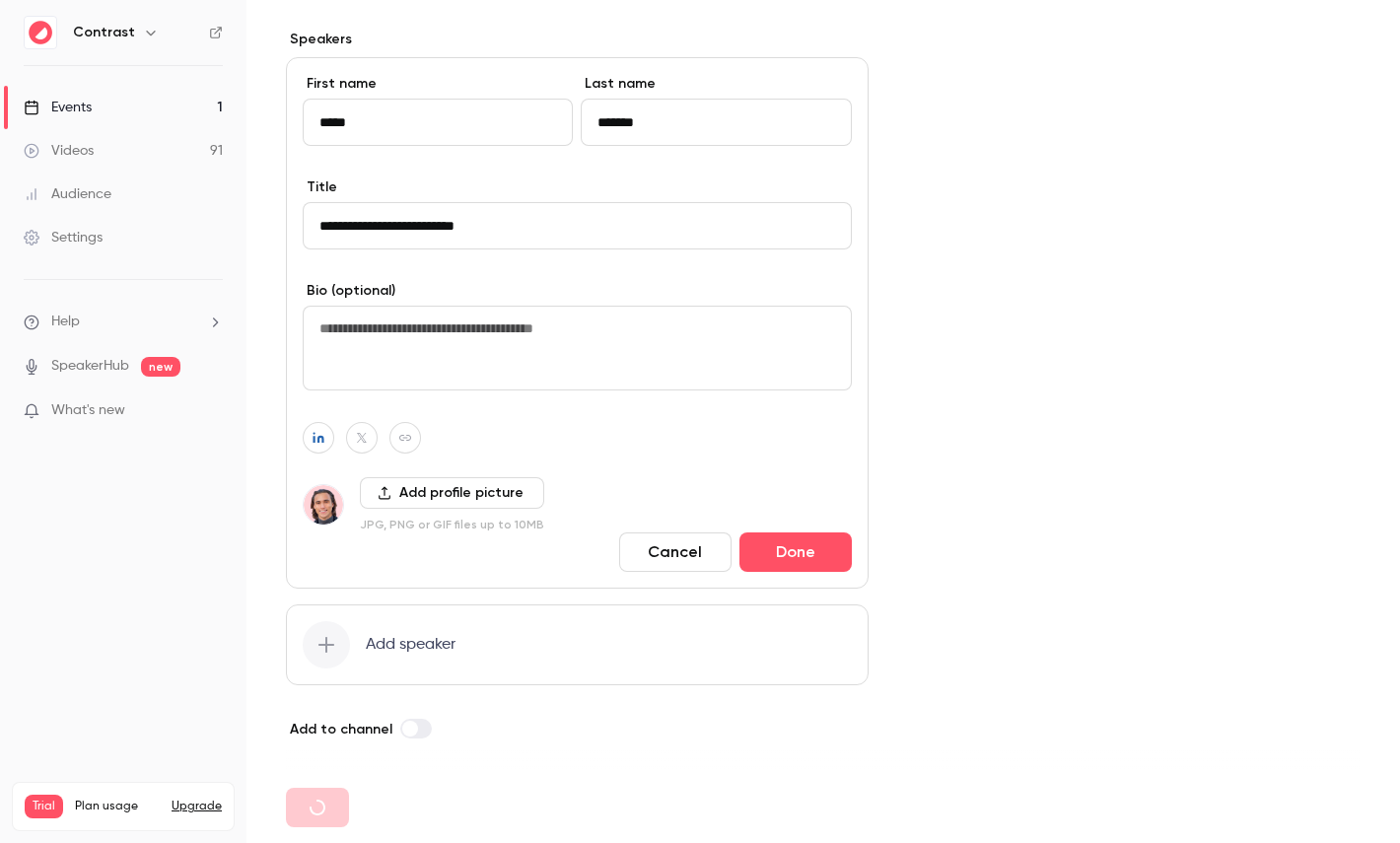 type 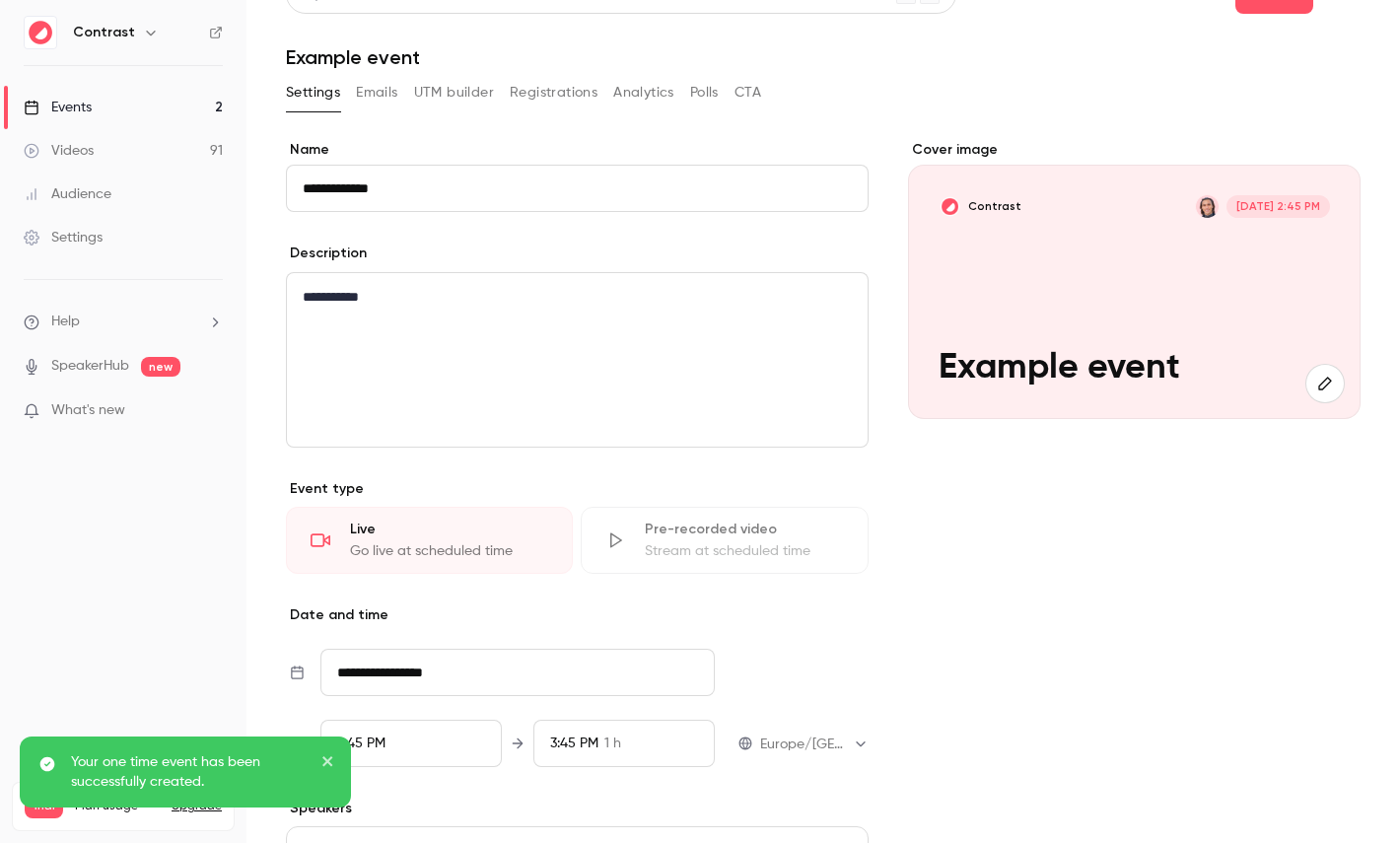 scroll, scrollTop: 0, scrollLeft: 0, axis: both 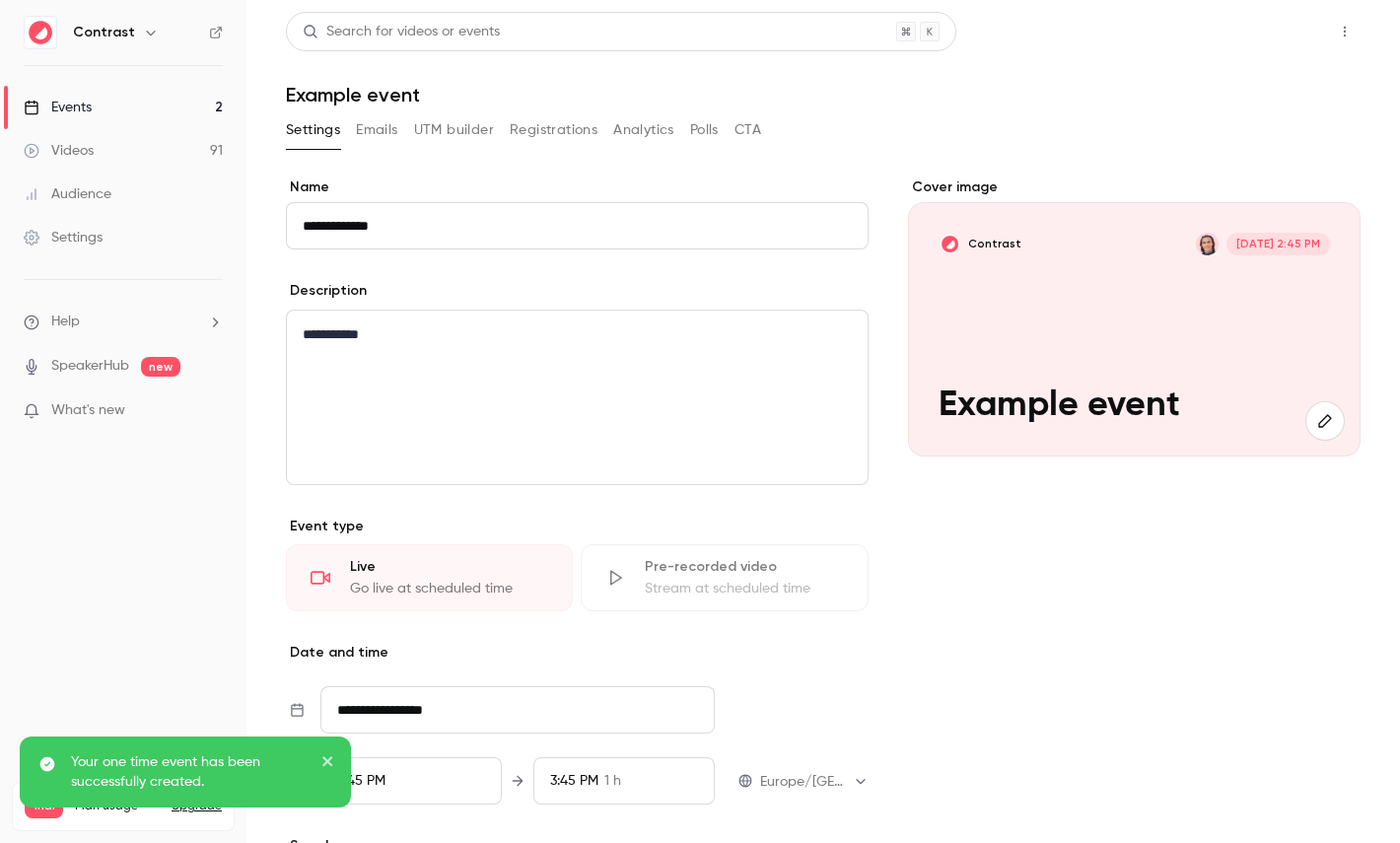 click on "Share" at bounding box center (1274, 32) 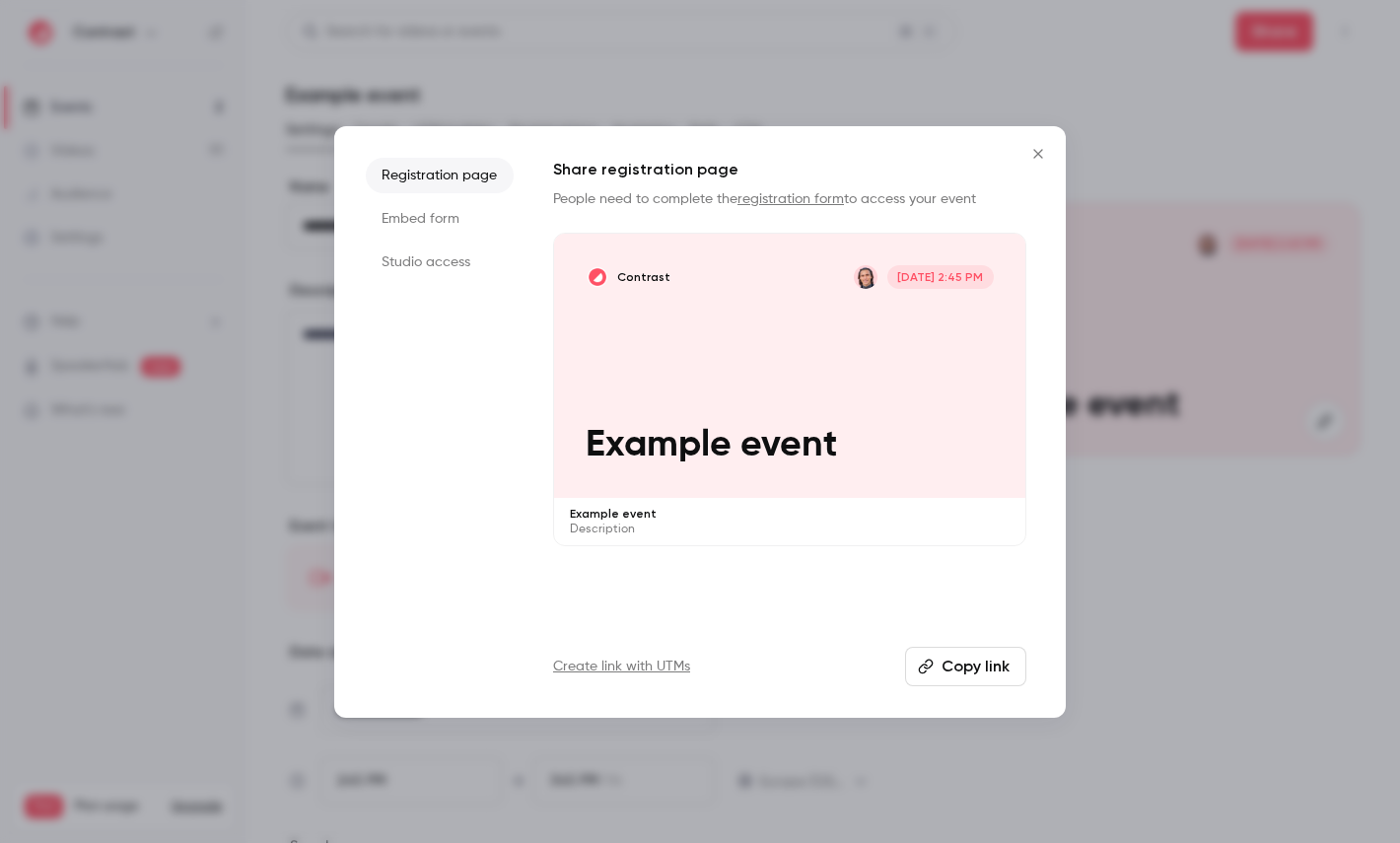 click on "Contrast Jul 23, 2:45 PM Example event" at bounding box center (790, 366) 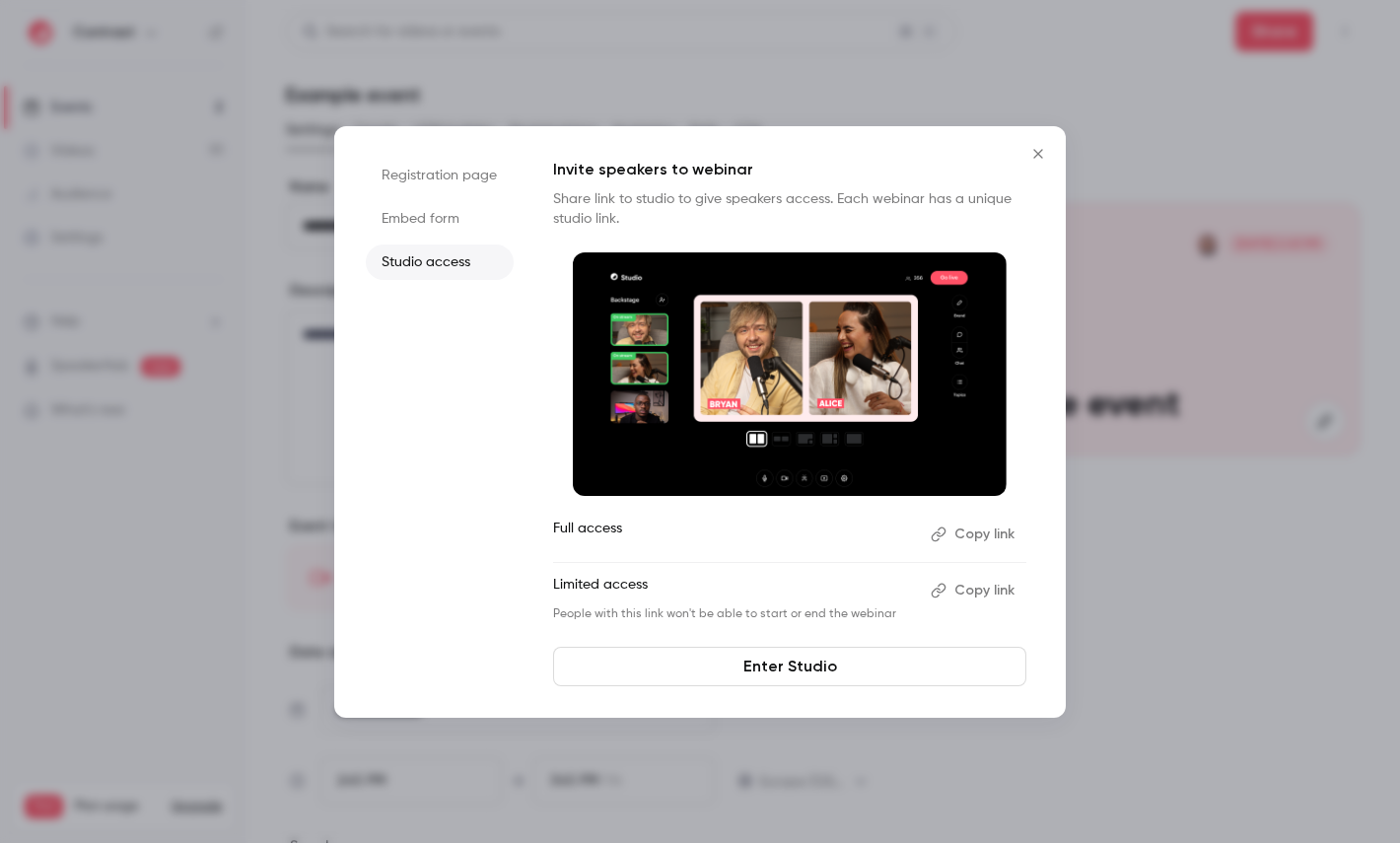 click on "Enter Studio" at bounding box center [790, 667] 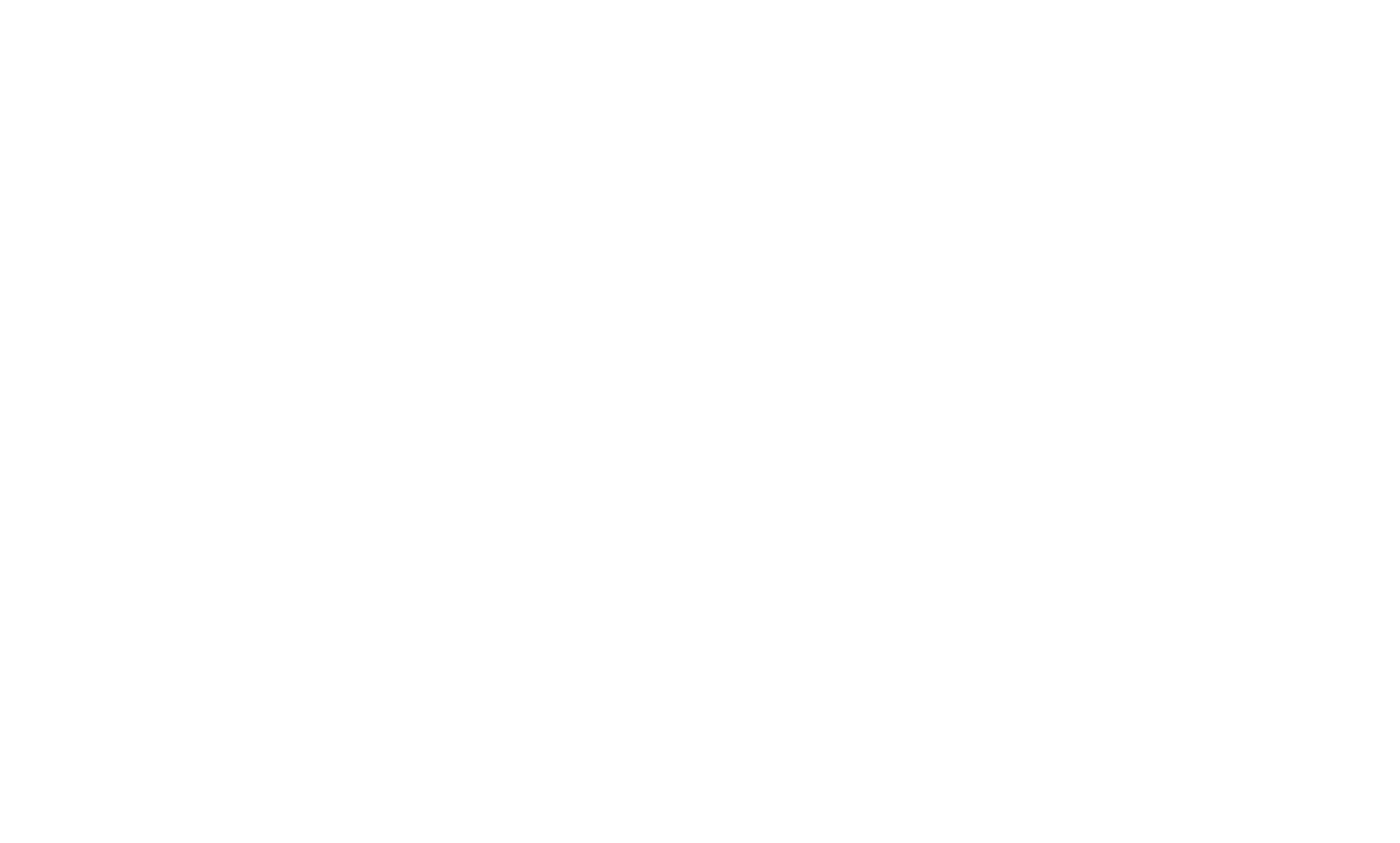 scroll, scrollTop: 0, scrollLeft: 0, axis: both 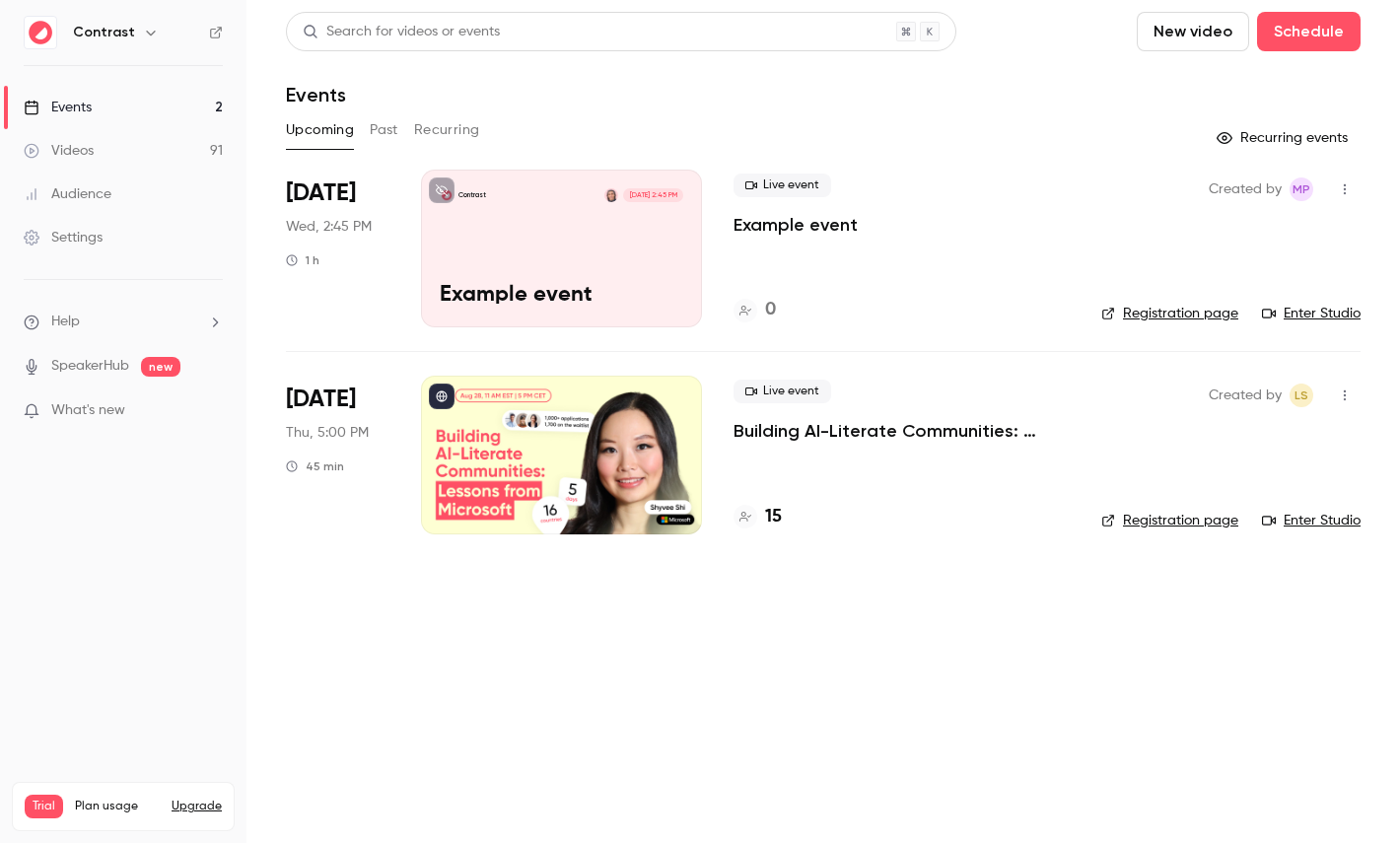click on "Contrast [DATE] 2:45 PM Example event" at bounding box center [561, 248] 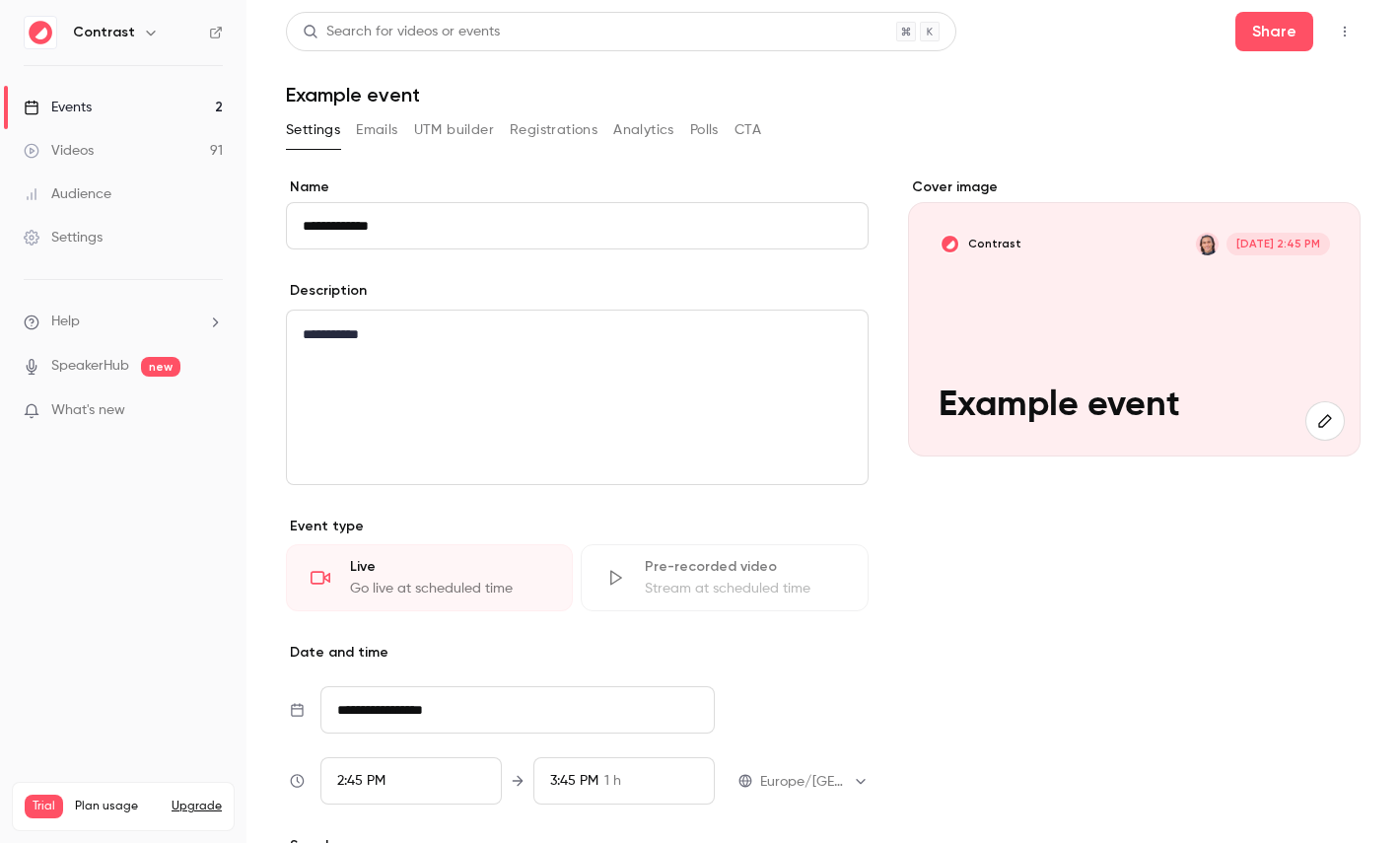 click on "Registrations" at bounding box center (553, 130) 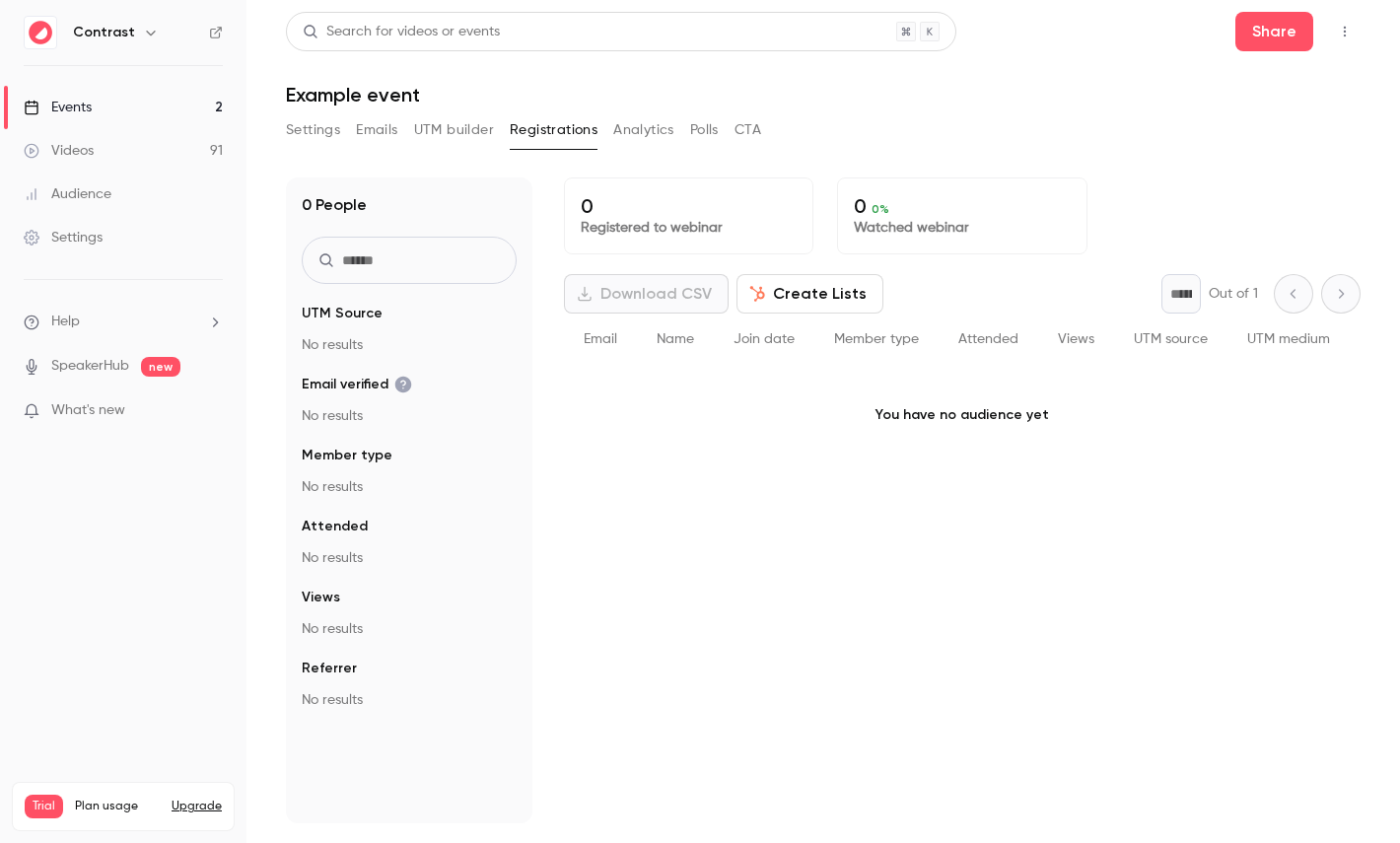 click on "Create Lists" at bounding box center (809, 294) 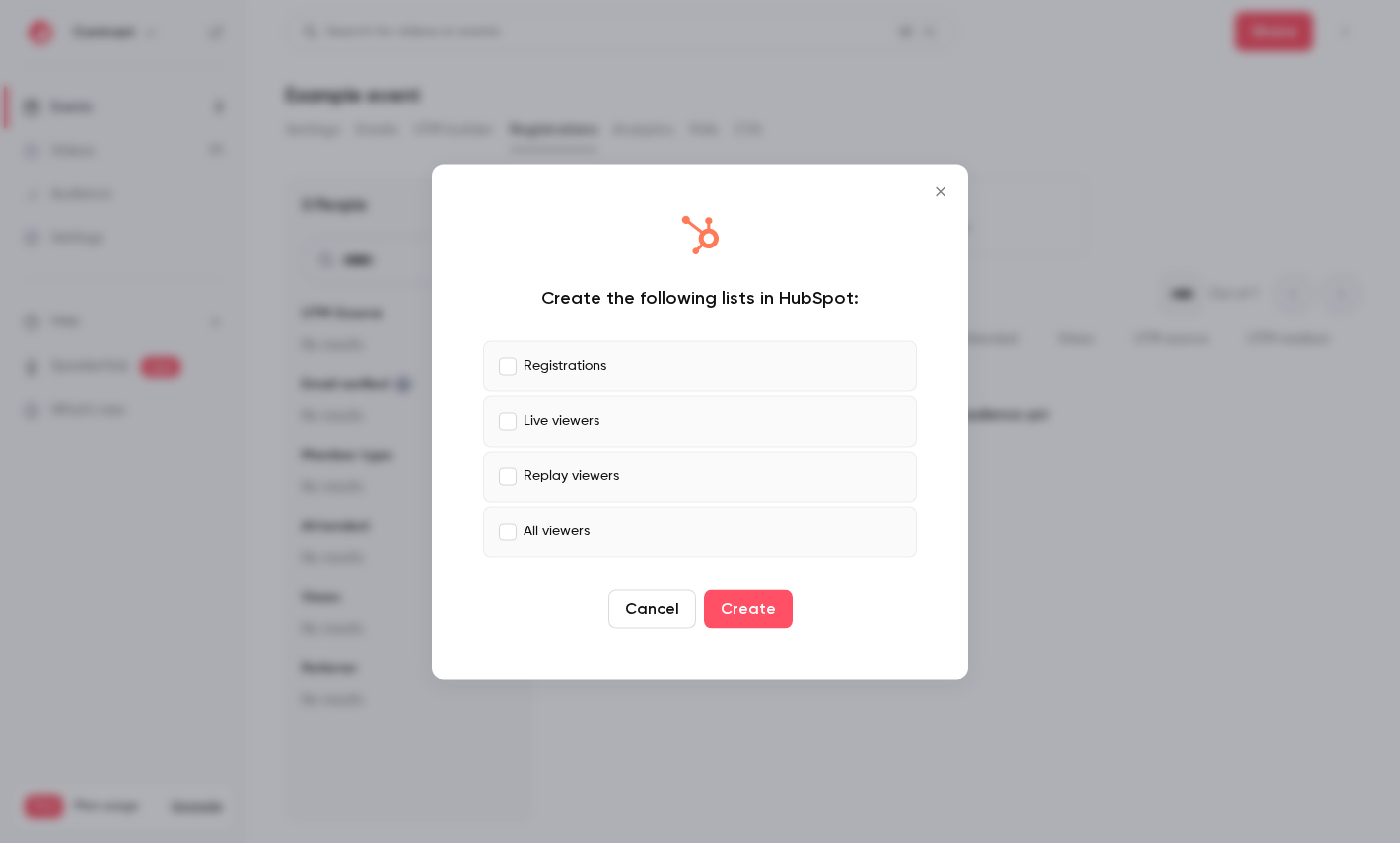 click on "Registrations" at bounding box center (565, 366) 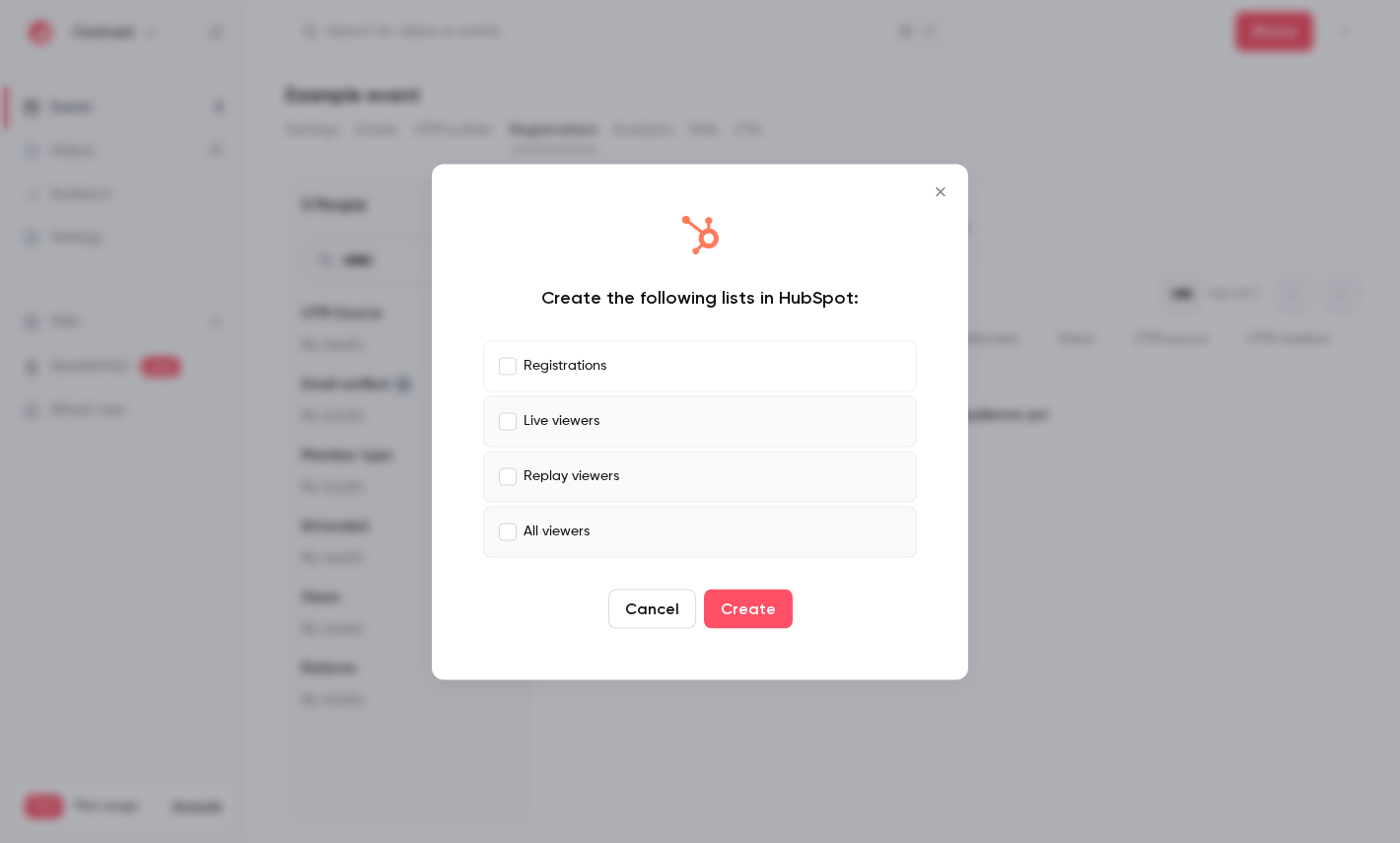 click on "Live viewers" at bounding box center [561, 421] 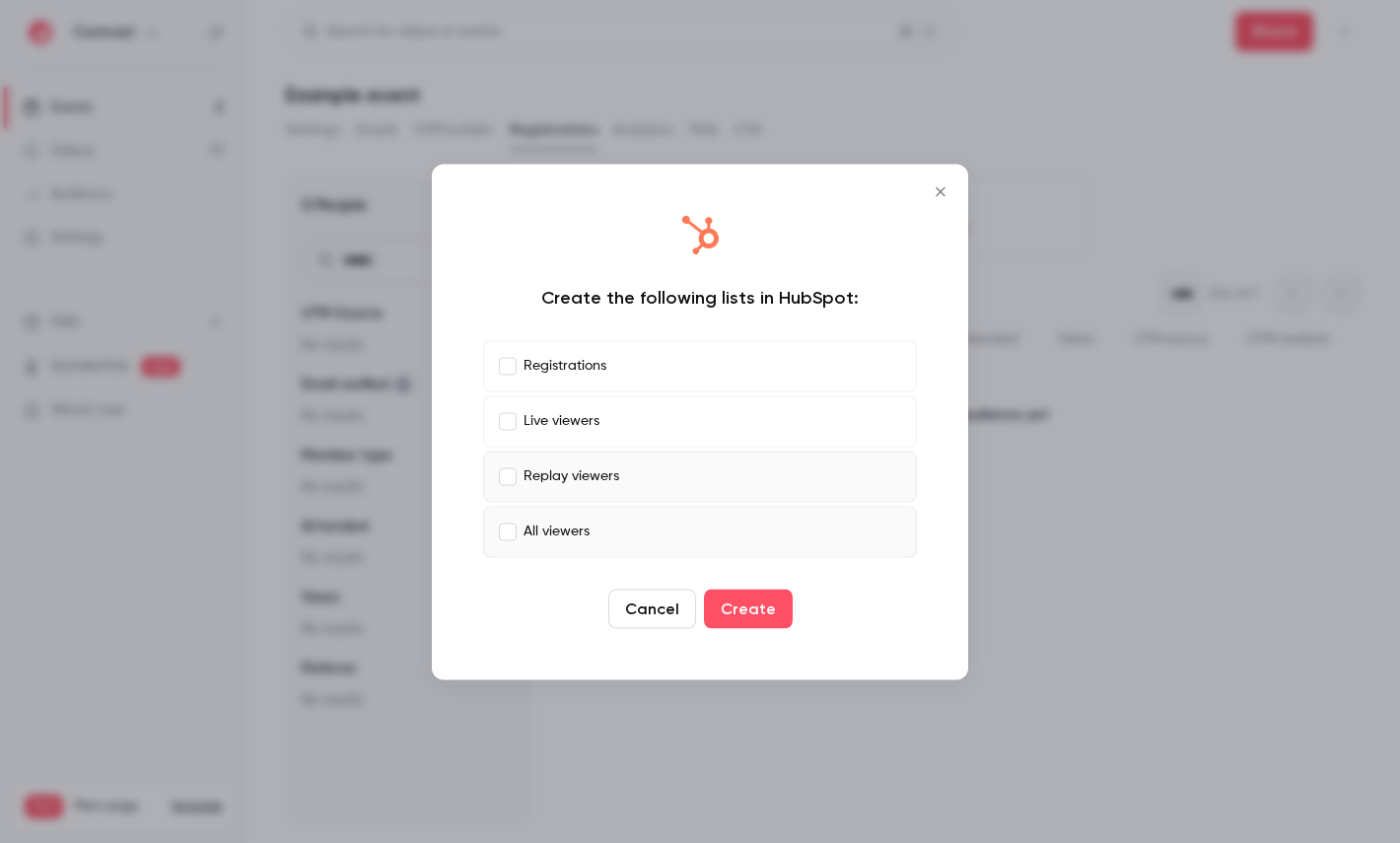 click on "Registrations" at bounding box center (565, 366) 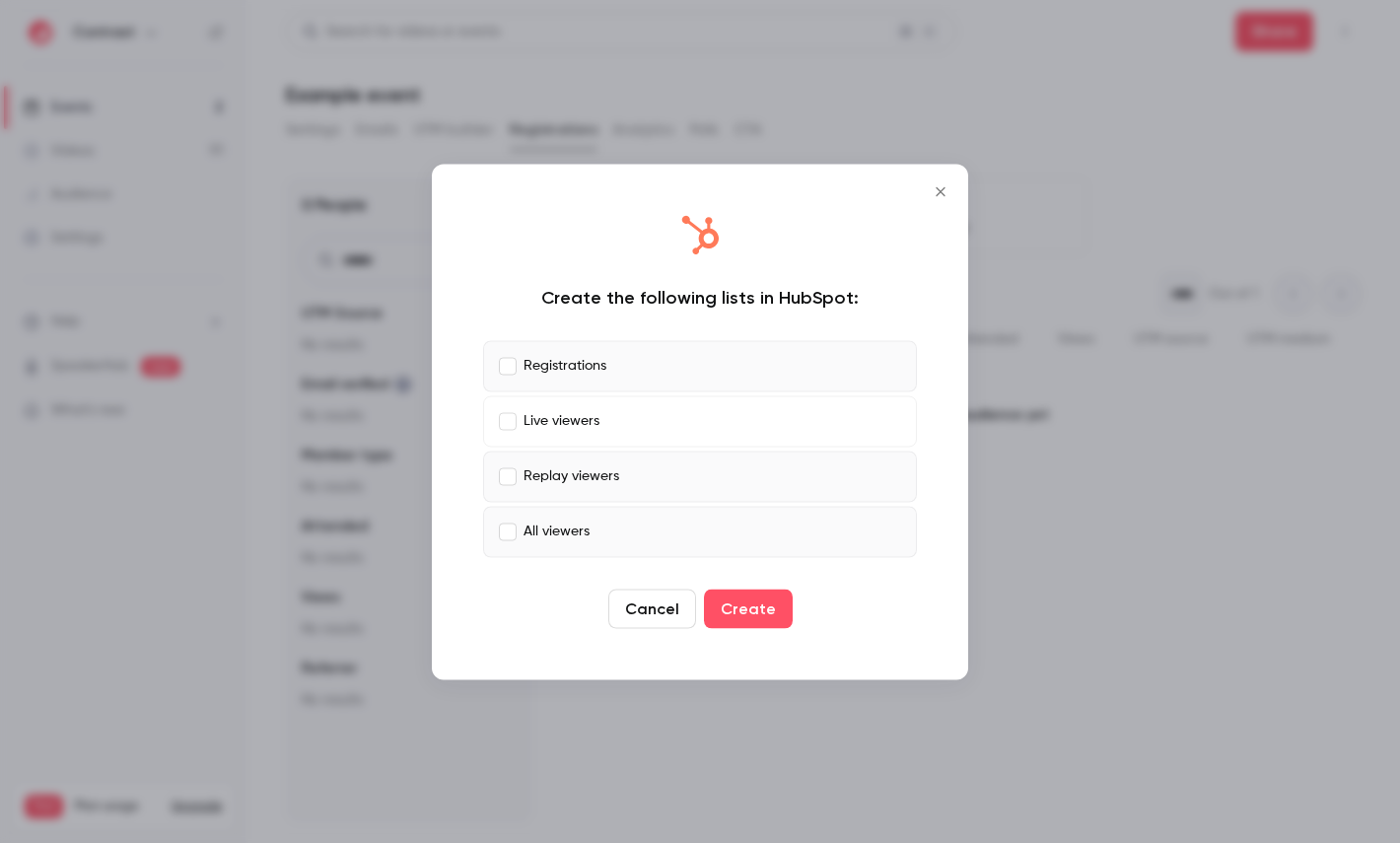 click on "Live viewers" at bounding box center [700, 421] 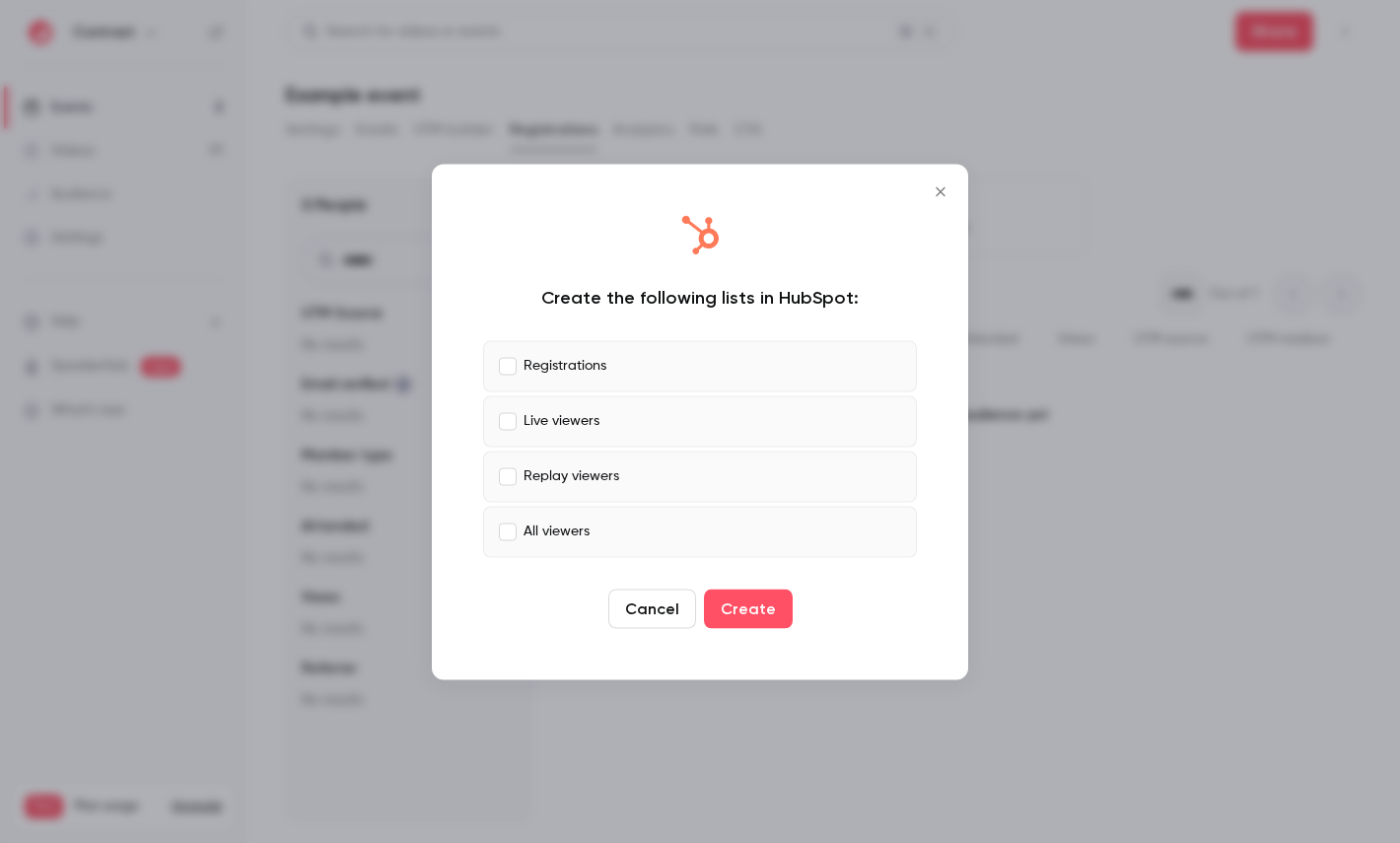 type 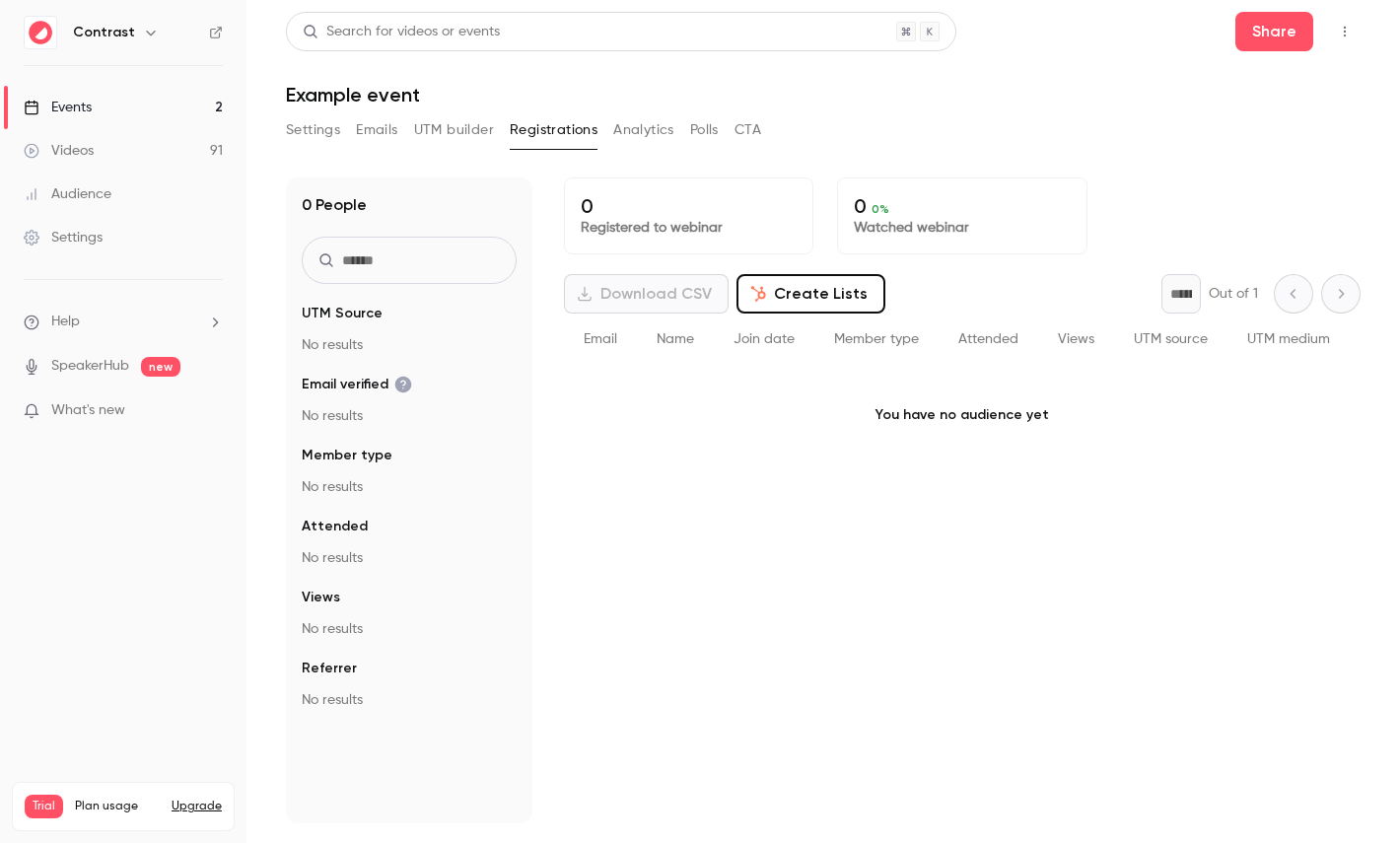 click at bounding box center [1345, 32] 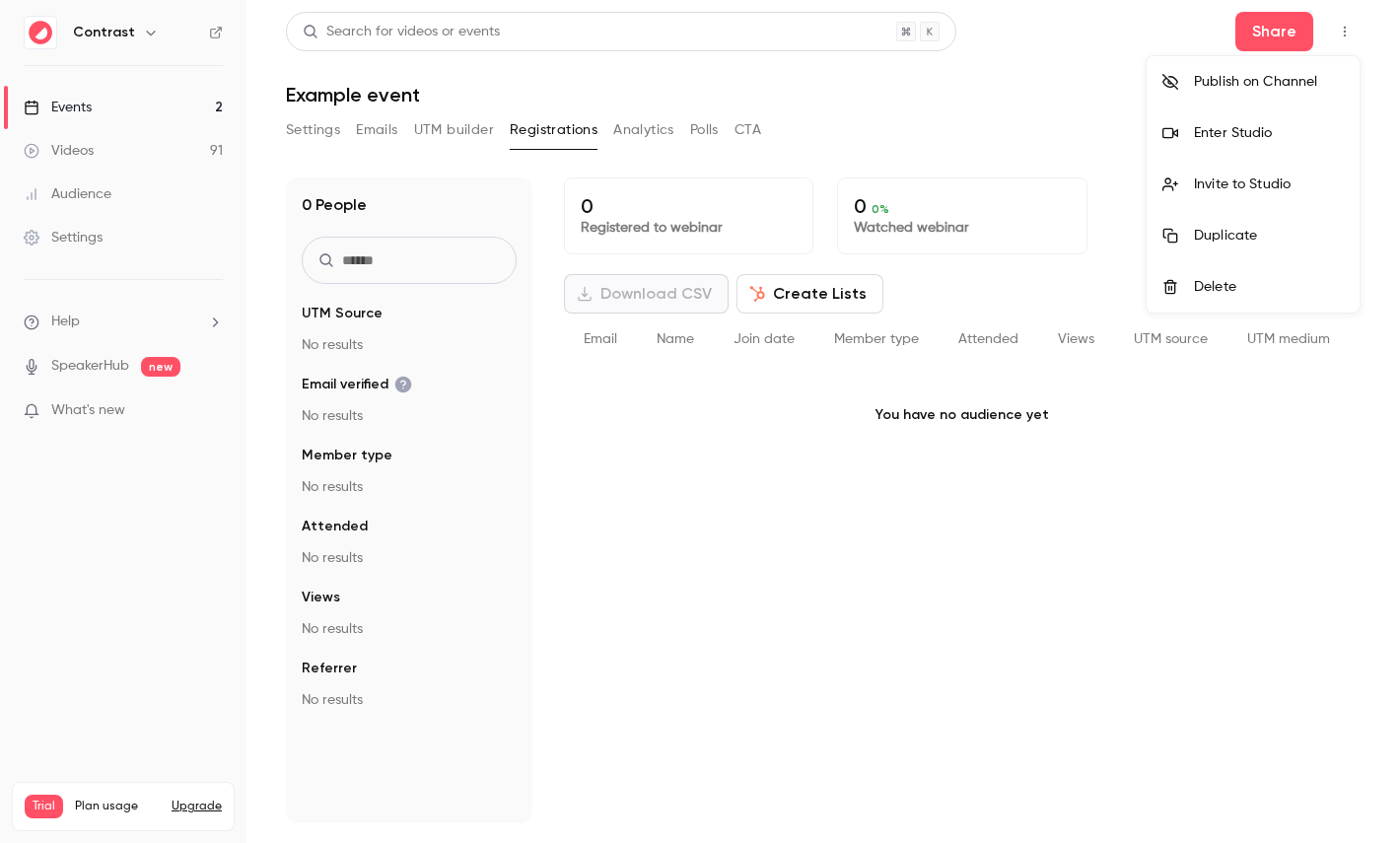 click on "Delete" at bounding box center (1253, 287) 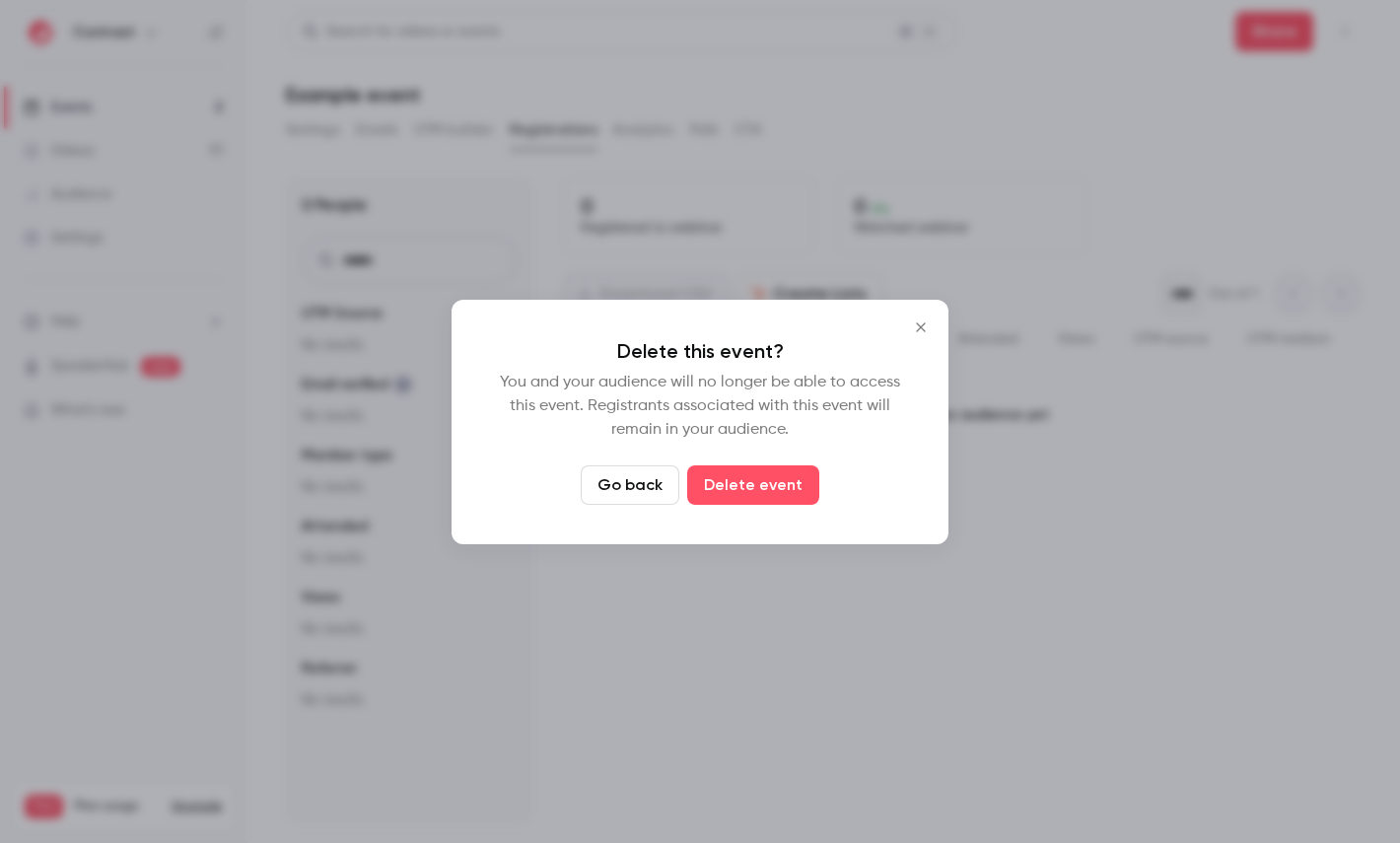 click on "Delete event" at bounding box center [753, 485] 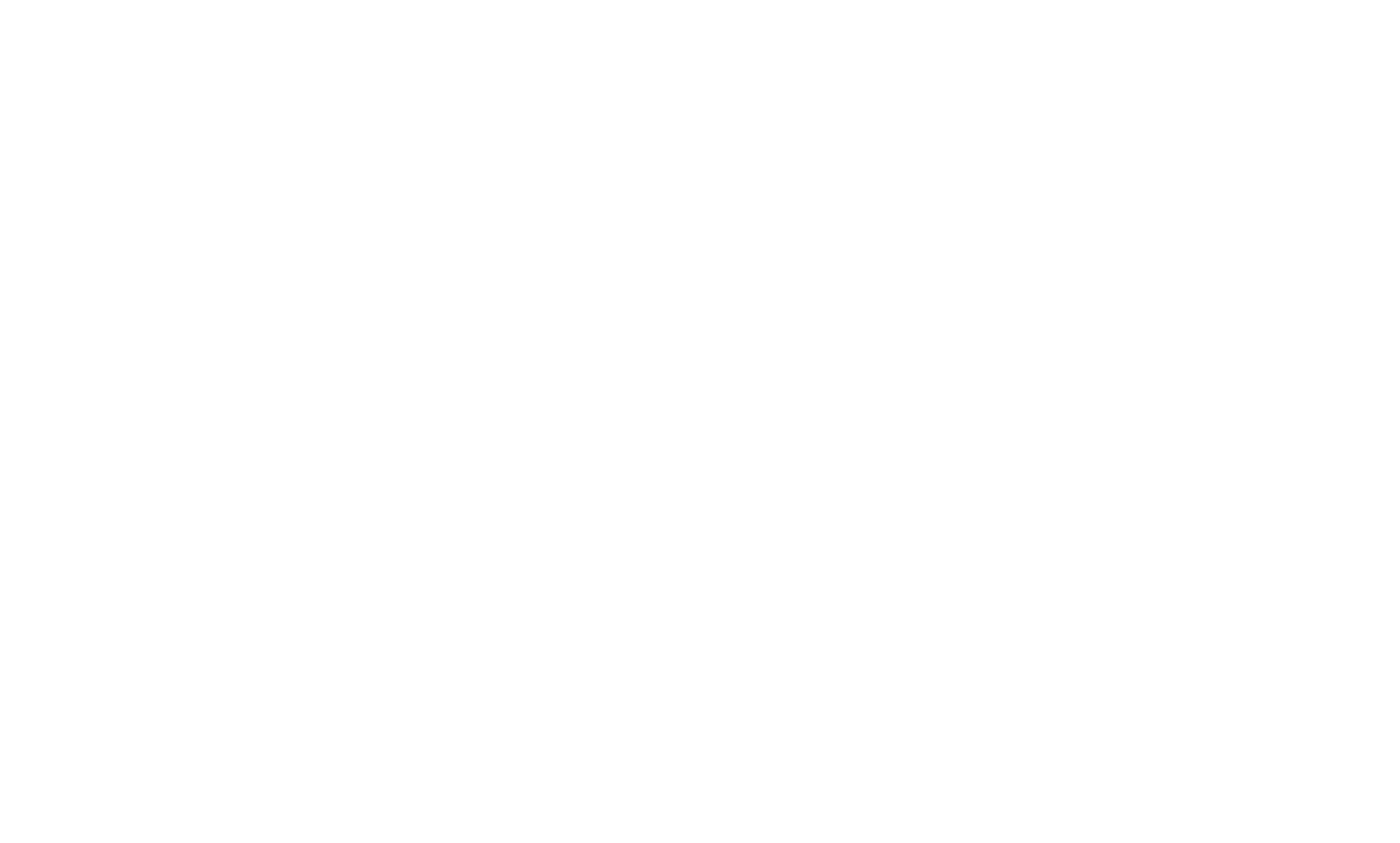 scroll, scrollTop: 0, scrollLeft: 0, axis: both 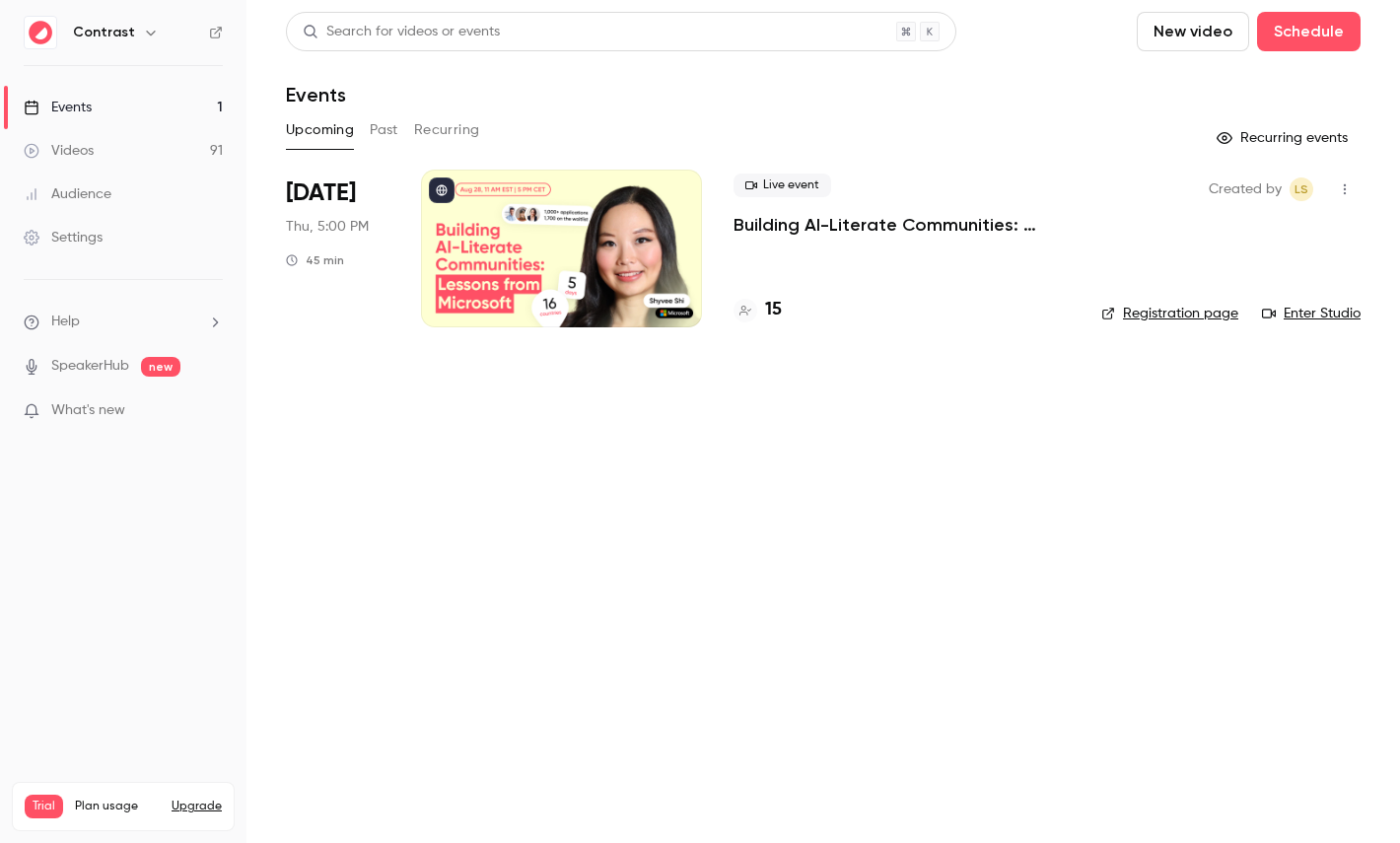 click on "Videos 91" at bounding box center (123, 151) 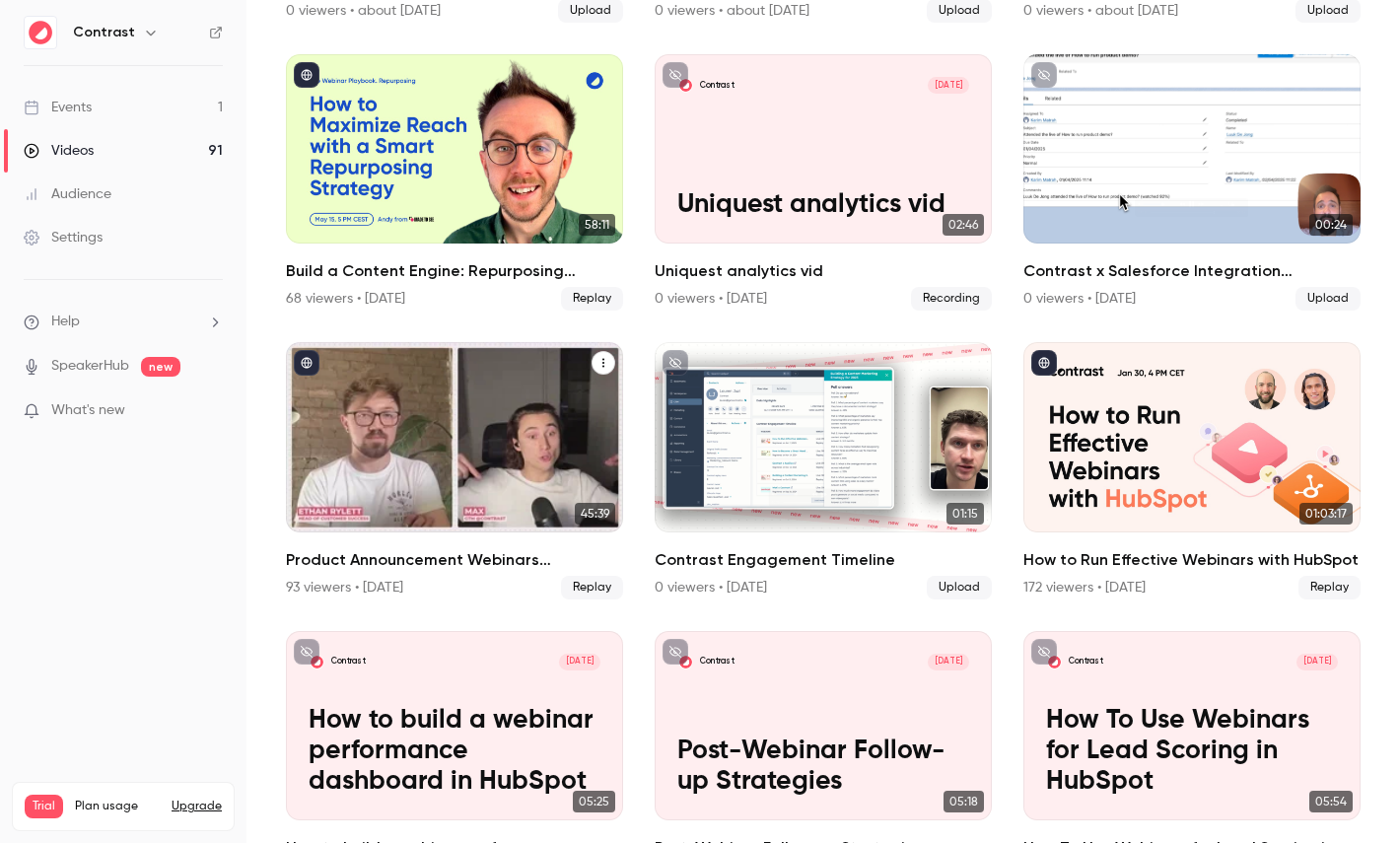scroll, scrollTop: 711, scrollLeft: 0, axis: vertical 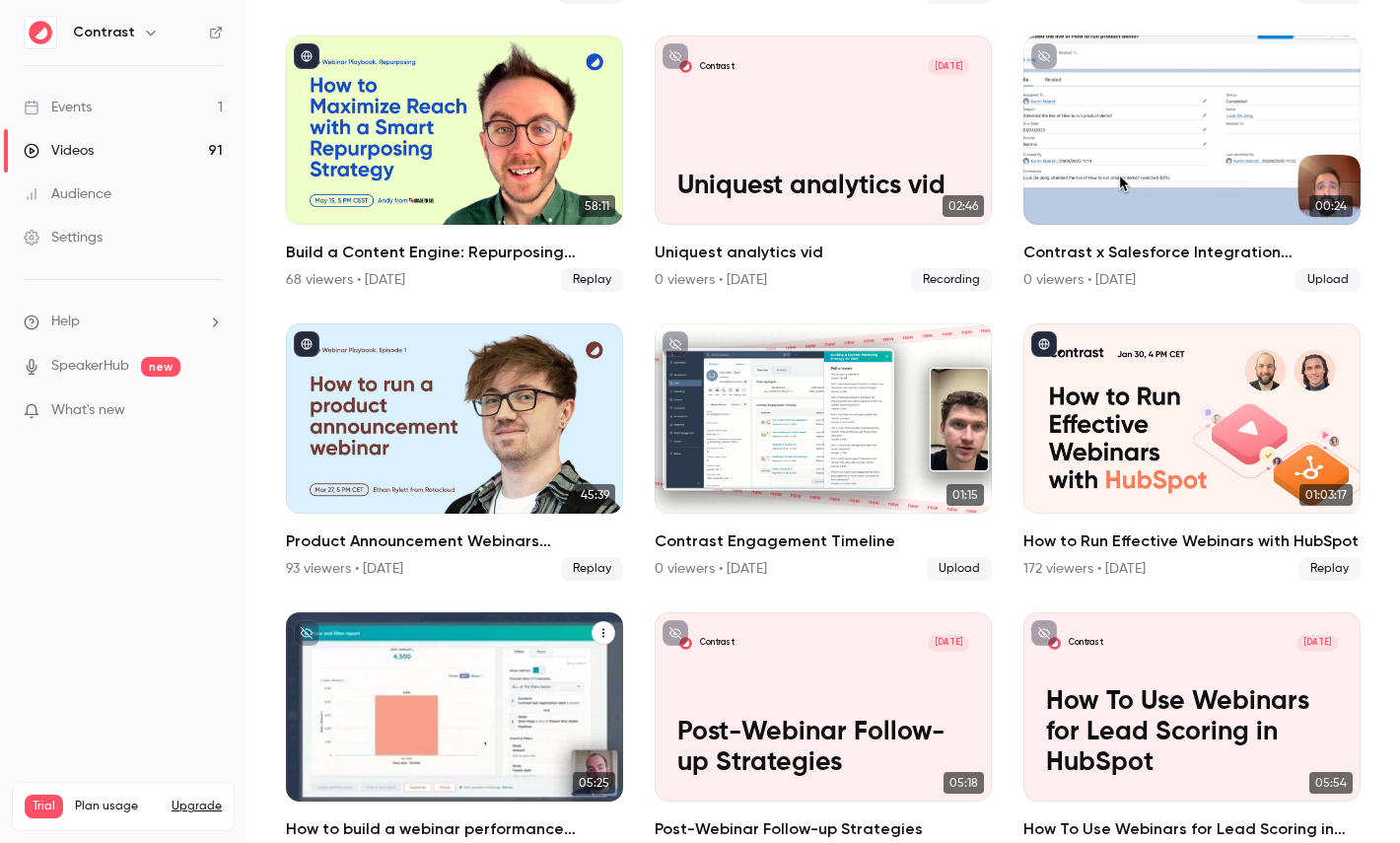 click on "How to build a webinar performance dashboard in HubSpot" at bounding box center (455, 733) 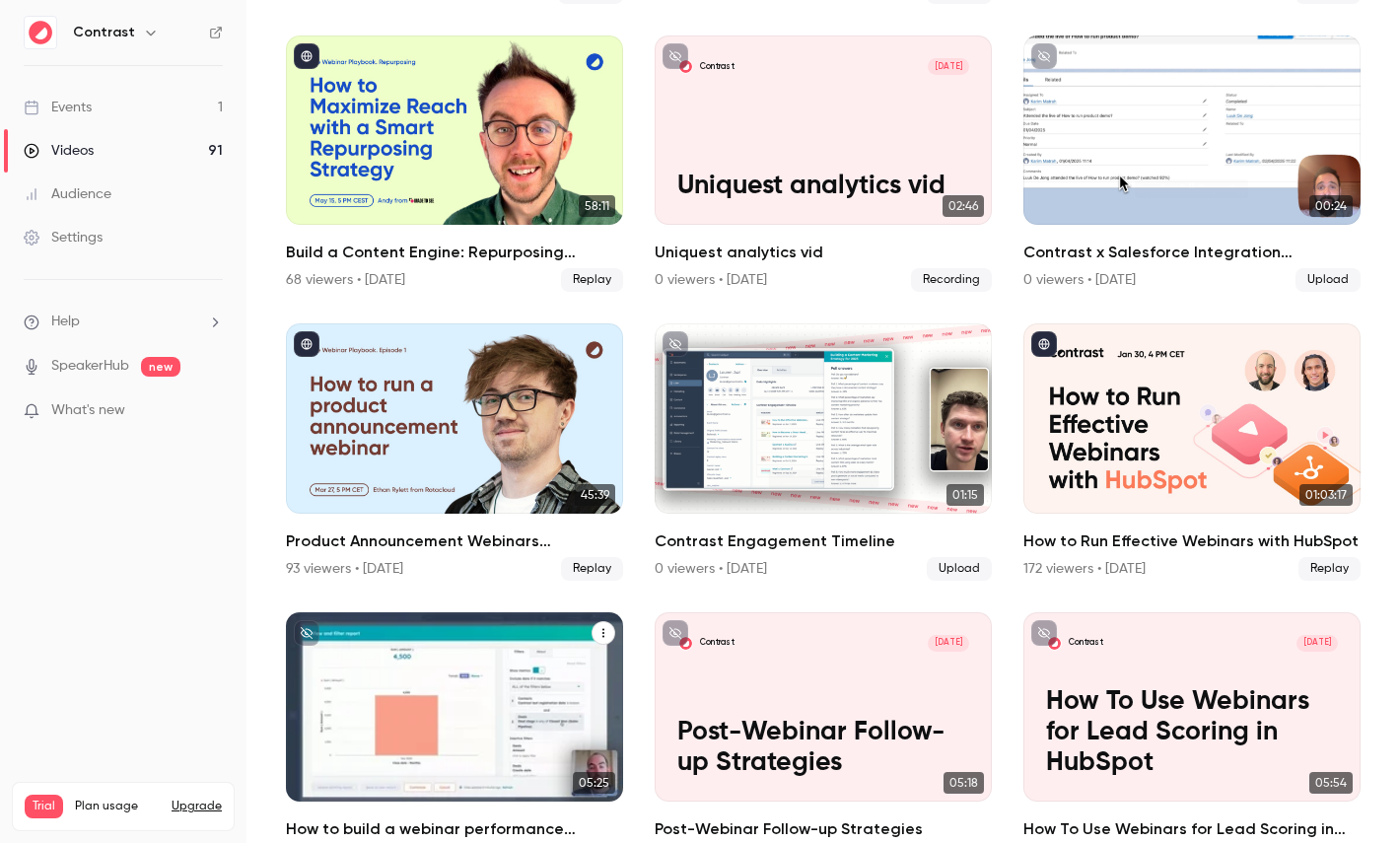 scroll, scrollTop: 0, scrollLeft: 0, axis: both 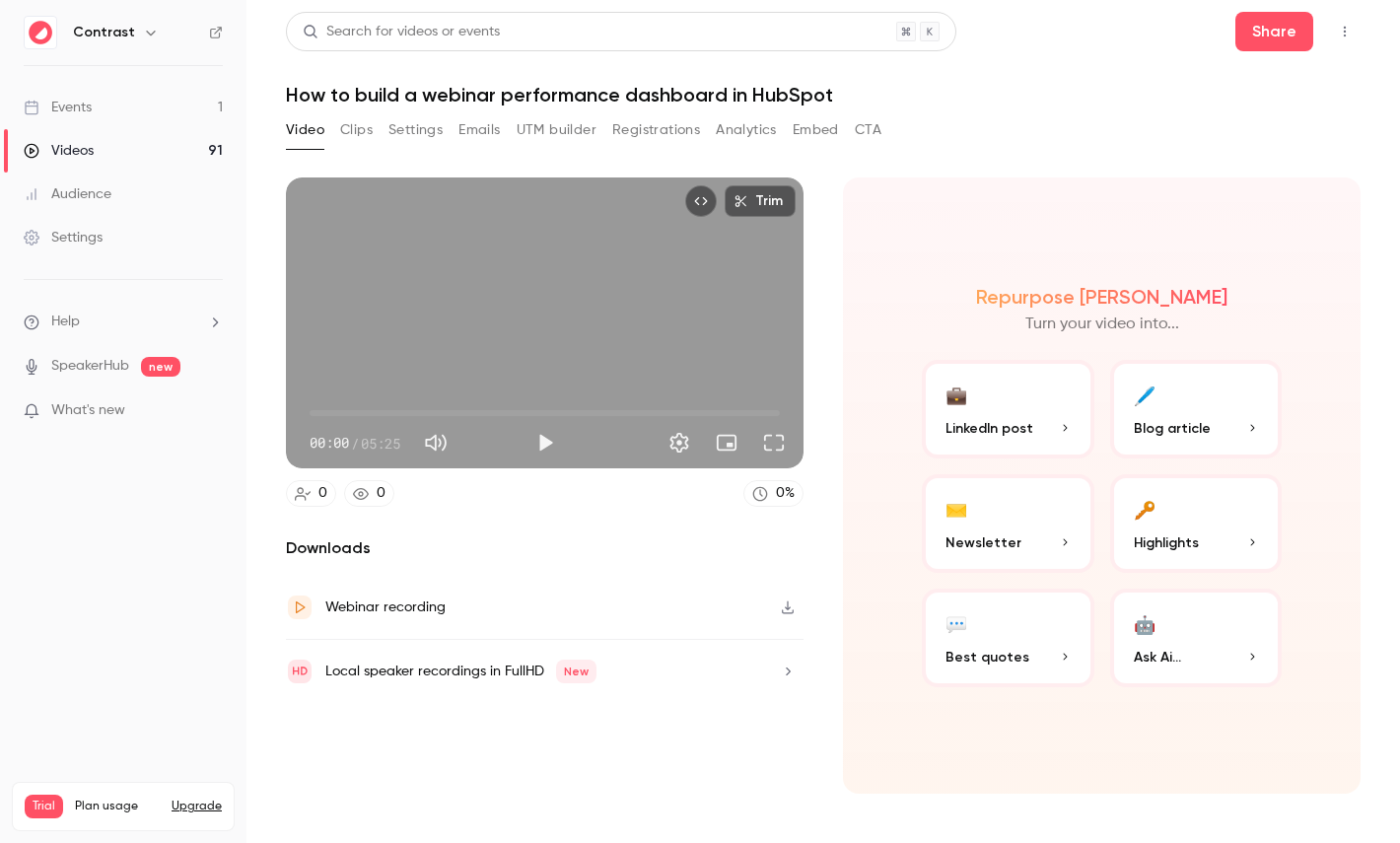 click on "Clips" at bounding box center (356, 130) 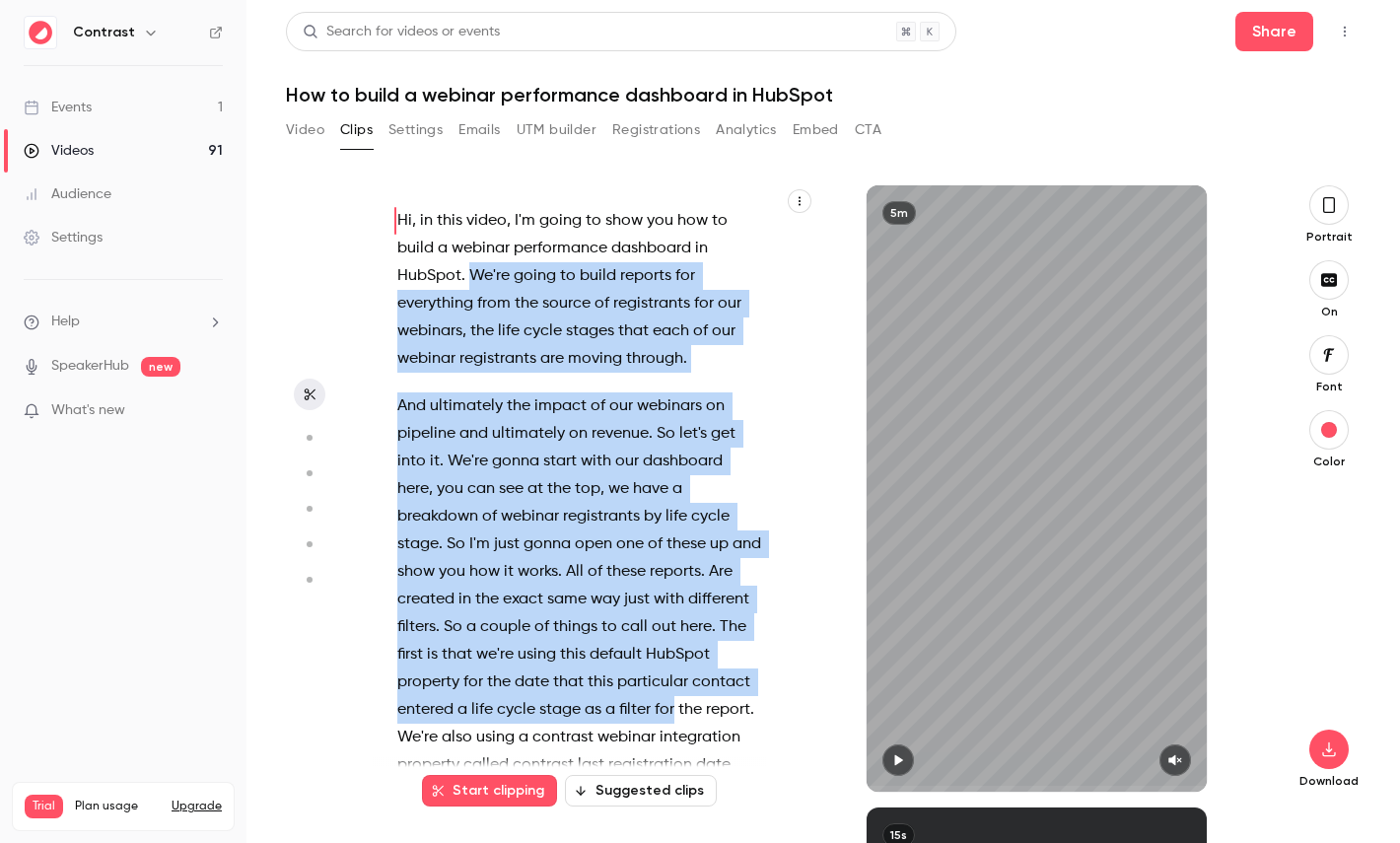 drag, startPoint x: 467, startPoint y: 272, endPoint x: 674, endPoint y: 709, distance: 483.54731 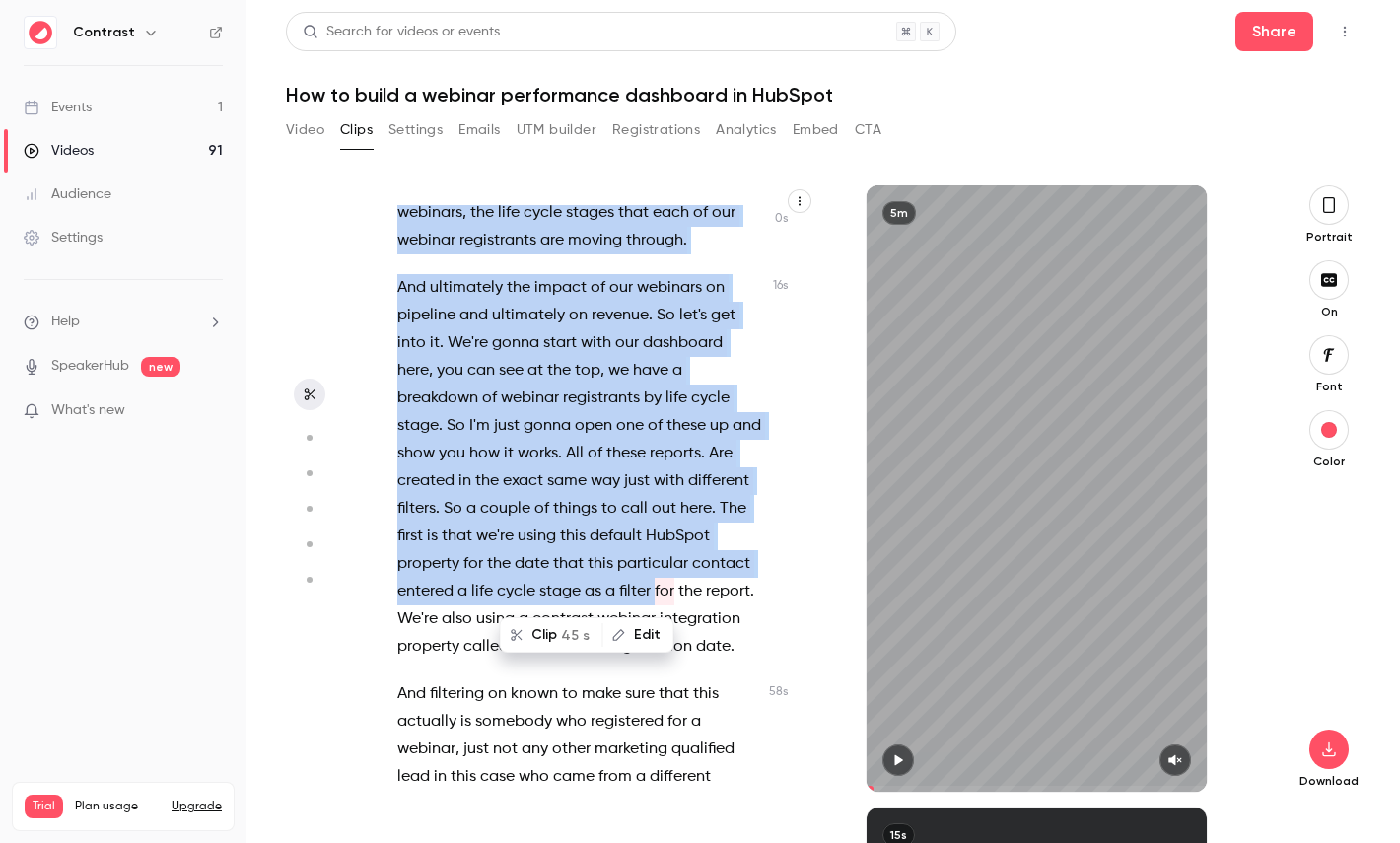 scroll, scrollTop: 120, scrollLeft: 0, axis: vertical 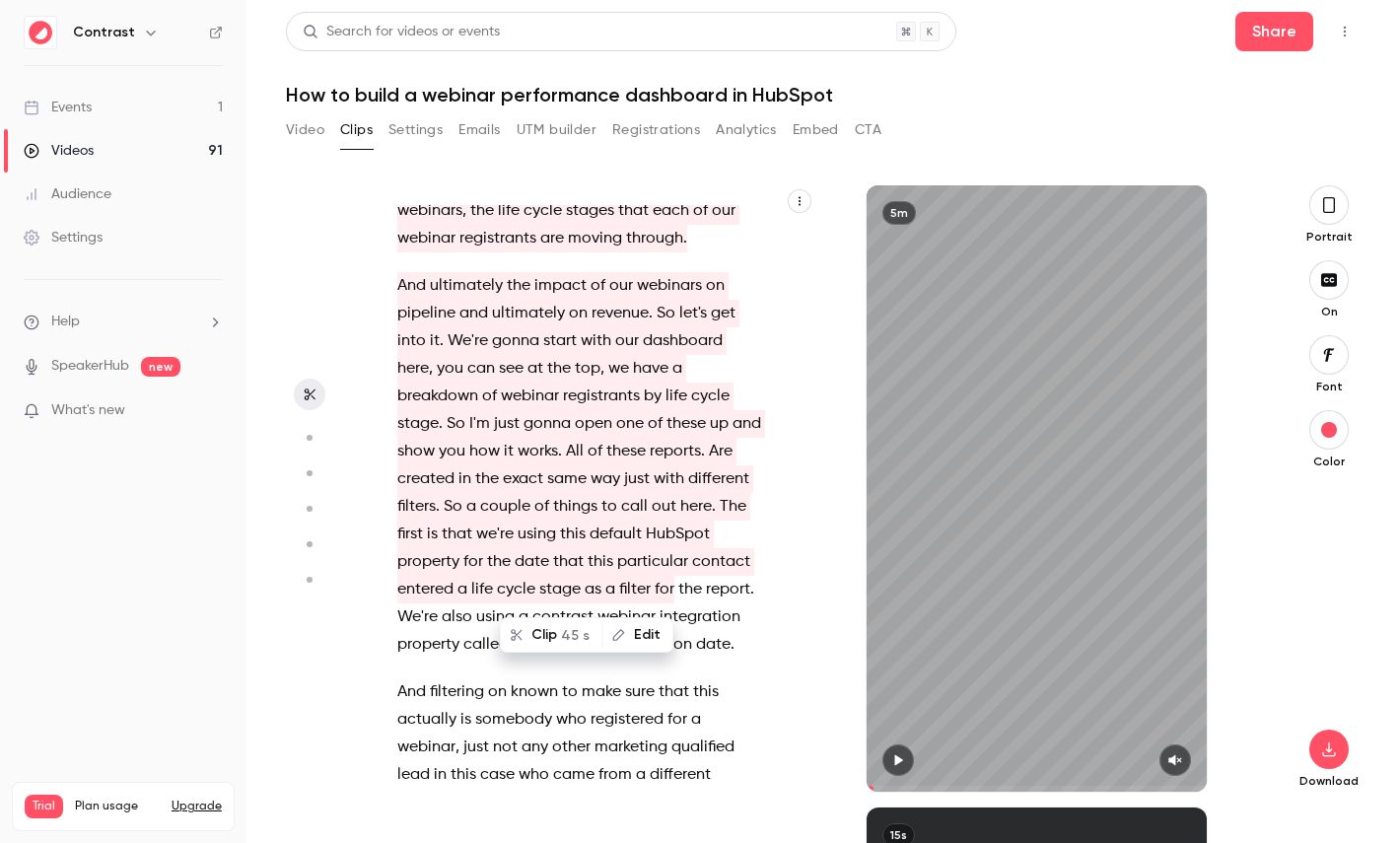 click on "And   ultimately   the   impact   of   our   webinars   on   pipeline   and   ultimately   on   revenue .   So   let's   get   into   it .   We're   gonna   start   with   our   dashboard   here ,   you   can   see   at   the   top ,   we   have   a   breakdown   of   webinar   registrants   by   life   cycle   stage .   So   I'm   just   gonna   open   one   of   these   up   and   show   you   how   it   works .   All   of   these   reports .   Are   created   in   the   exact   same   way   just   with   different   filters .   So   a   couple   of   things   to   call   out   here .   The   first   is   that   we're   using   this   default   HubSpot   property   for   the   date   that   this   particular   contact   entered   a   life   cycle   stage   as   a   filter   for   the   report .   We're   also   using   a   contrast   webinar   integration   property   called   contrast   last   registration   date ." at bounding box center (579, 465) 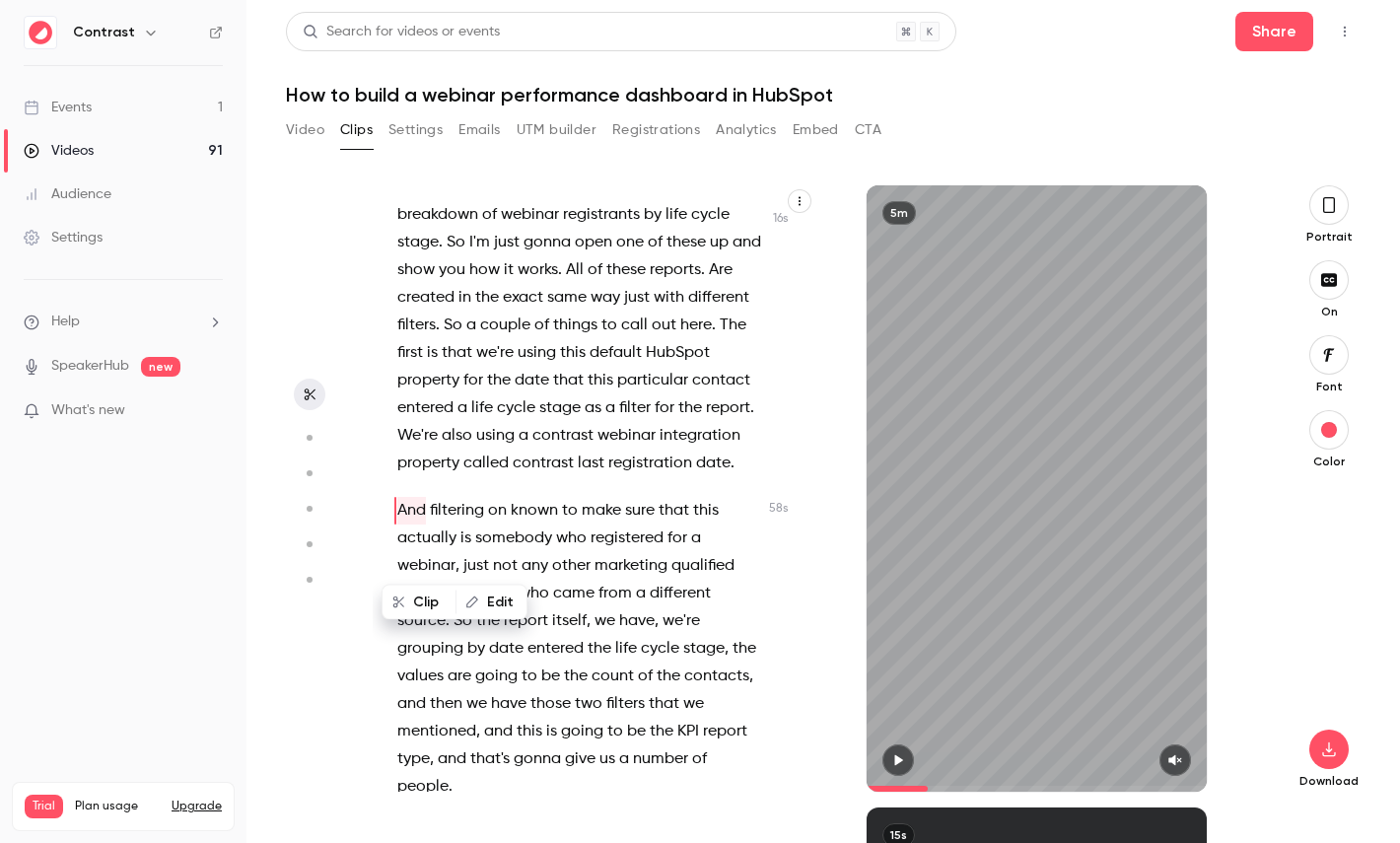 scroll, scrollTop: 122, scrollLeft: 0, axis: vertical 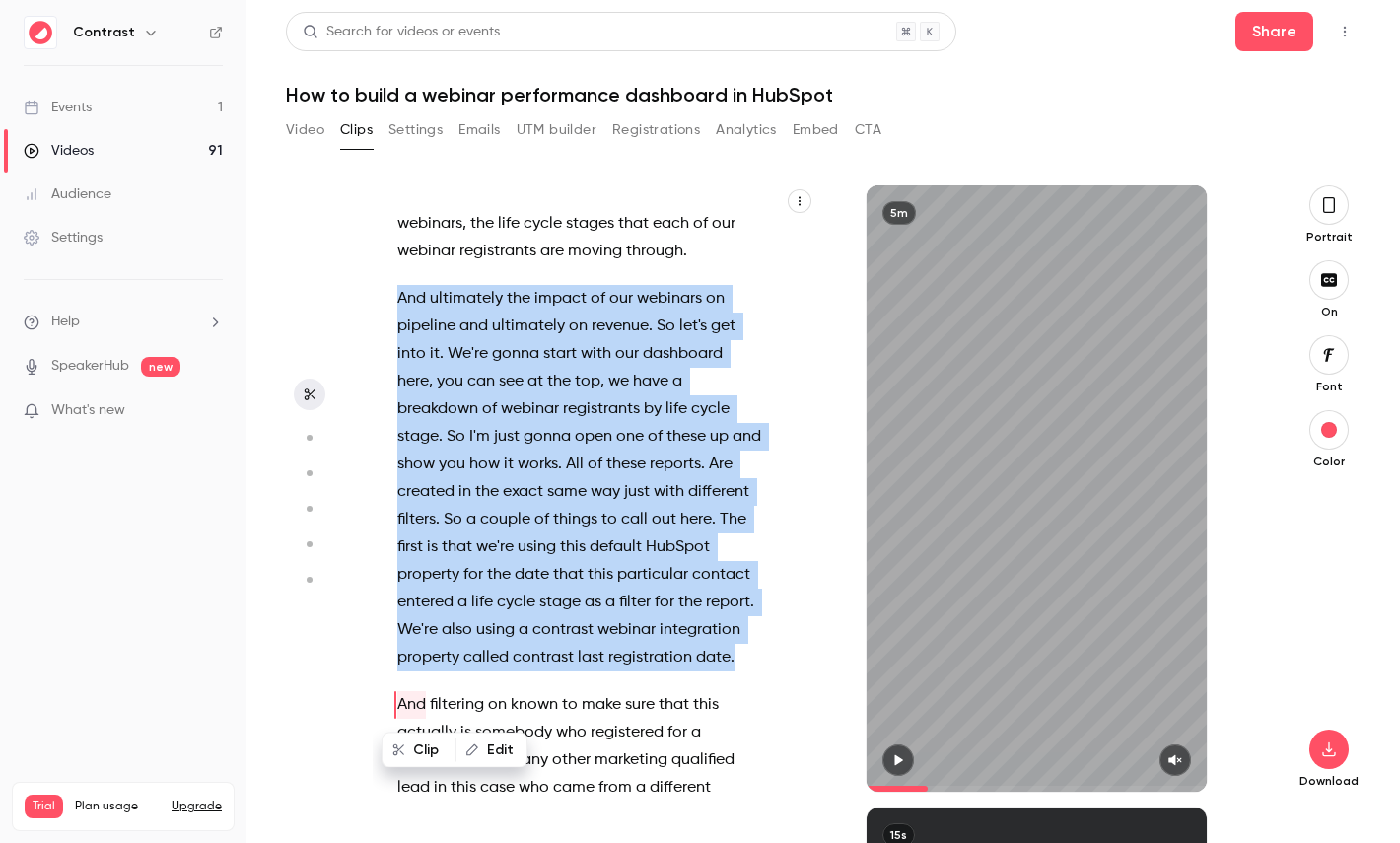 drag, startPoint x: 742, startPoint y: 635, endPoint x: 391, endPoint y: 292, distance: 490.76471 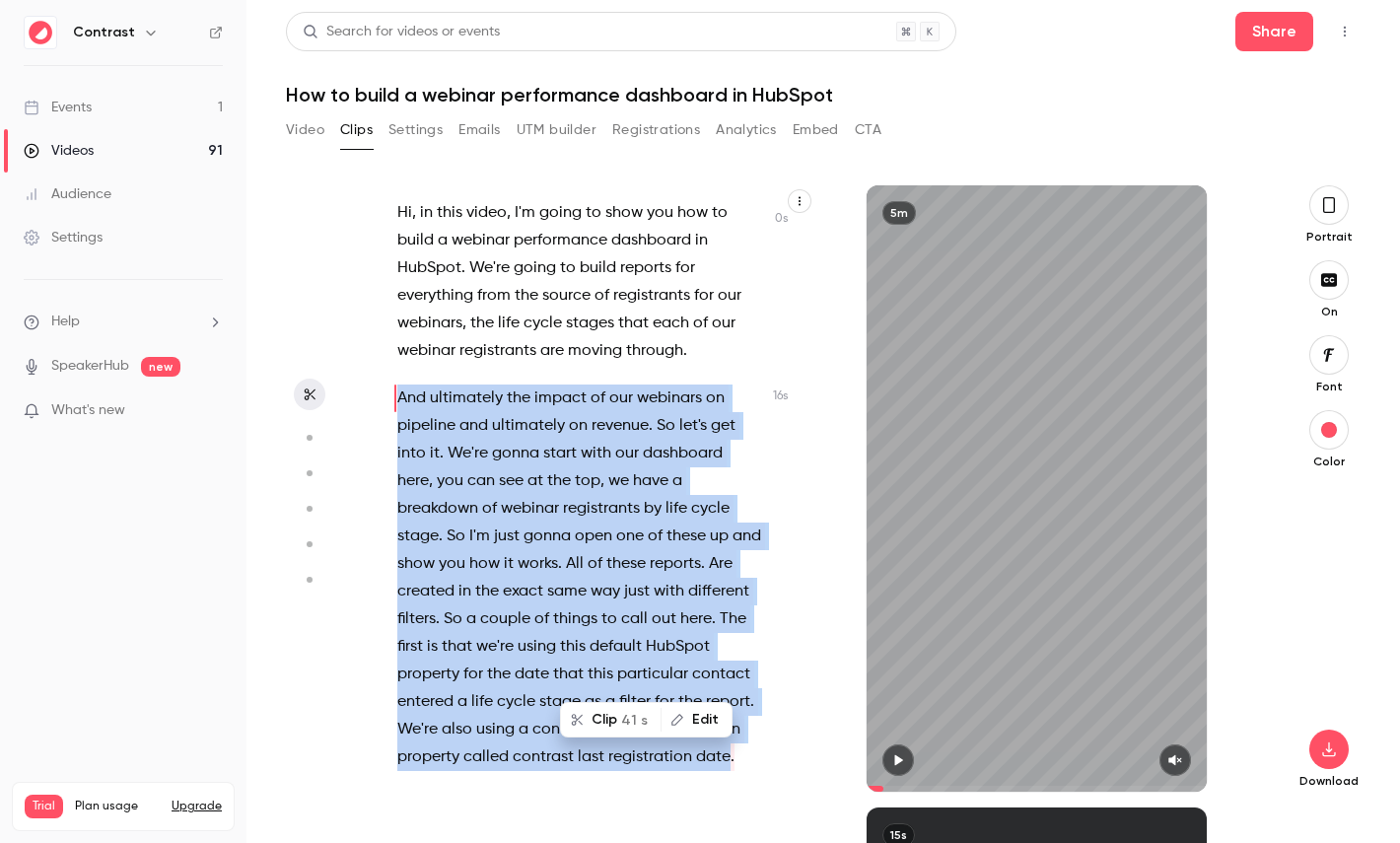 scroll, scrollTop: 0, scrollLeft: 0, axis: both 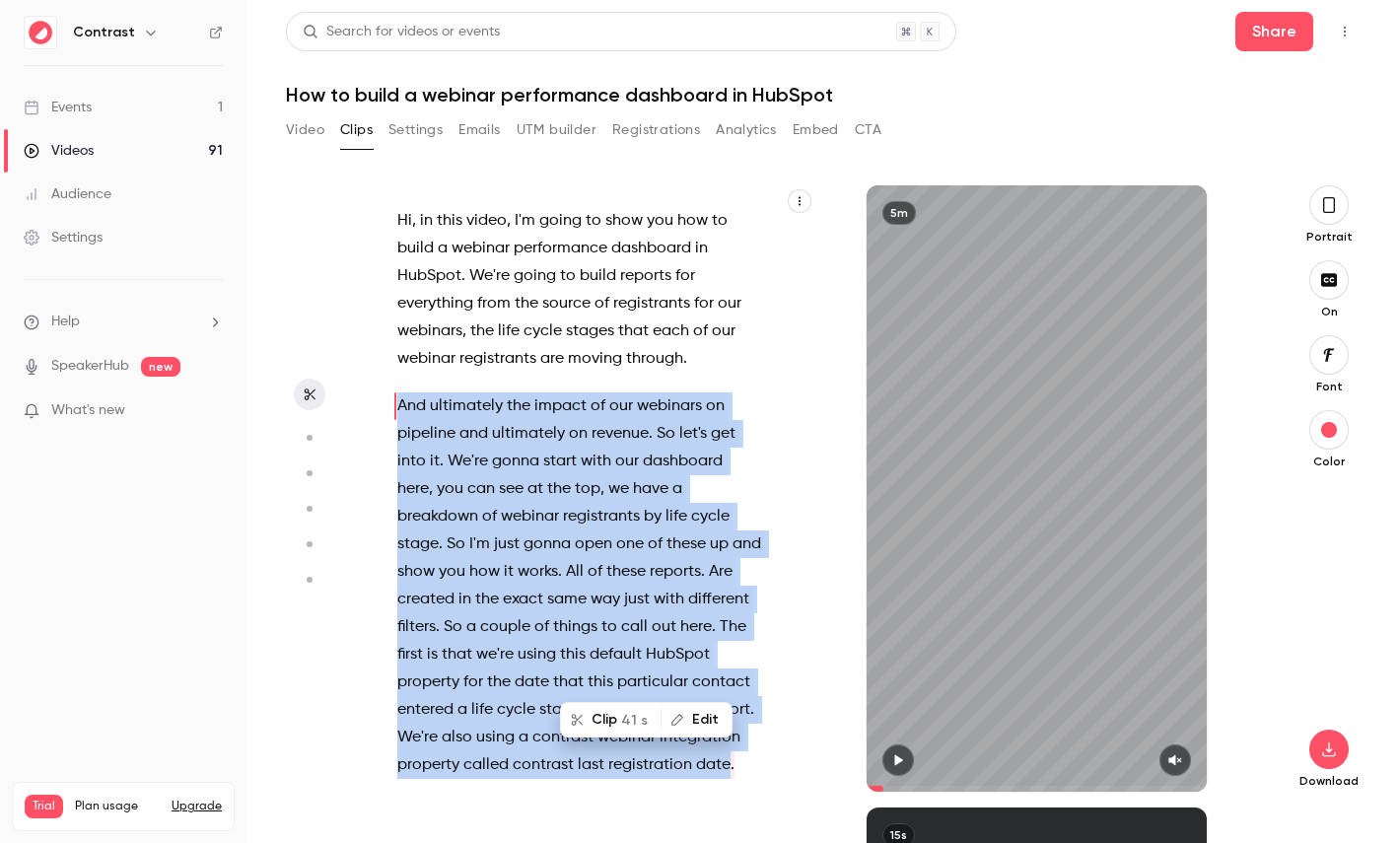 click on "41 s" at bounding box center (634, 720) 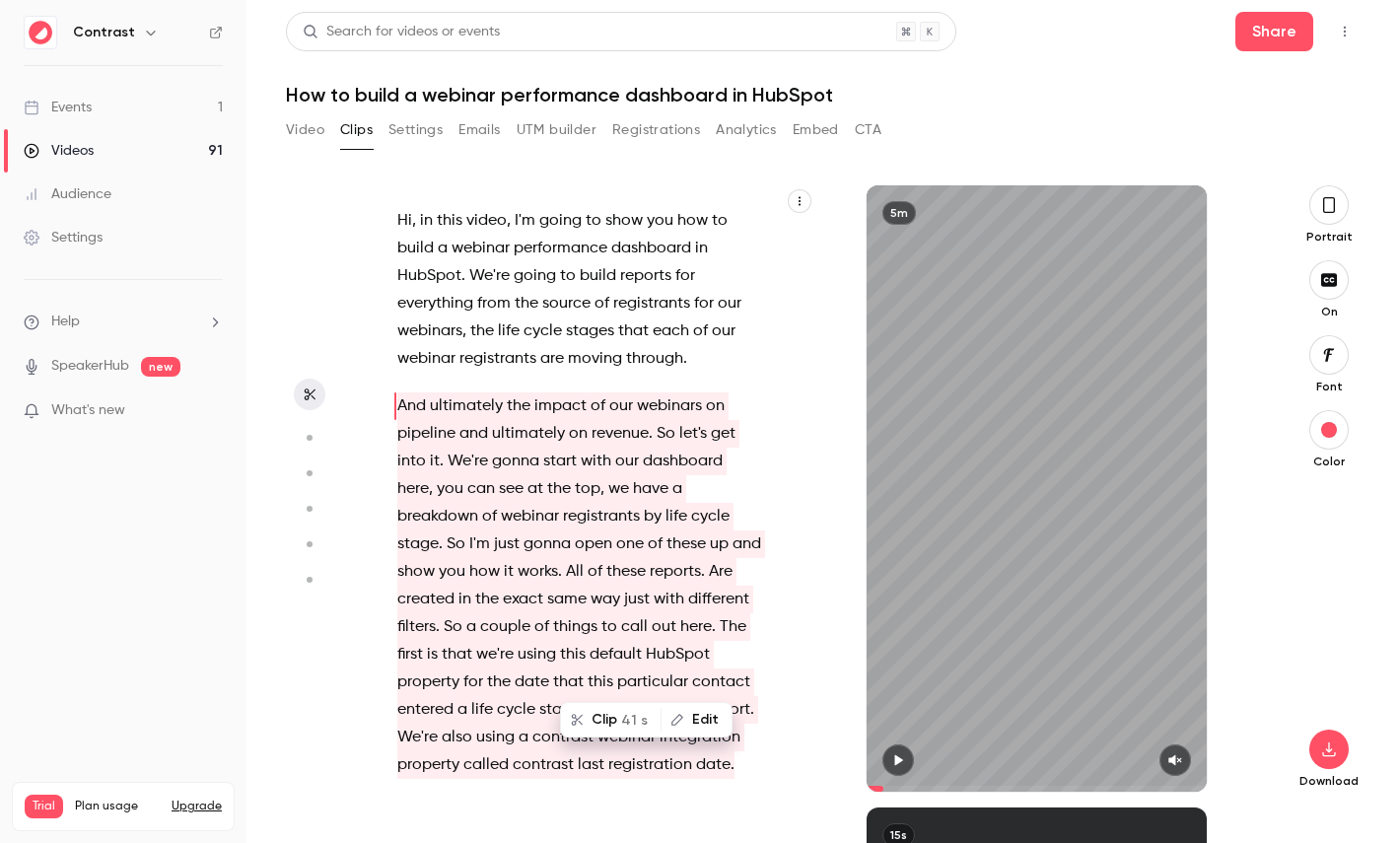 type on "*" 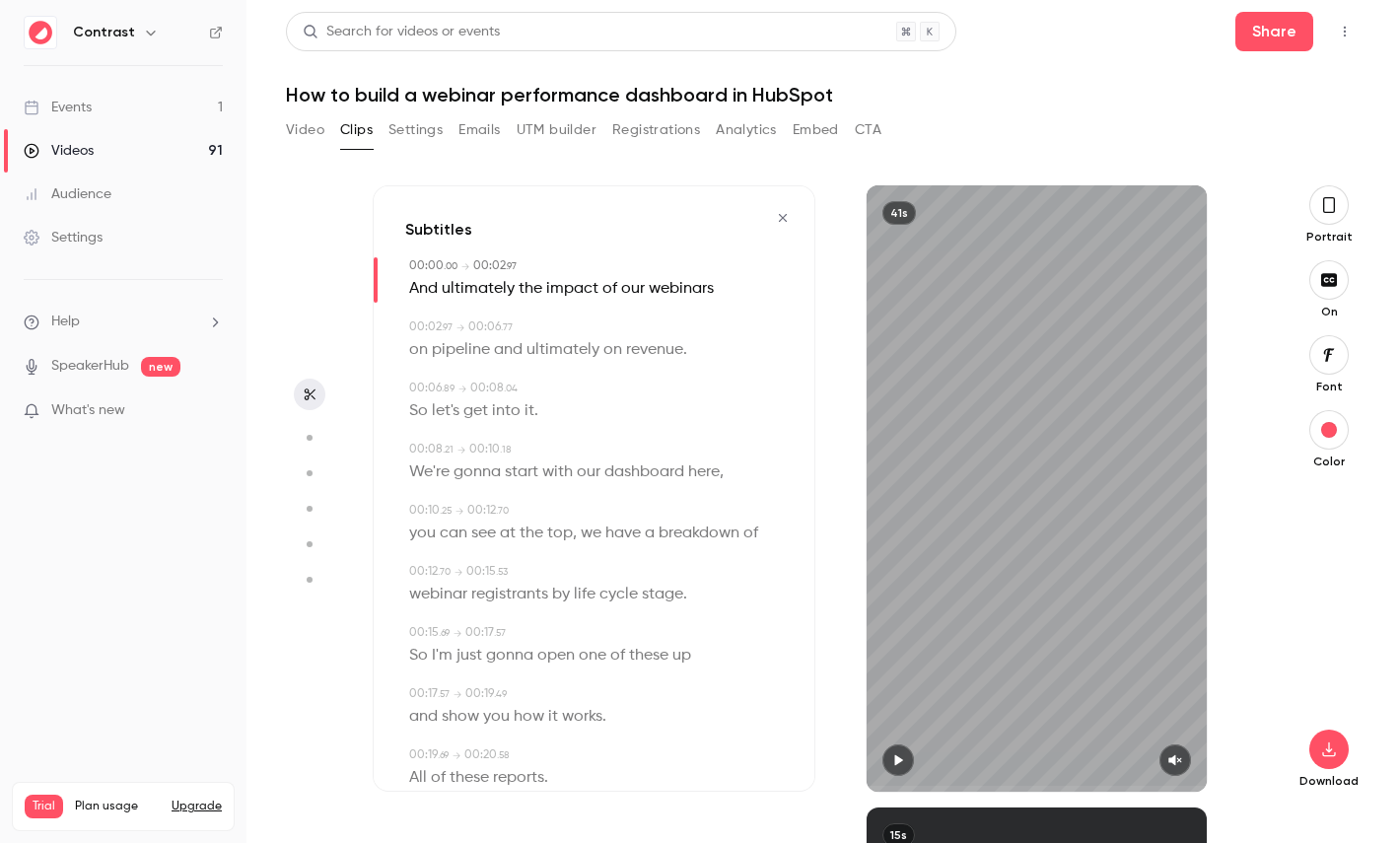 click 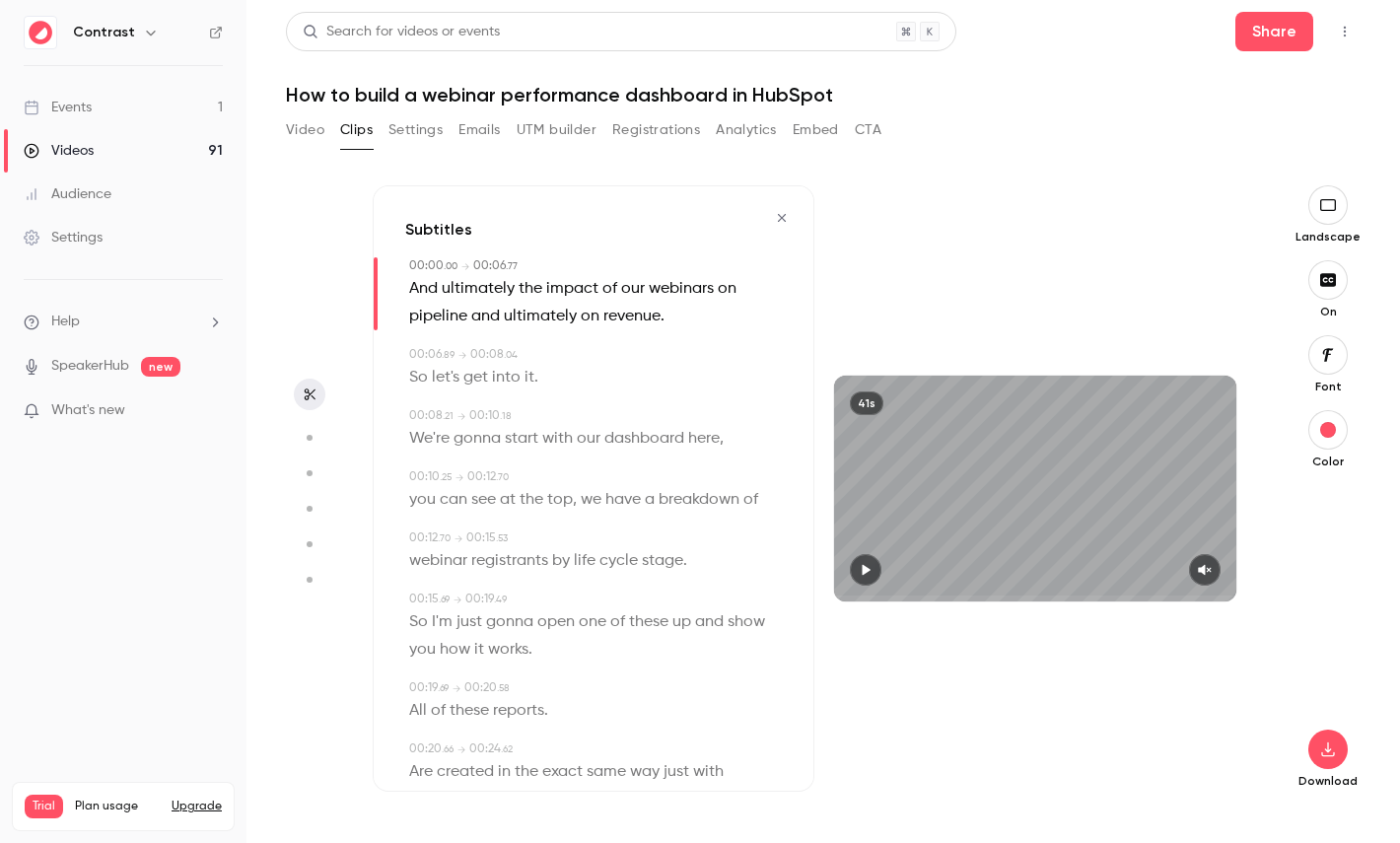 type 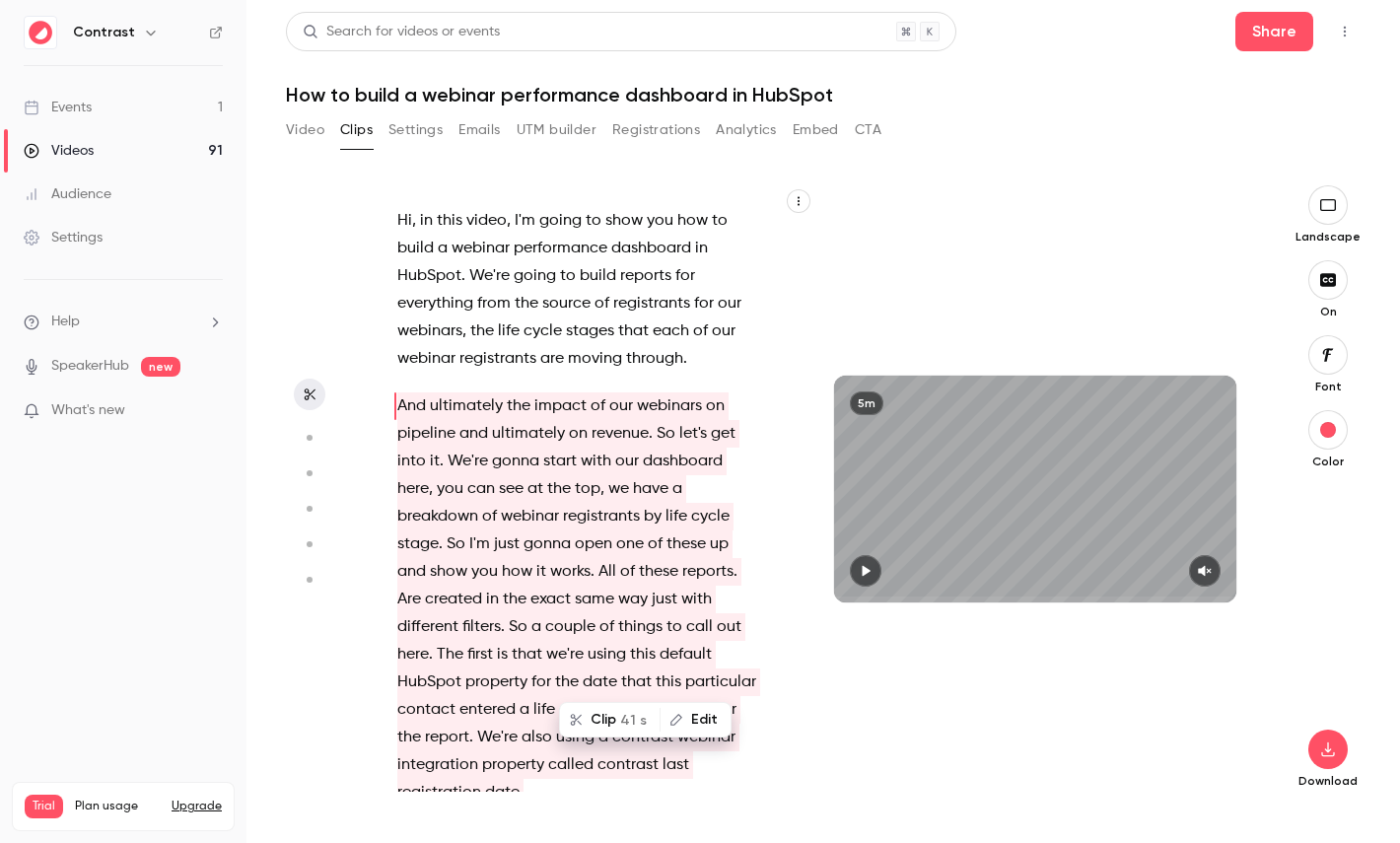 type on "****" 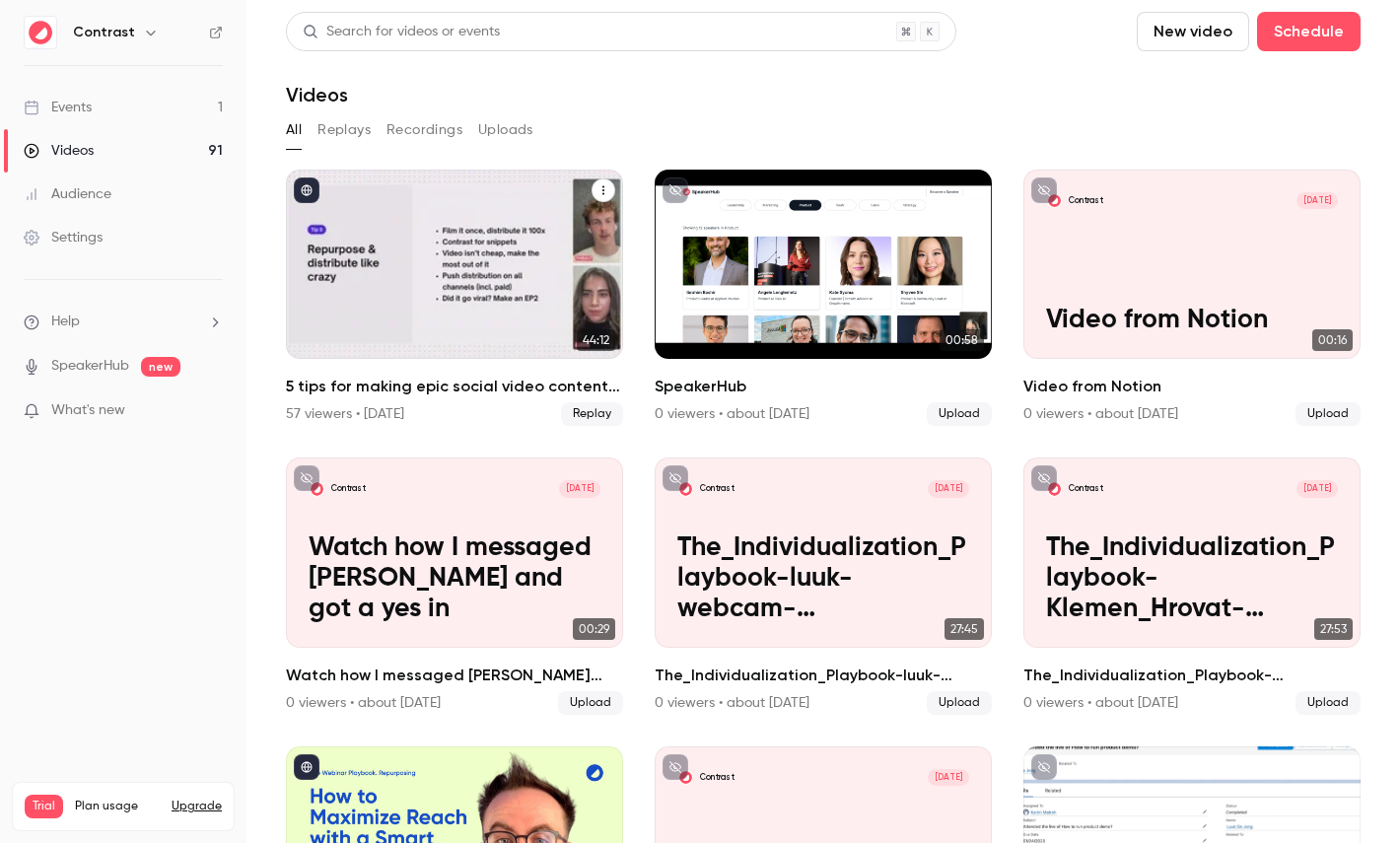 click at bounding box center [455, 264] 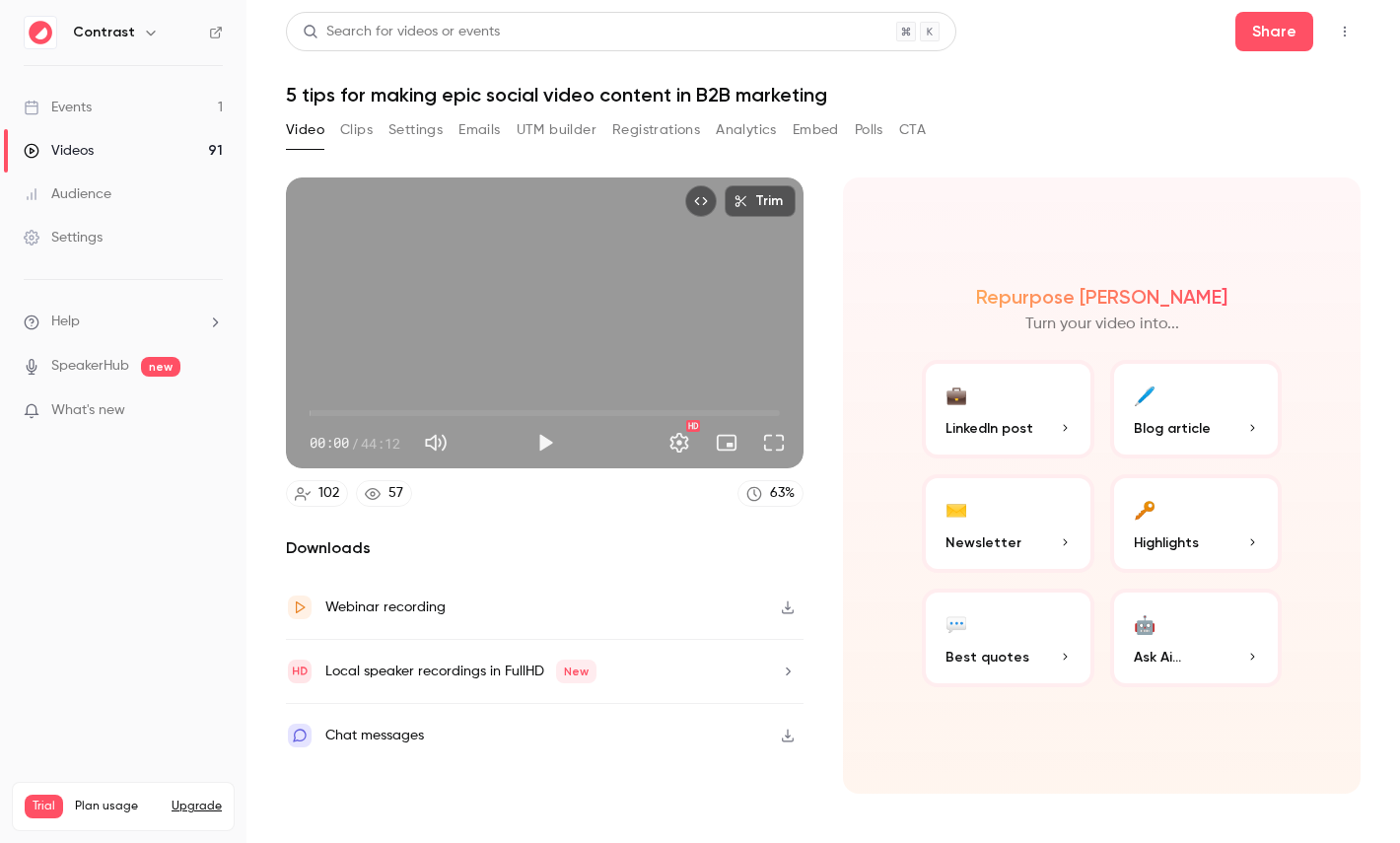 click on "44:12" at bounding box center [381, 443] 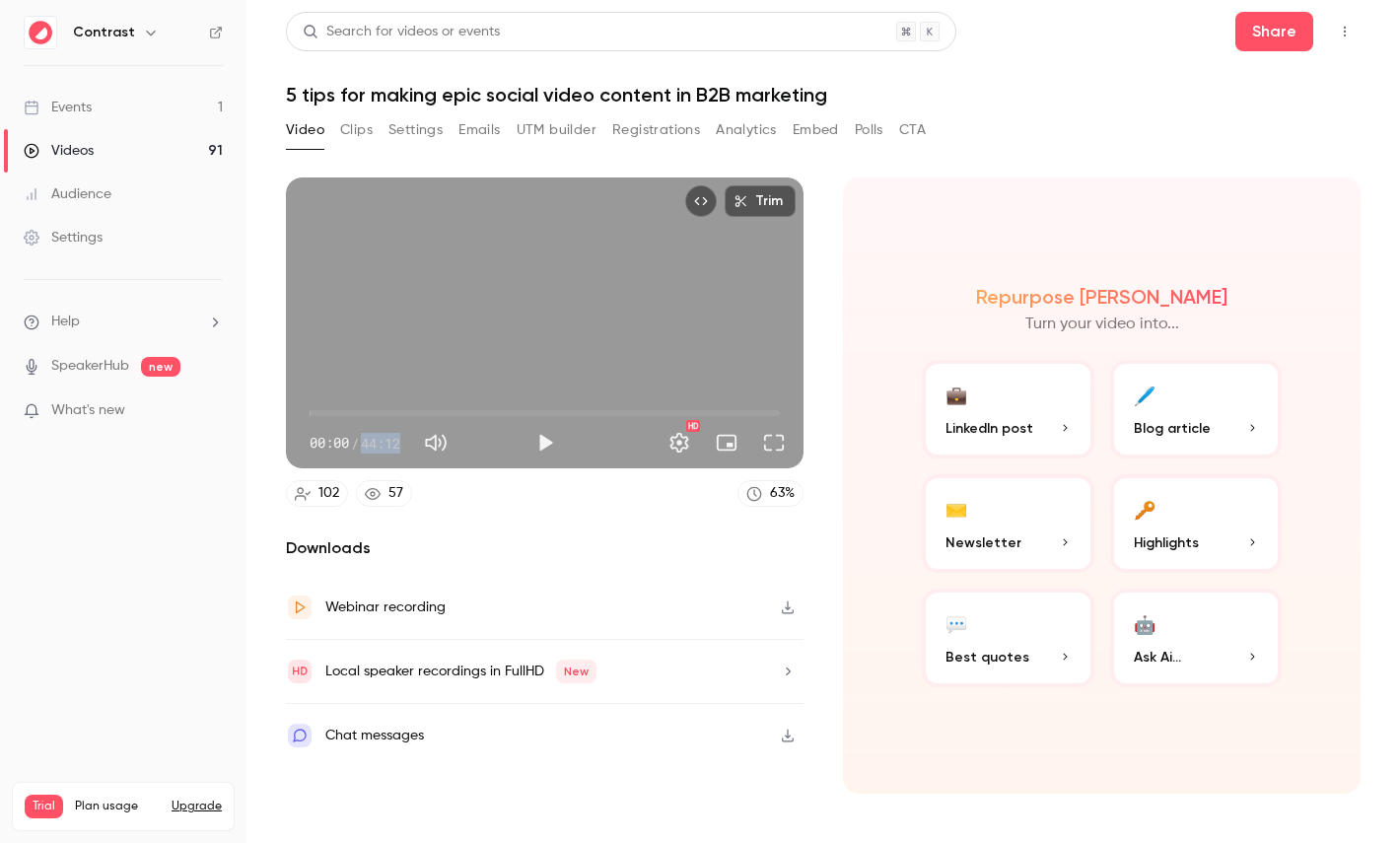 drag, startPoint x: 370, startPoint y: 447, endPoint x: 405, endPoint y: 447, distance: 35 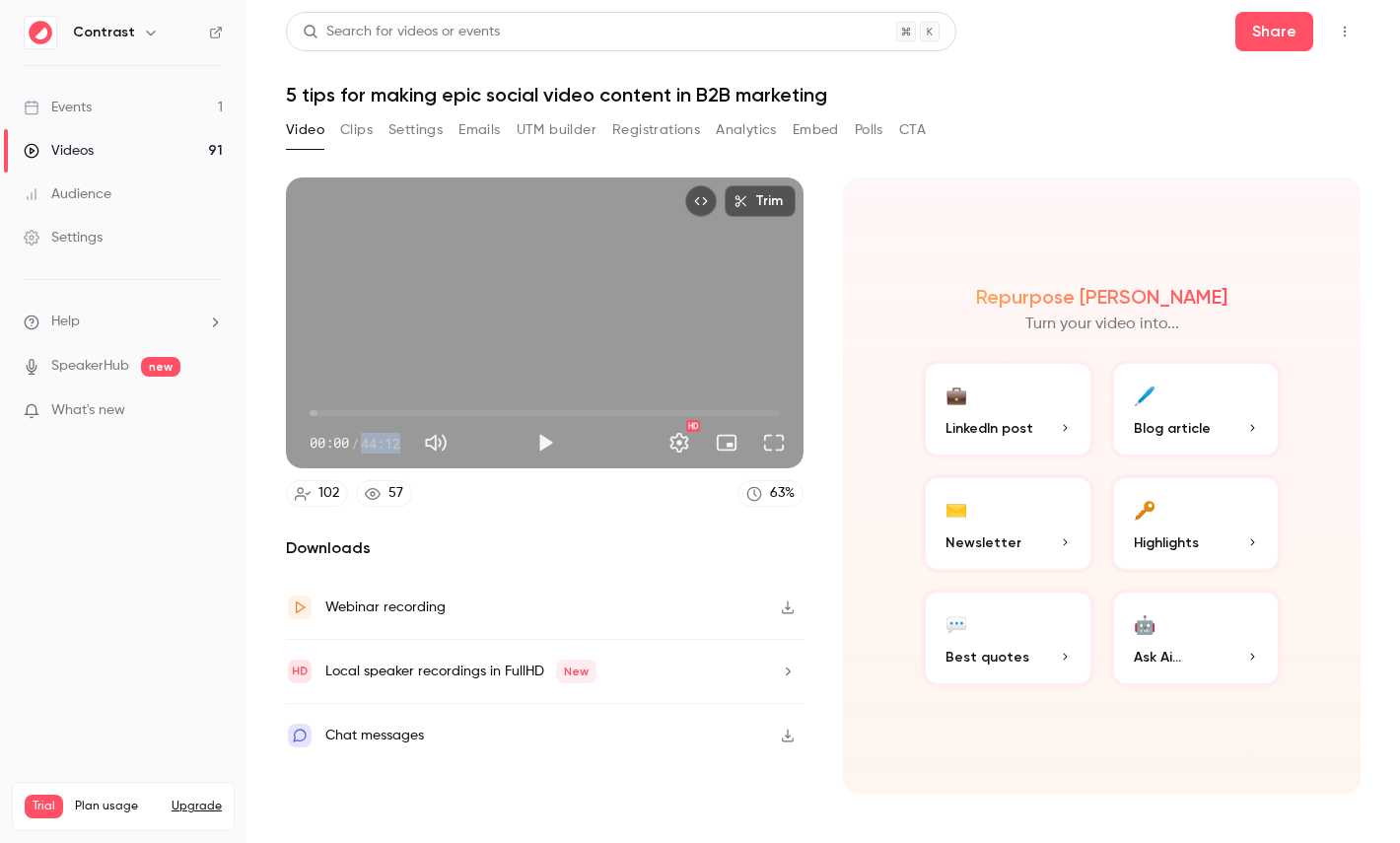 click on "Highlights" at bounding box center (1166, 542) 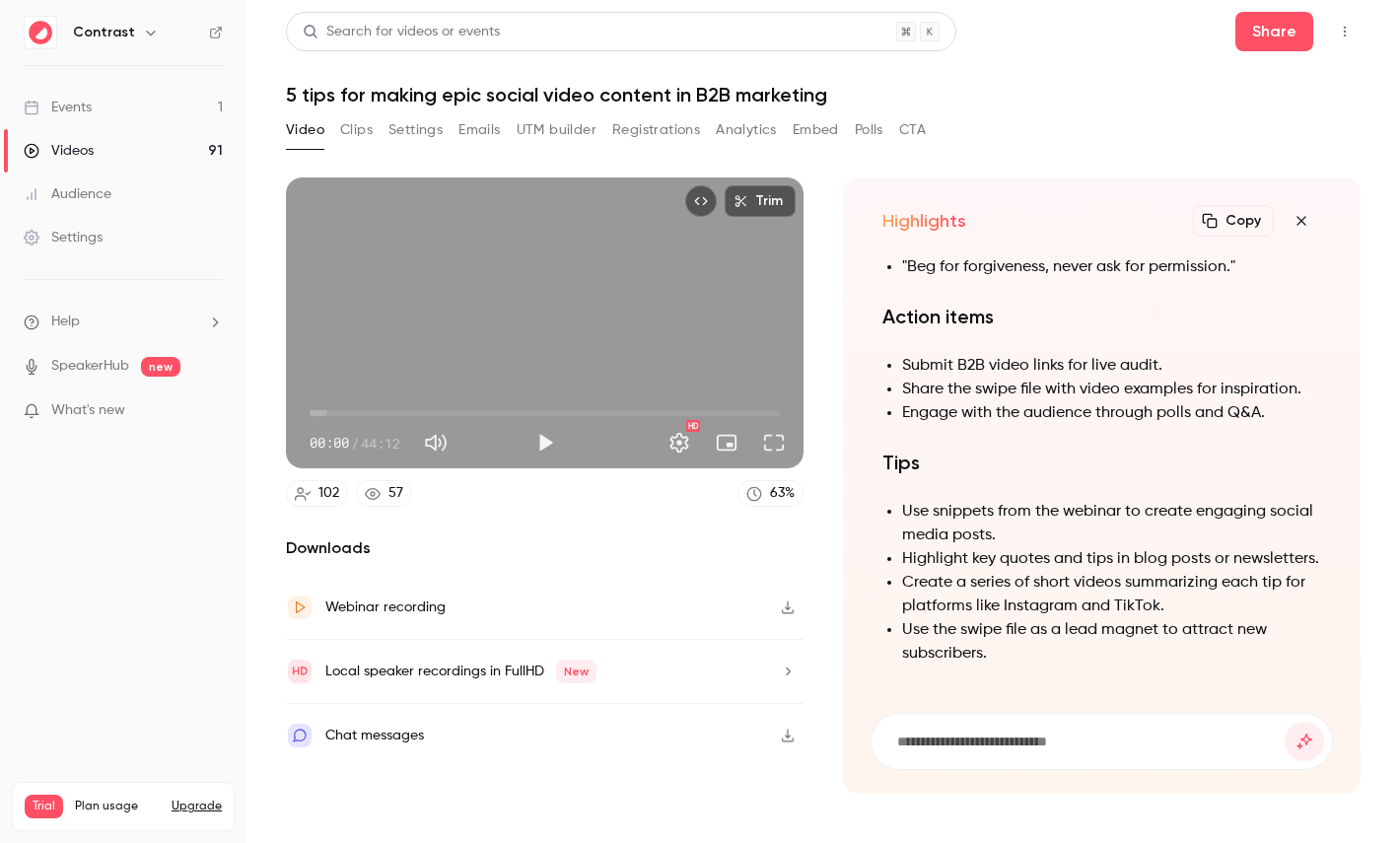 click at bounding box center (1301, 221) 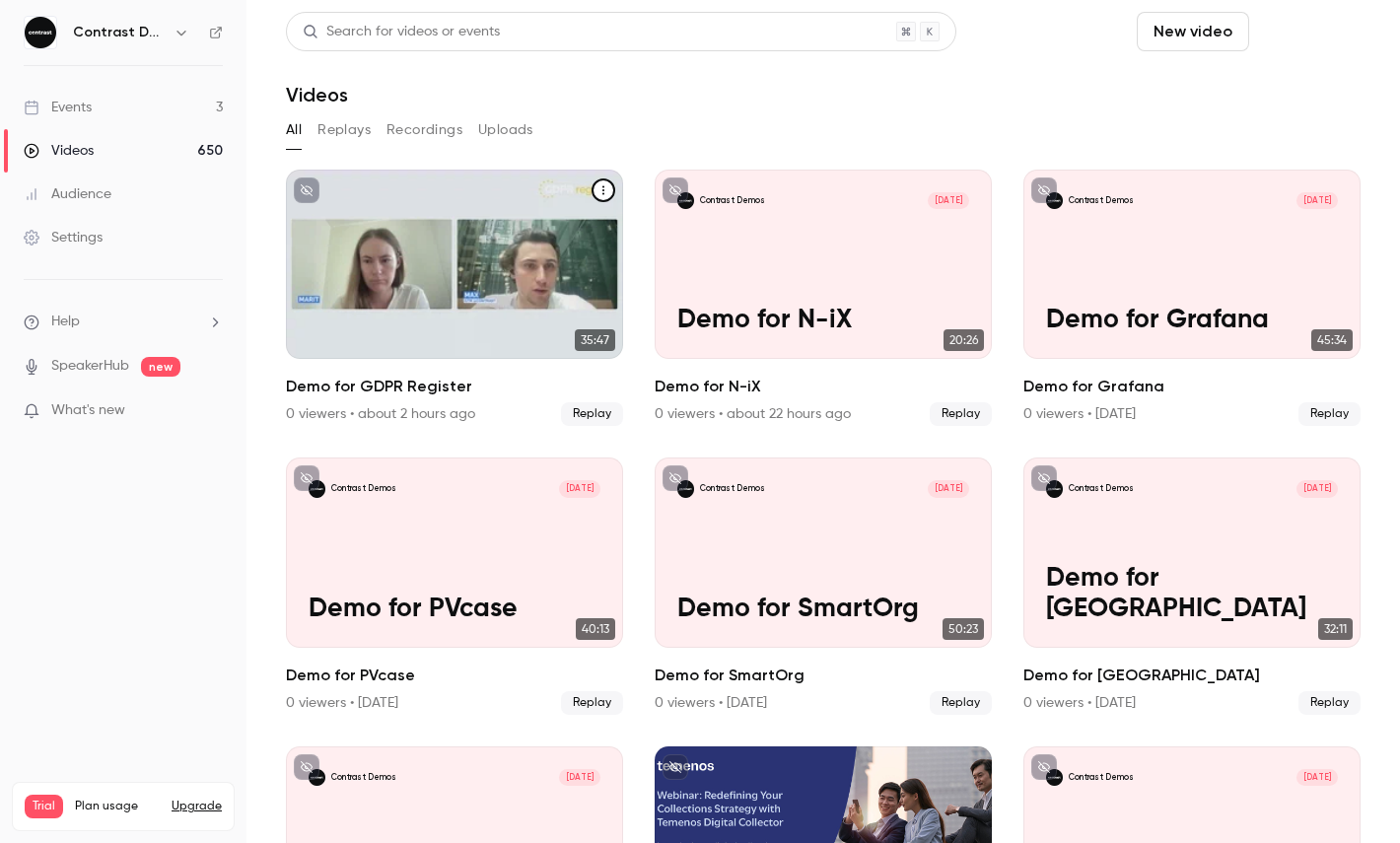 scroll, scrollTop: 0, scrollLeft: 0, axis: both 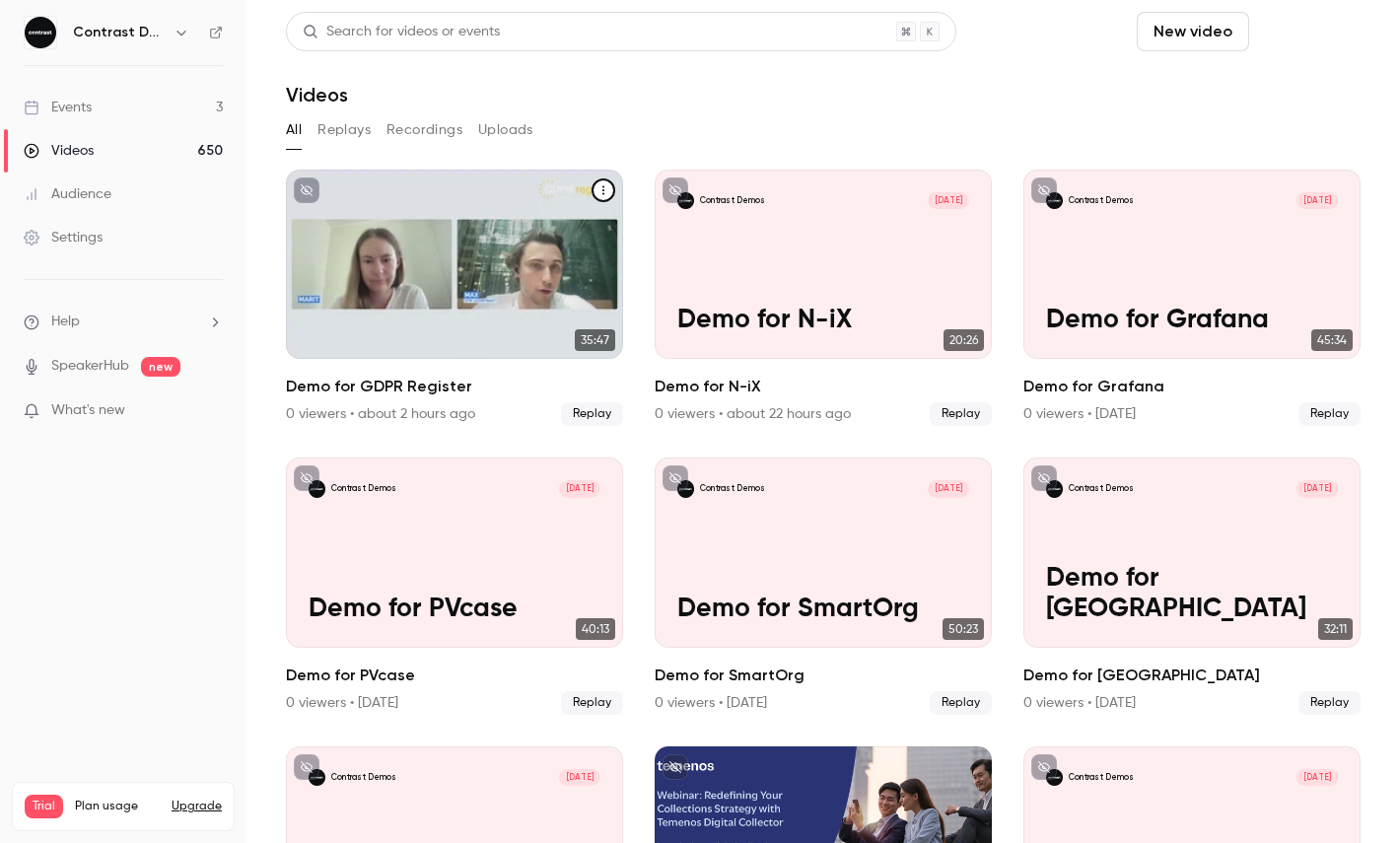 type 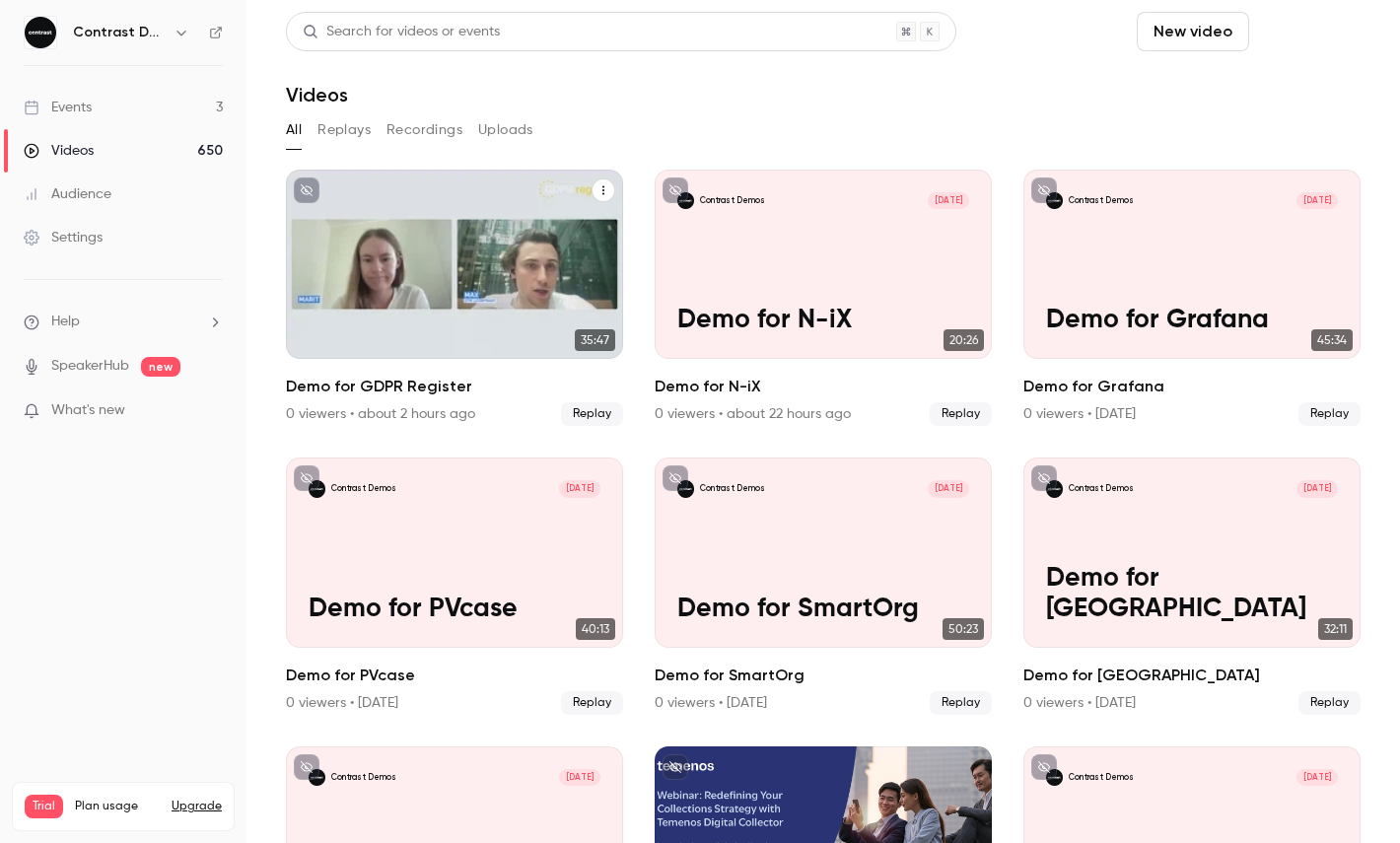 click on "Schedule" at bounding box center [1308, 32] 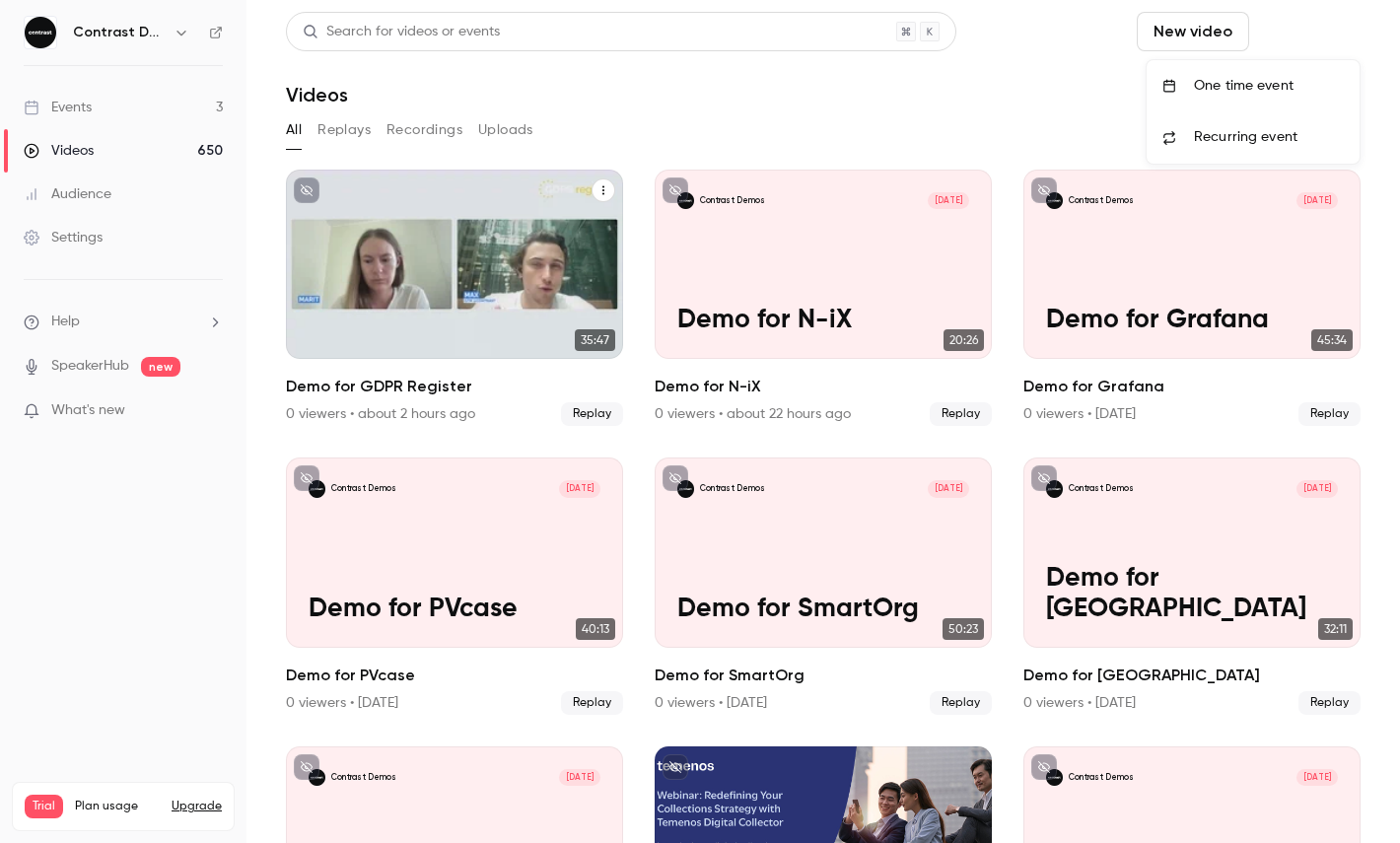 click on "One time event" at bounding box center (1269, 86) 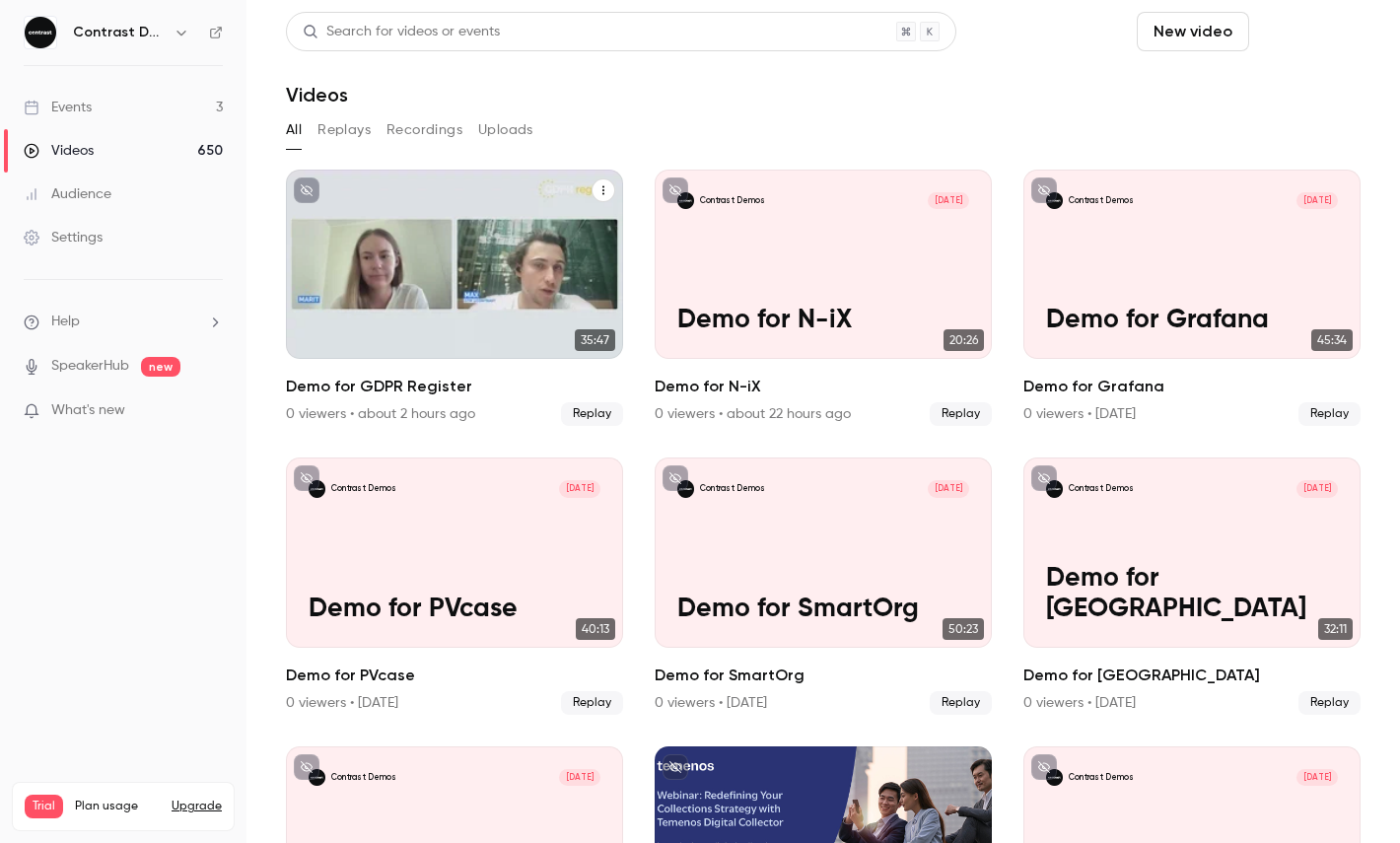 type 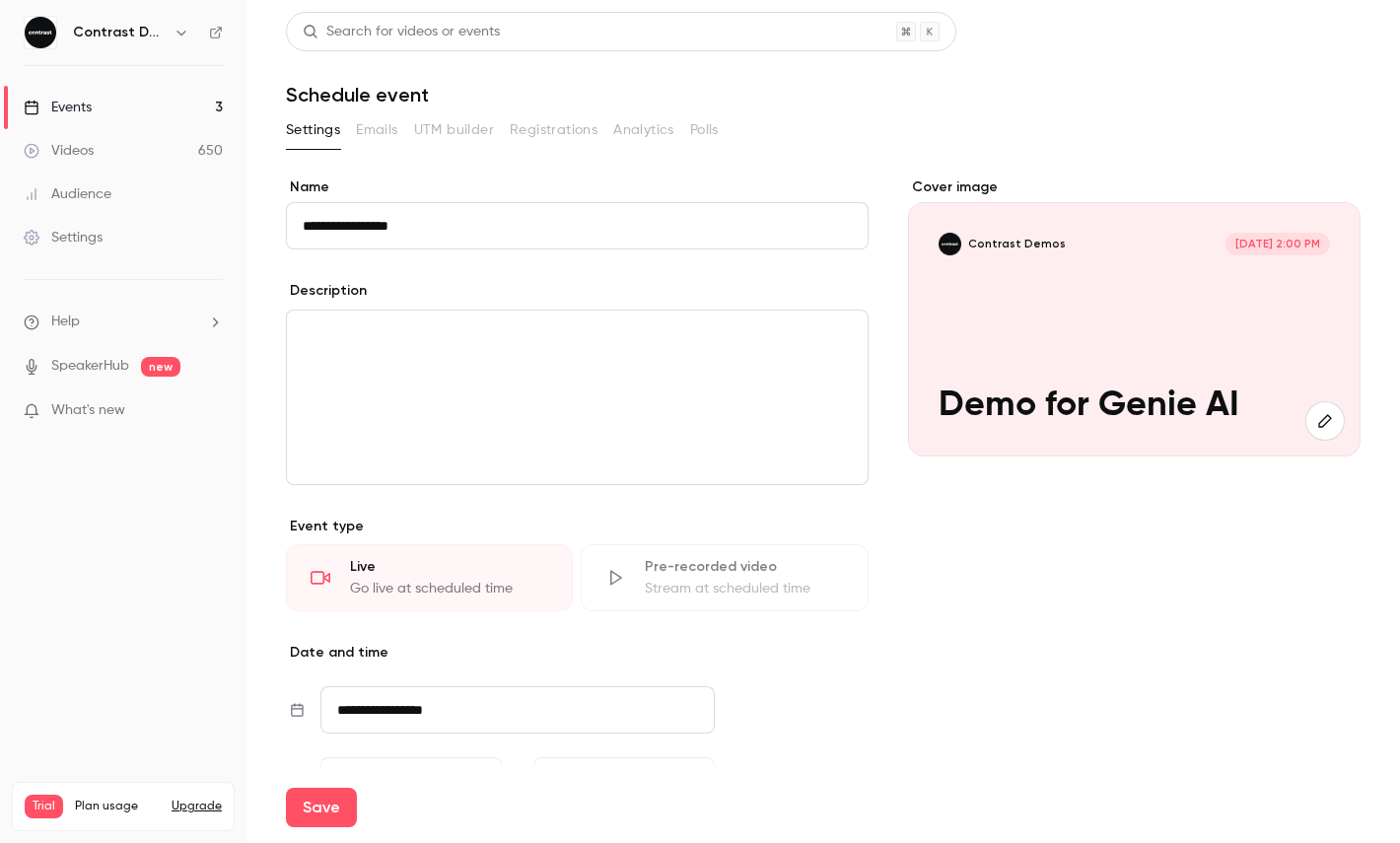 scroll, scrollTop: 275, scrollLeft: 0, axis: vertical 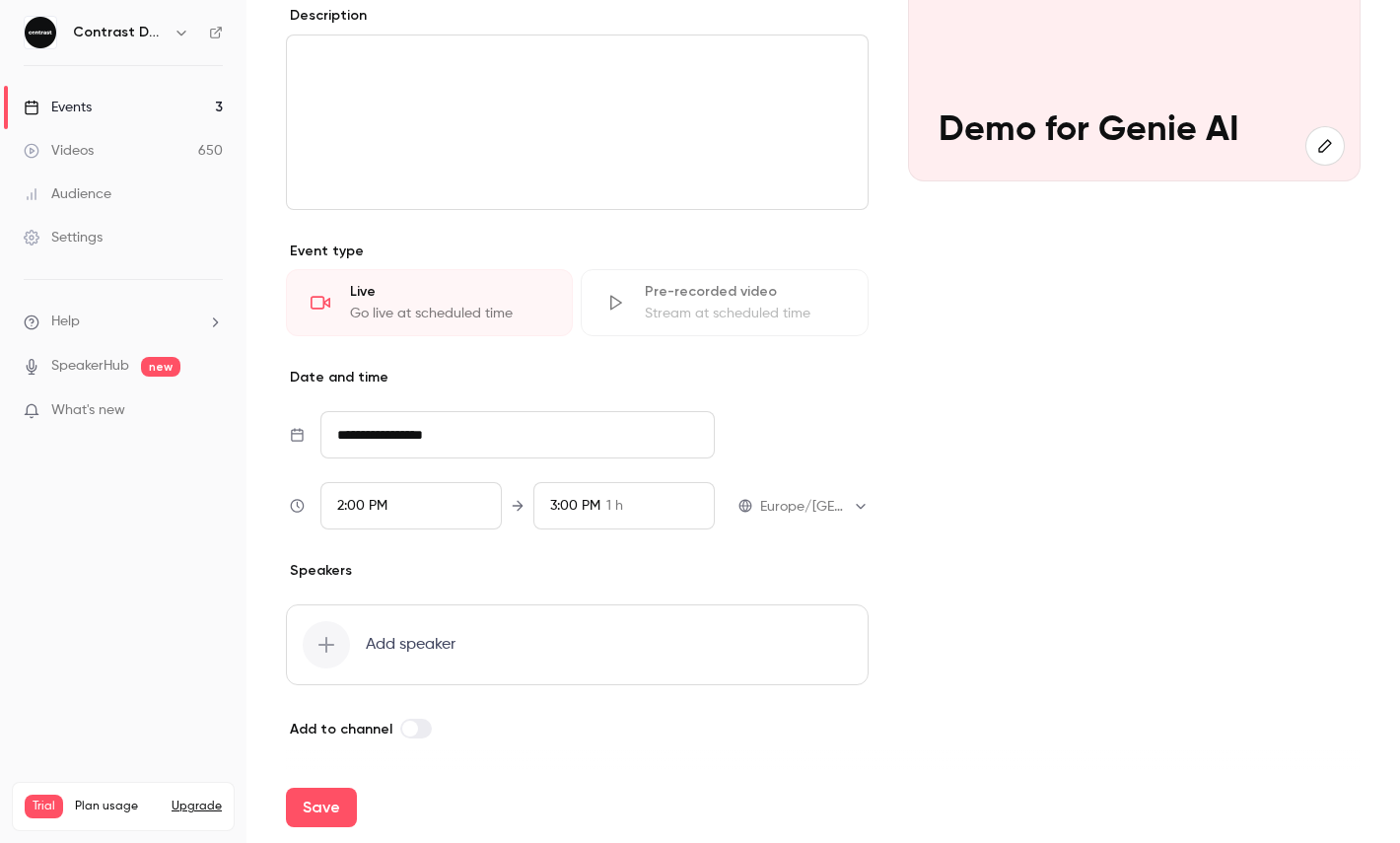 type on "**********" 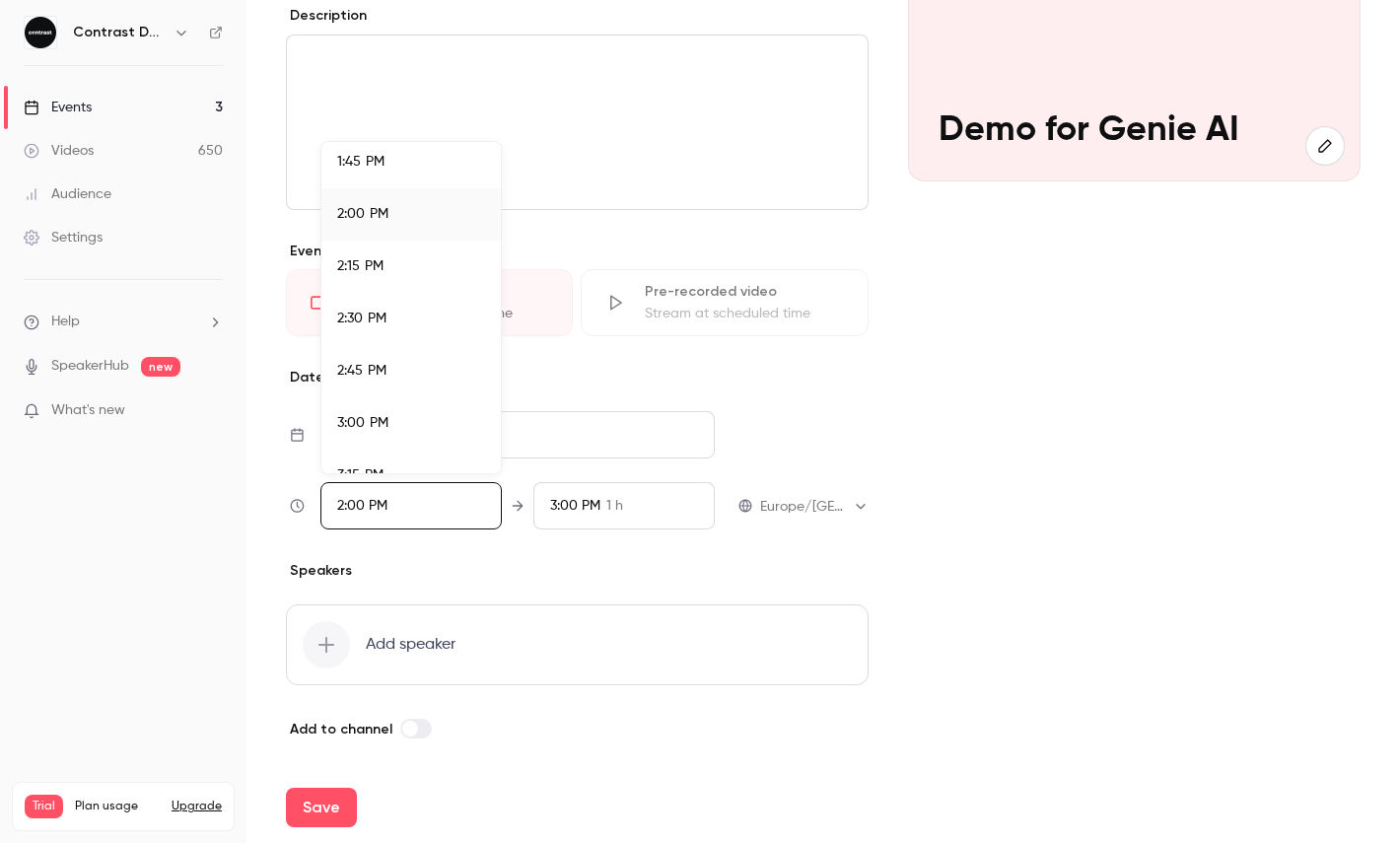 scroll, scrollTop: 2882, scrollLeft: 0, axis: vertical 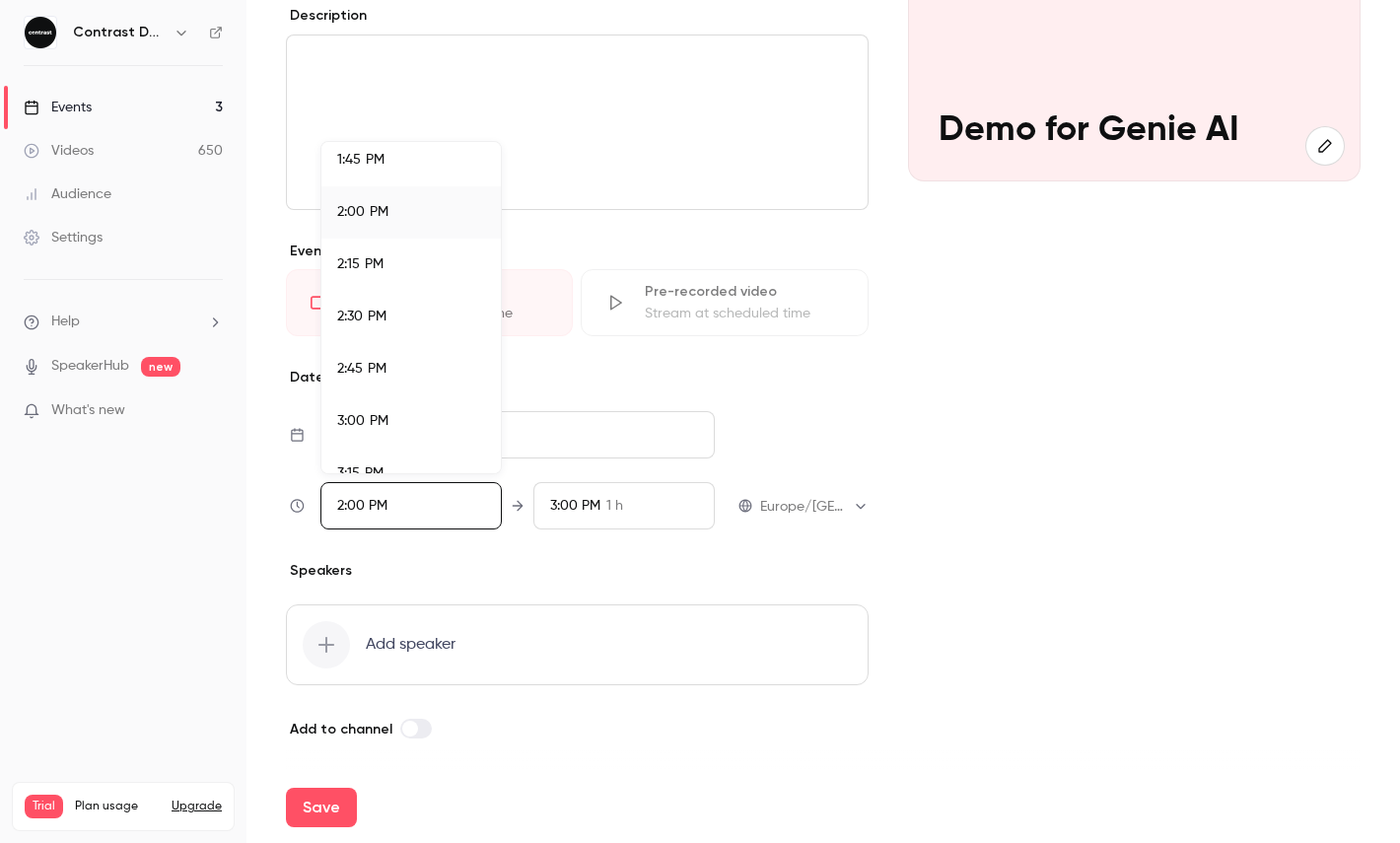 click on "3:00 PM" at bounding box center [411, 421] 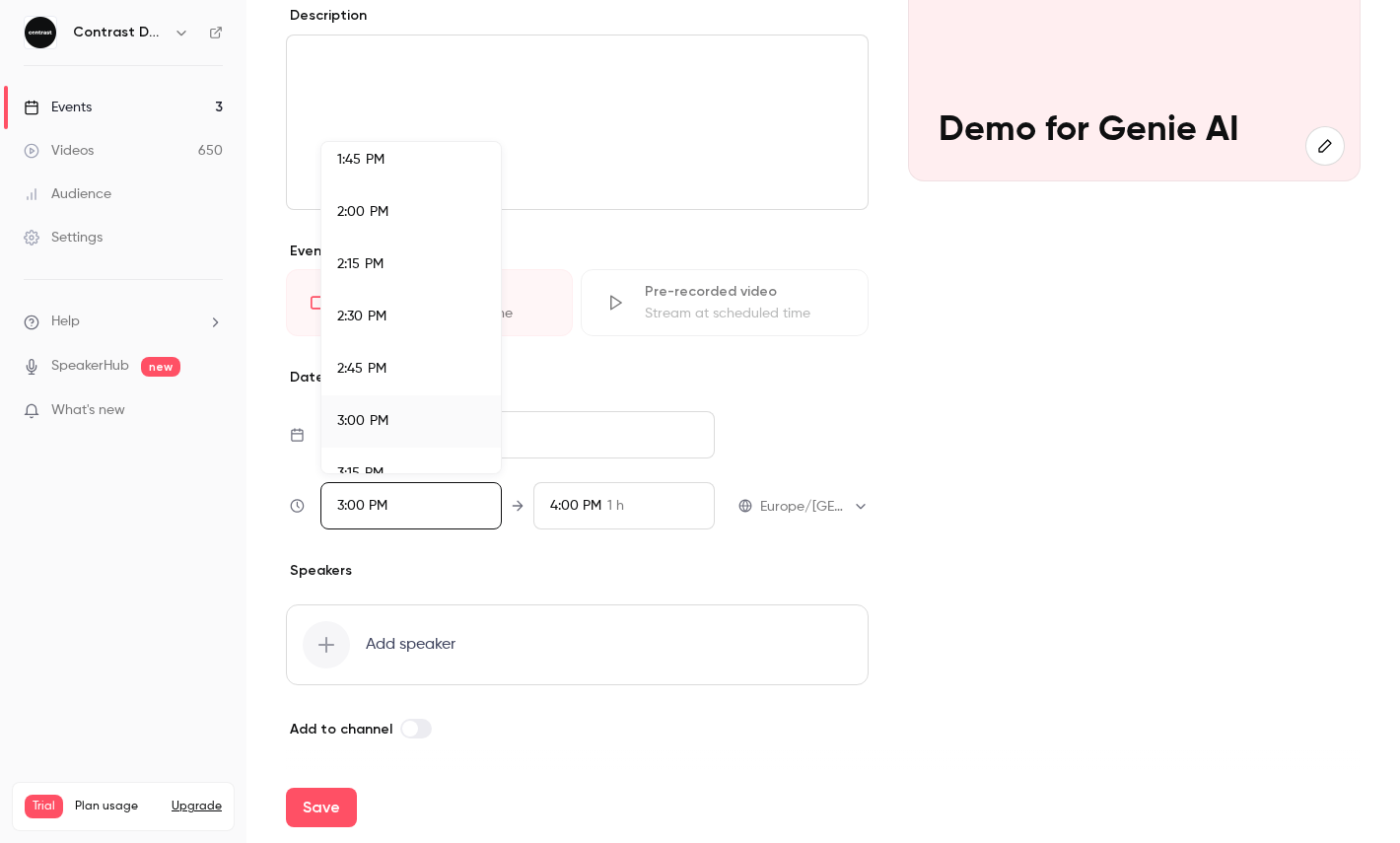 click at bounding box center [700, 421] 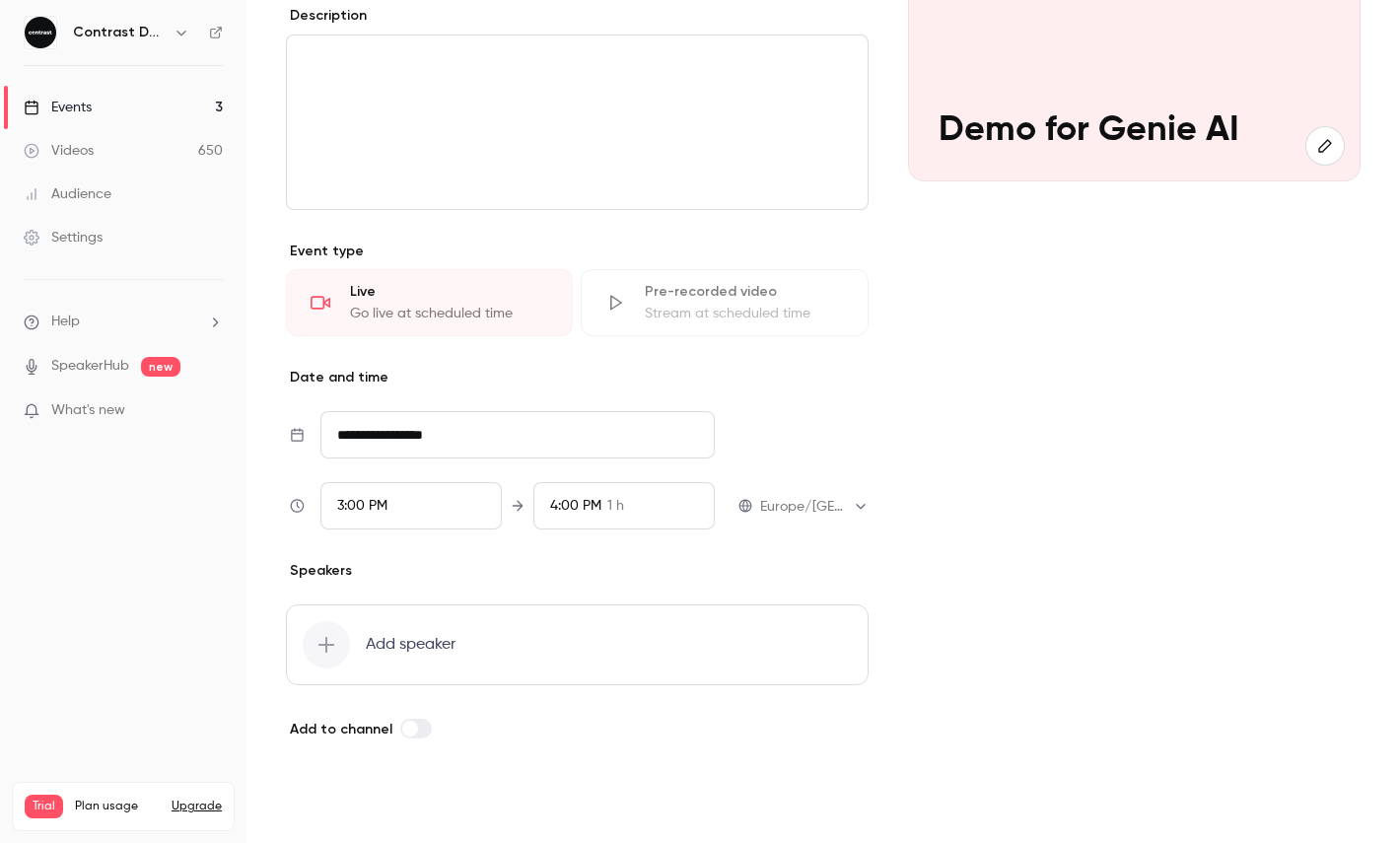 click on "Save" at bounding box center [321, 808] 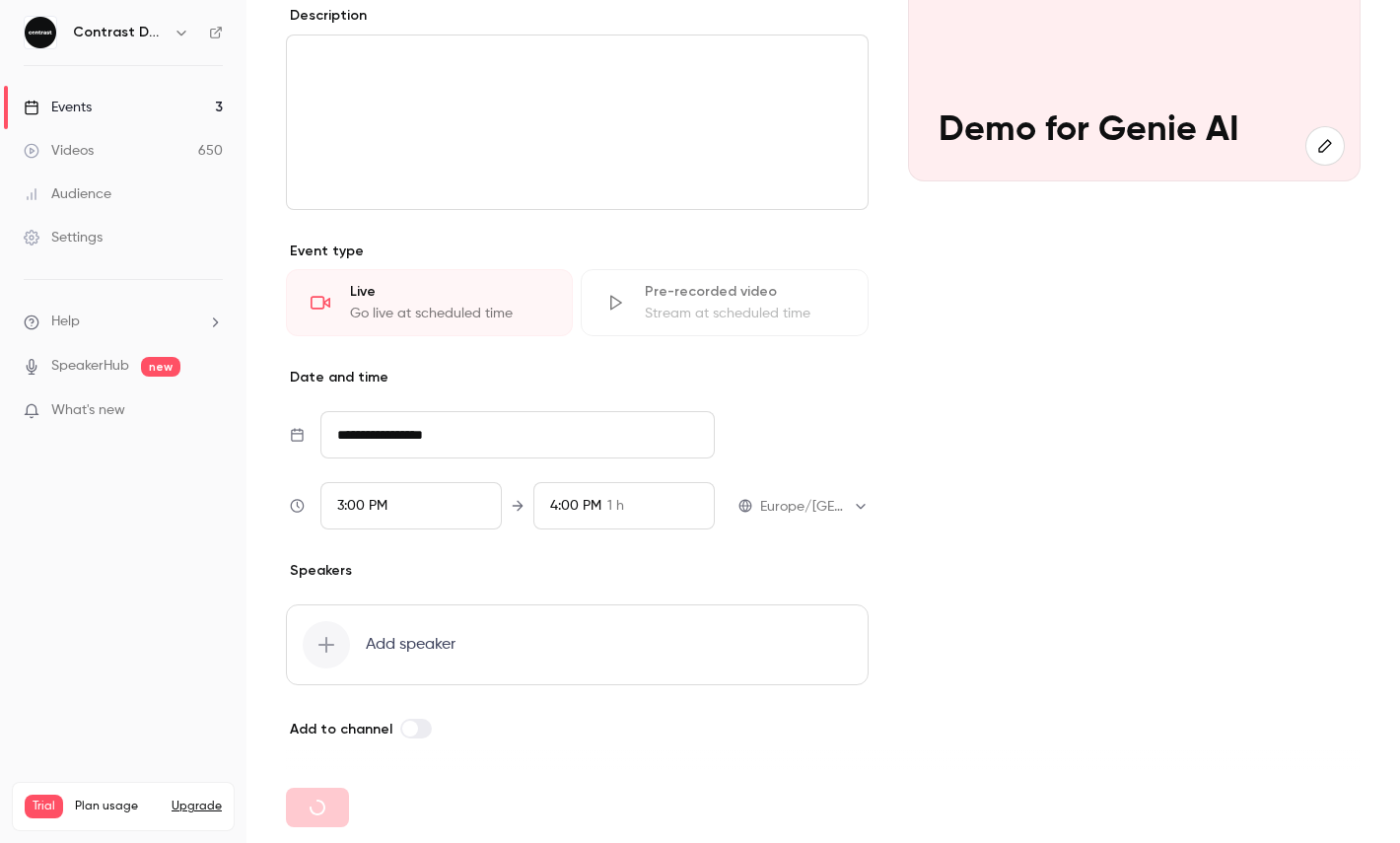 type 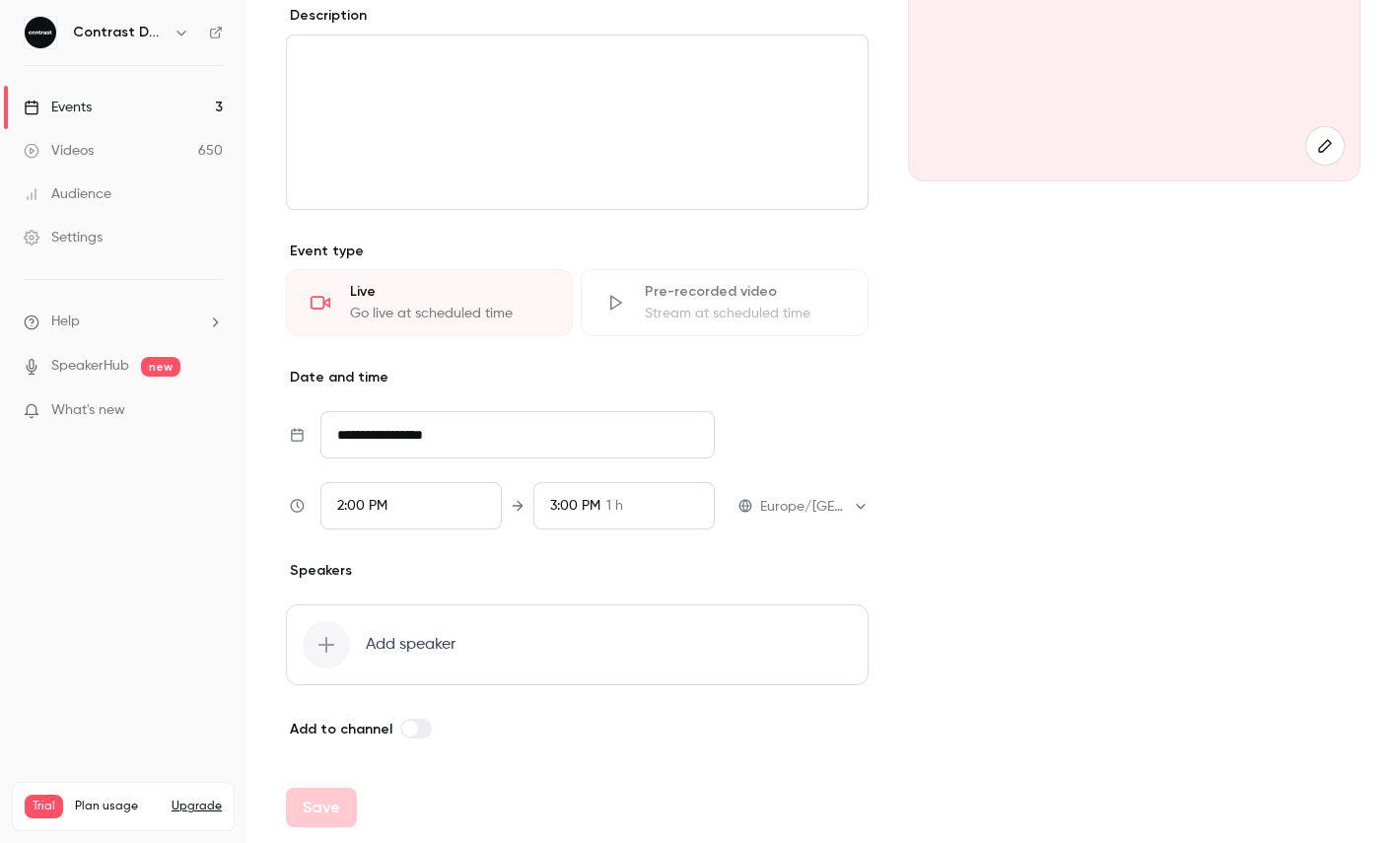 scroll, scrollTop: 0, scrollLeft: 0, axis: both 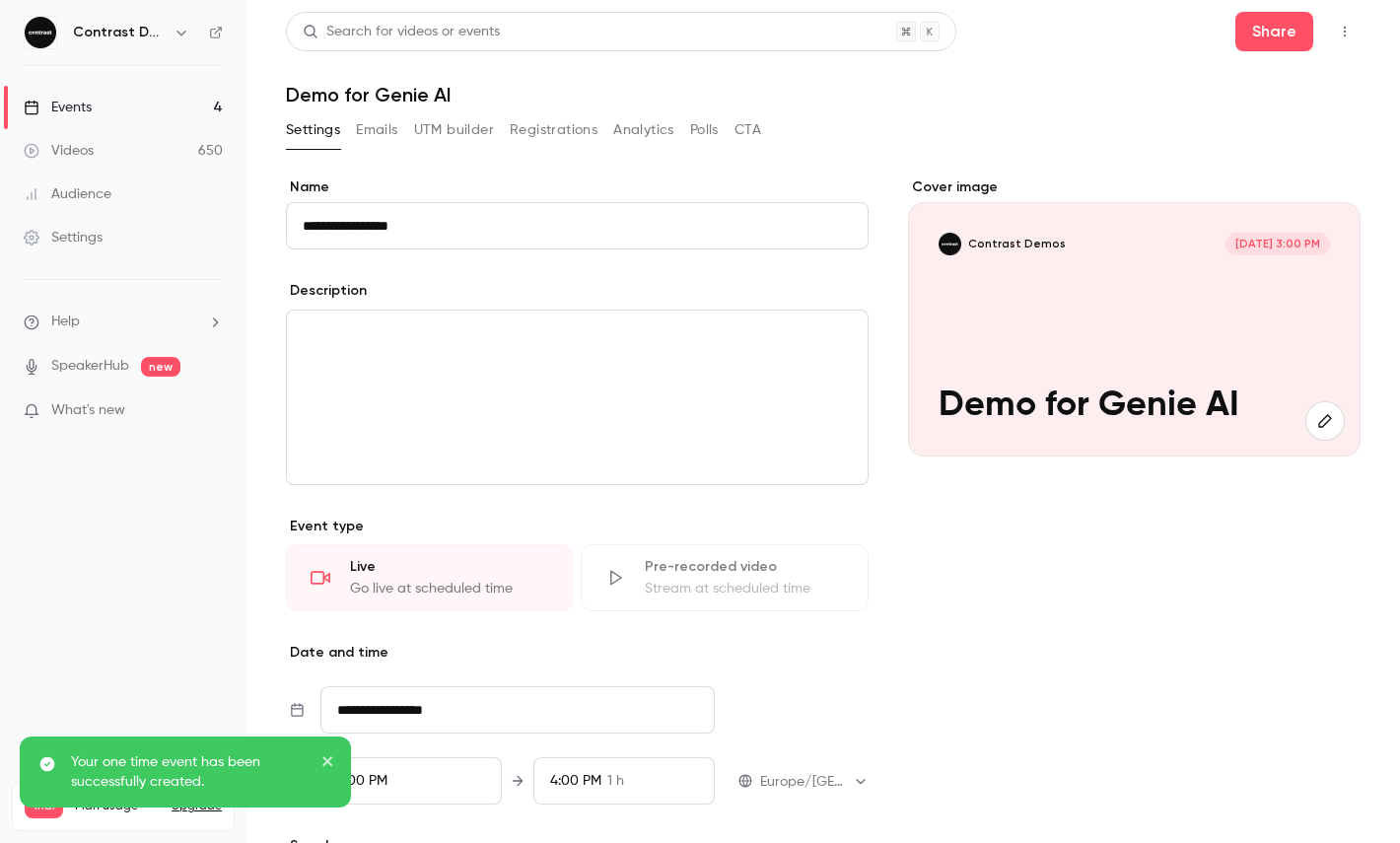 click on "Contrast Demos [DATE] 3:00 PM Demo for Genie AI" at bounding box center [1134, 329] 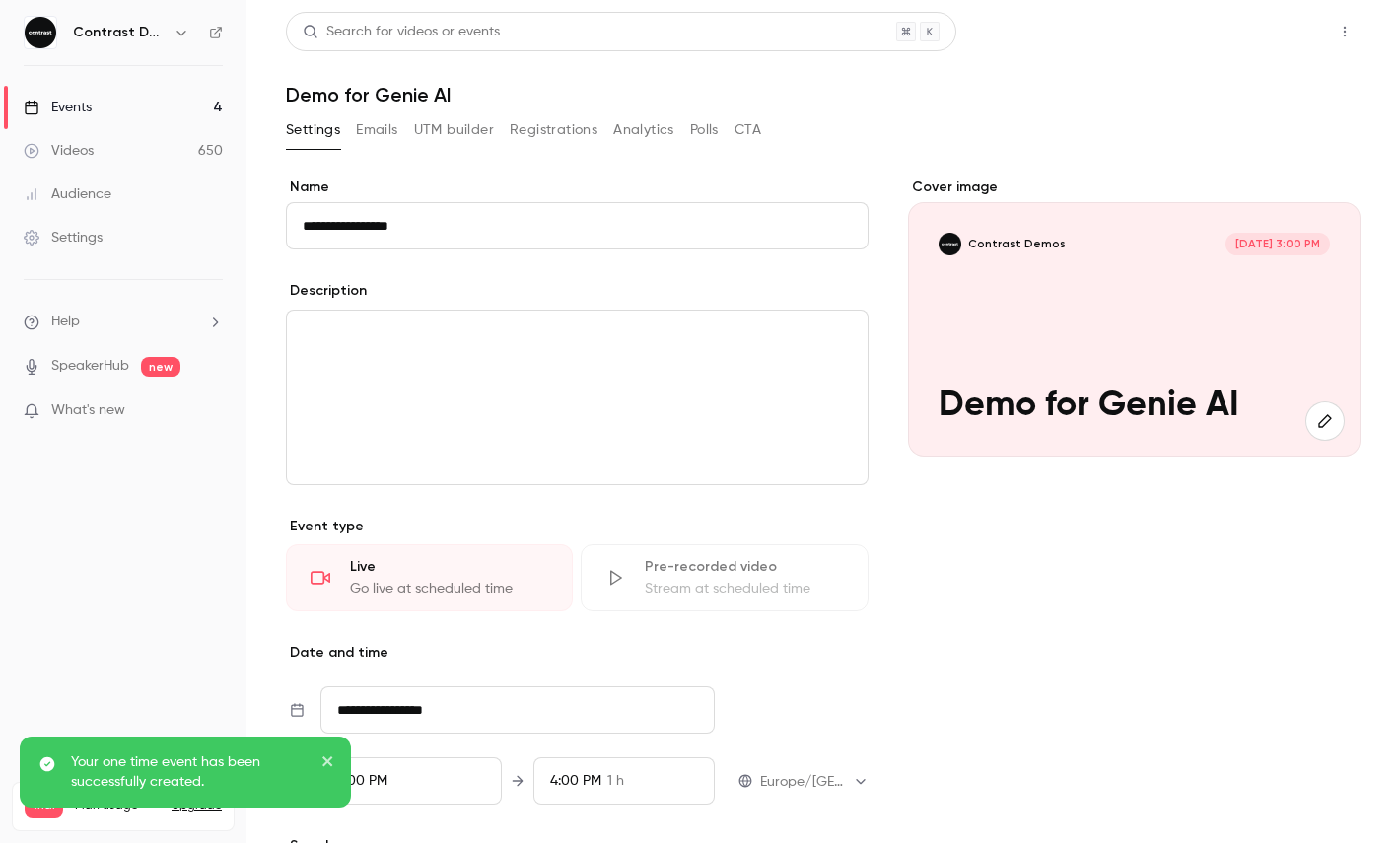 click on "Share" at bounding box center (1274, 32) 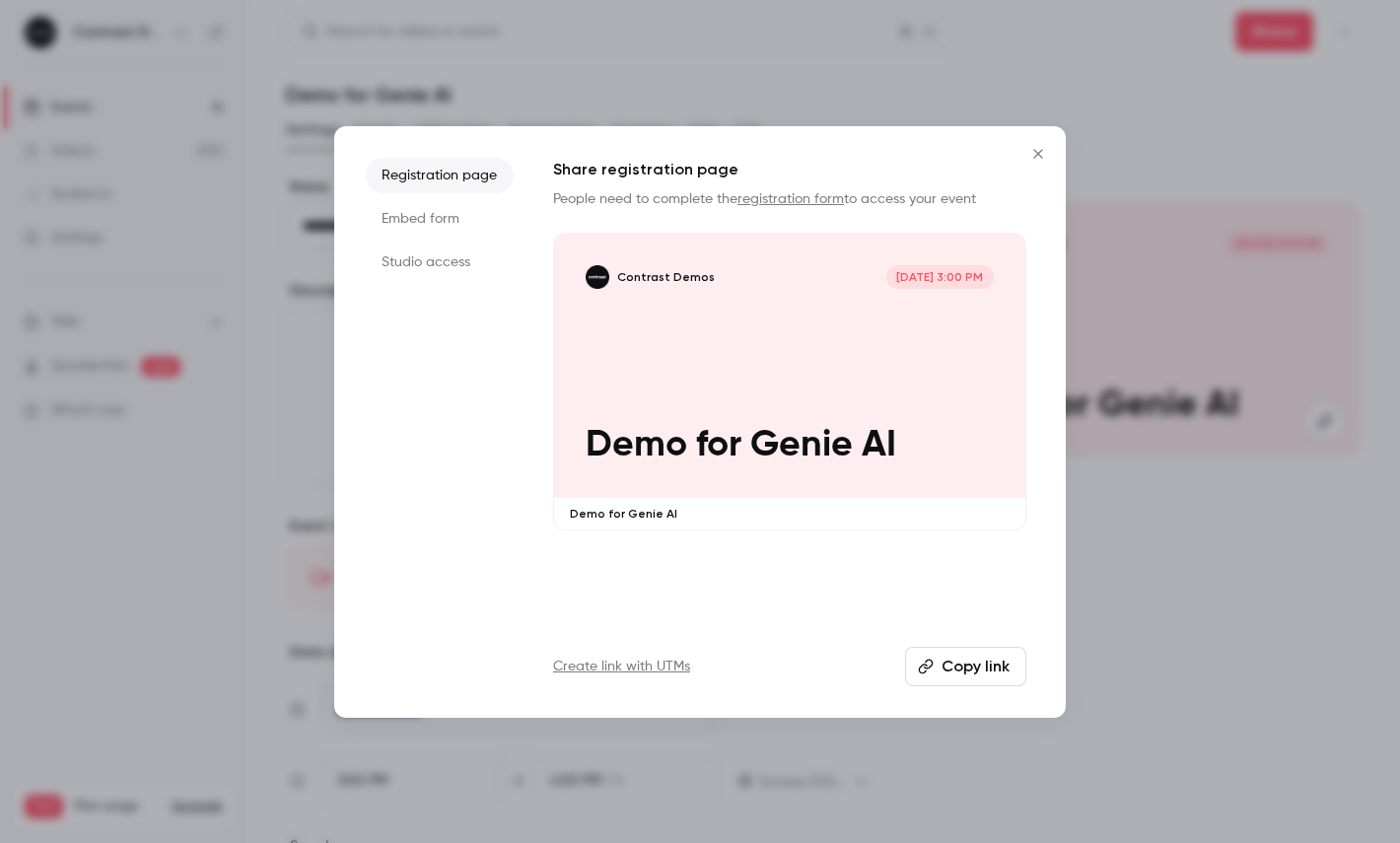 click on "Registration page Embed form Studio access" at bounding box center [440, 422] 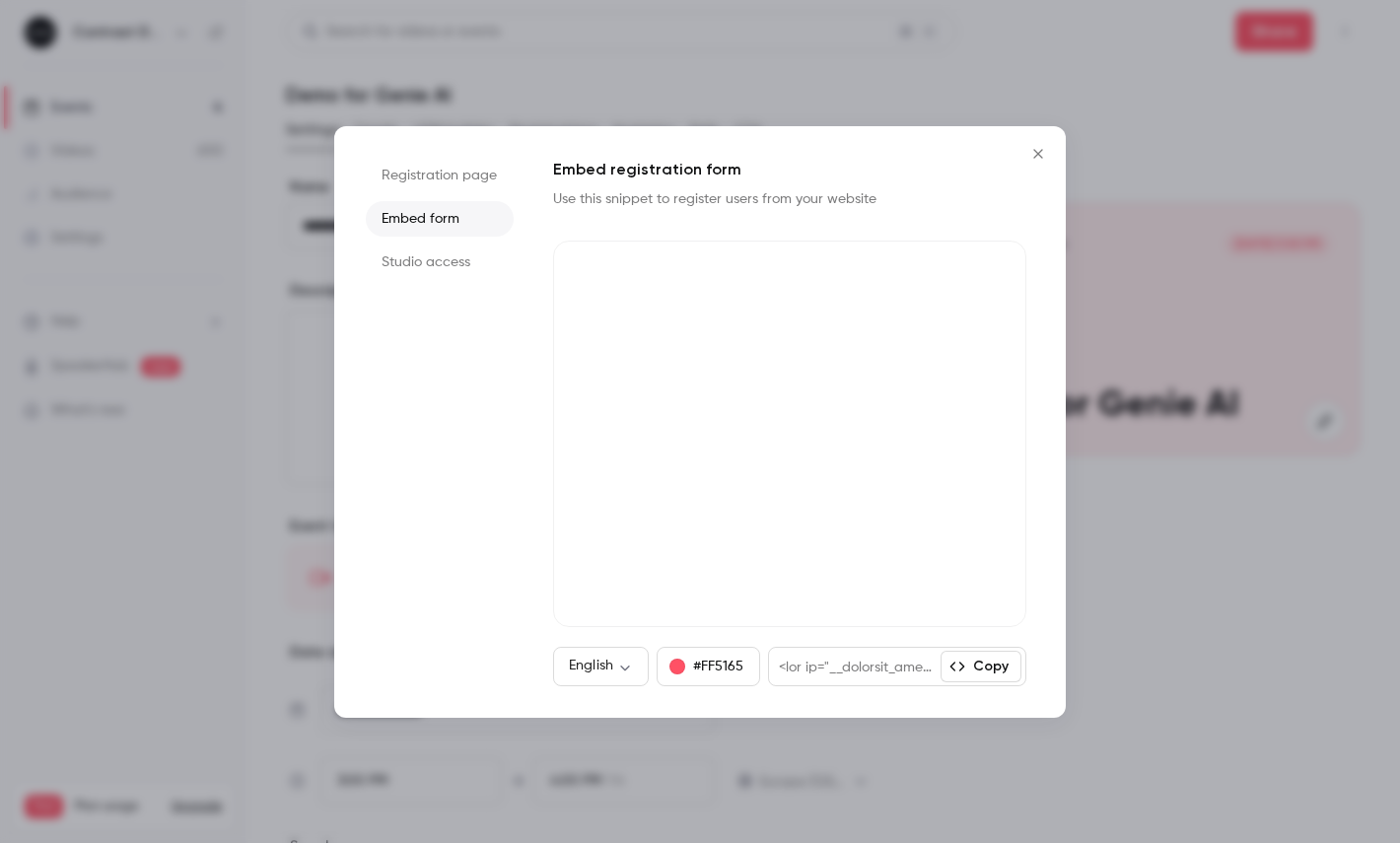 click on "Studio access" at bounding box center (440, 262) 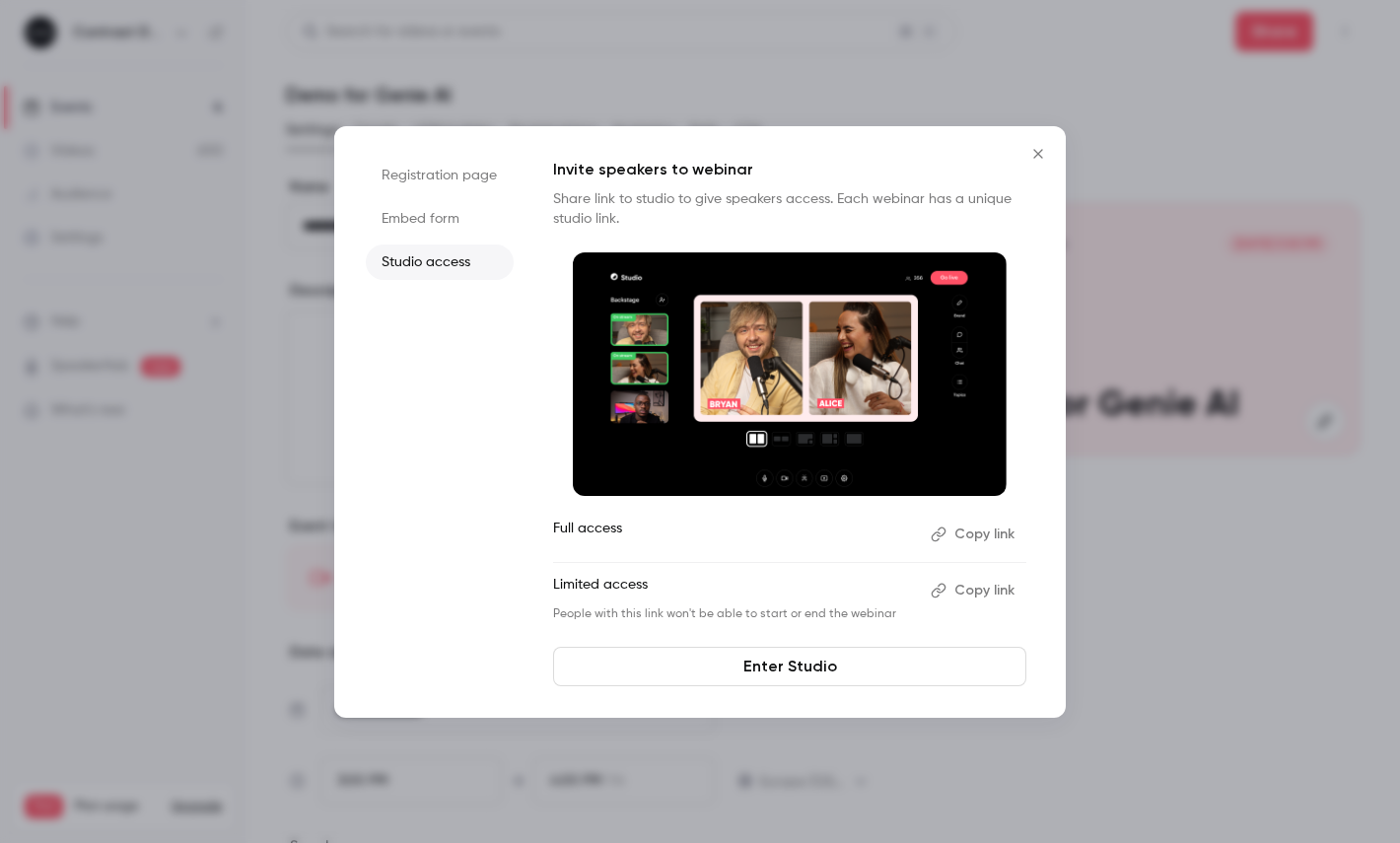 click on "Registration page Embed form Studio access Invite speakers to webinar Share link to studio to give speakers access. Each webinar has a unique studio link. Full access Copy link Limited access Copy link People with this link won't be able to start or end the webinar Enter Studio" at bounding box center (700, 422) 